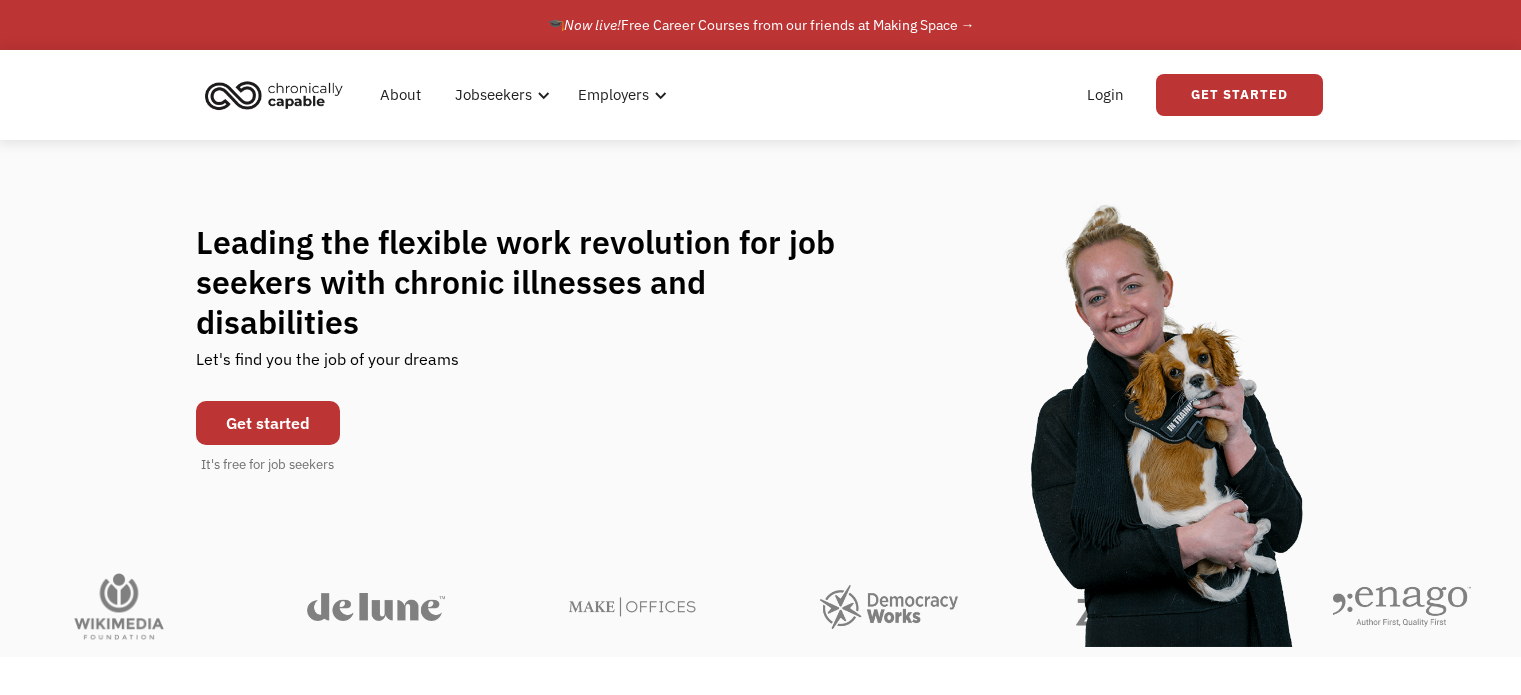 scroll, scrollTop: 0, scrollLeft: 0, axis: both 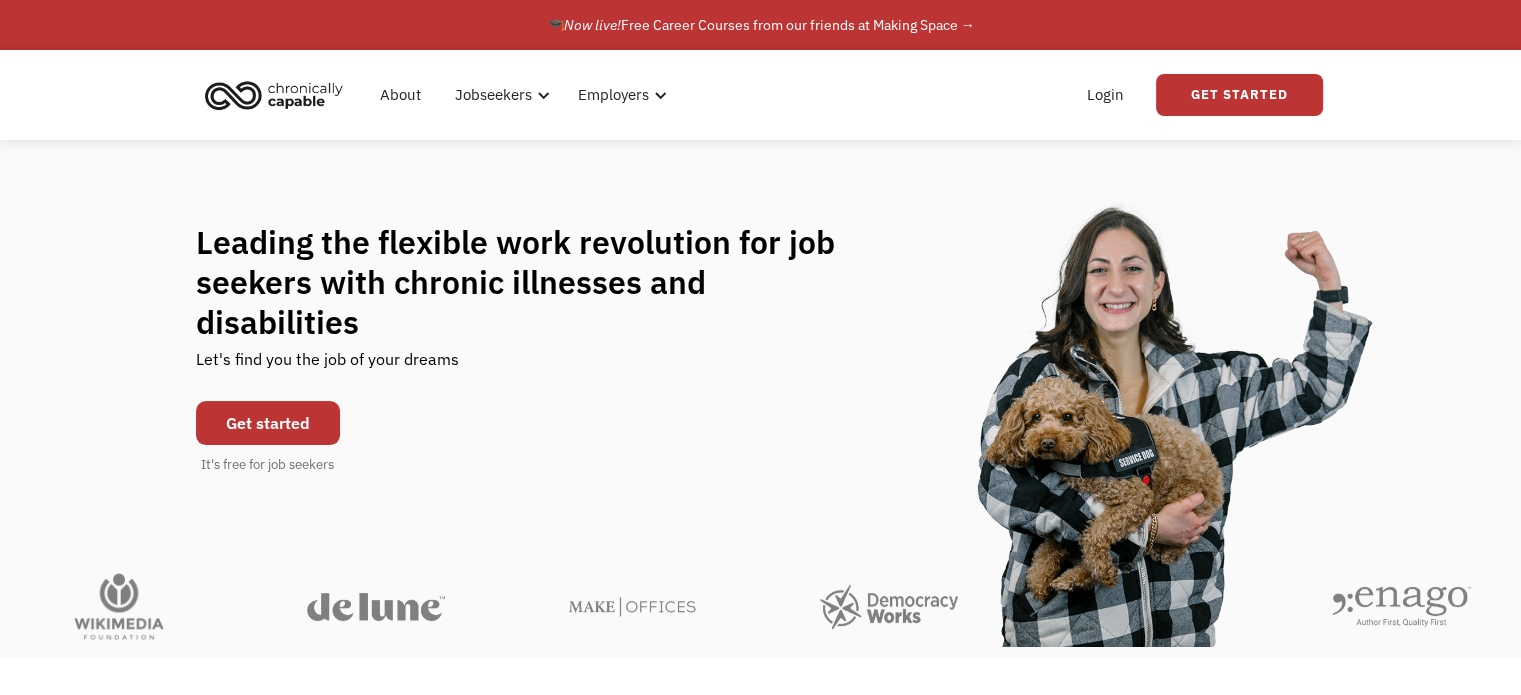 click on "Get started" at bounding box center [268, 423] 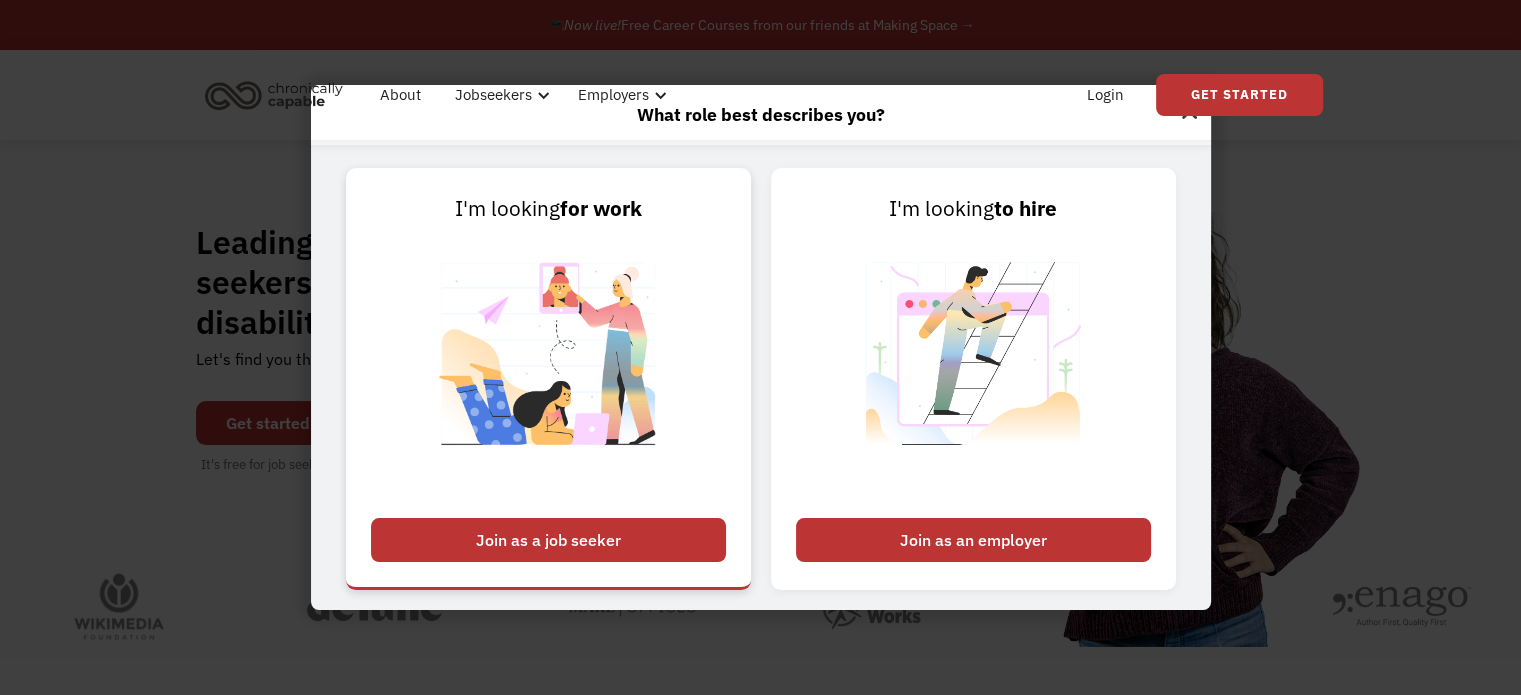 click on "Join as a job seeker" at bounding box center [548, 540] 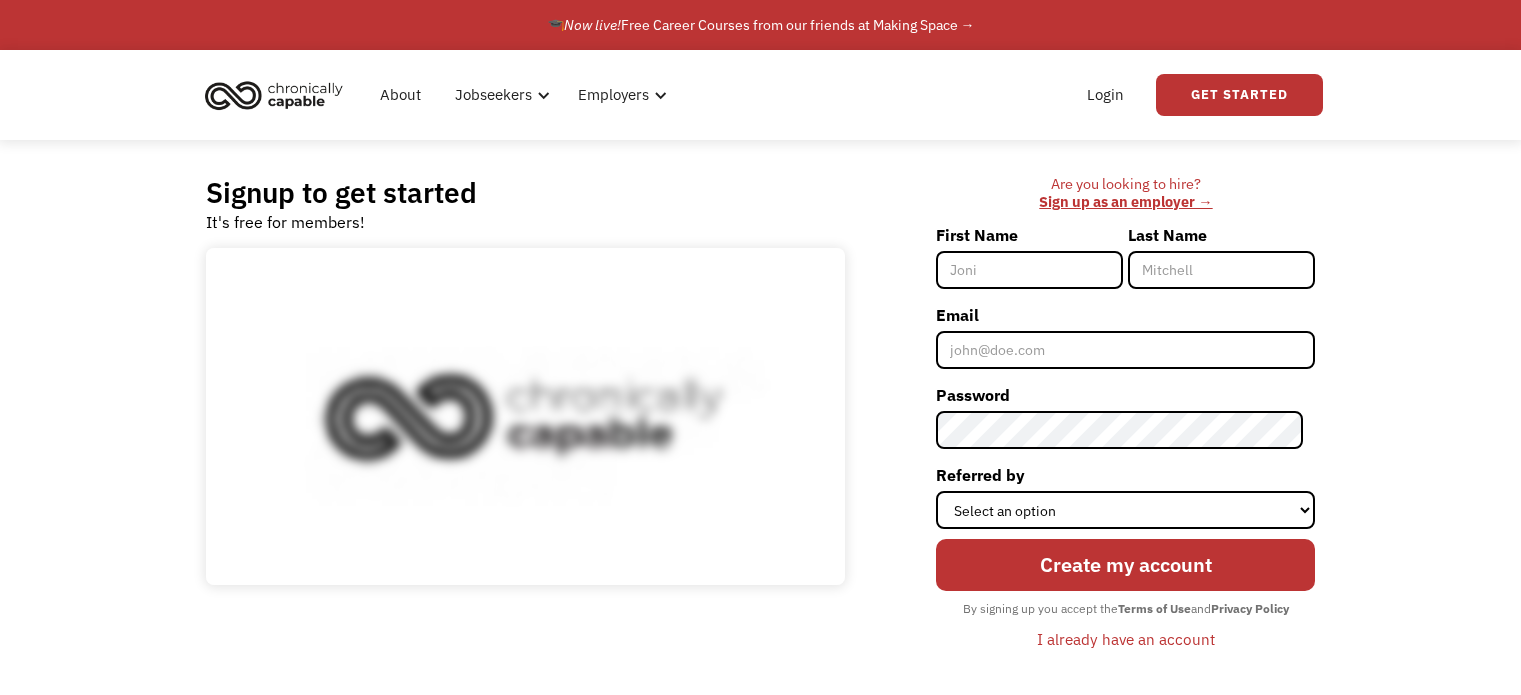 scroll, scrollTop: 0, scrollLeft: 0, axis: both 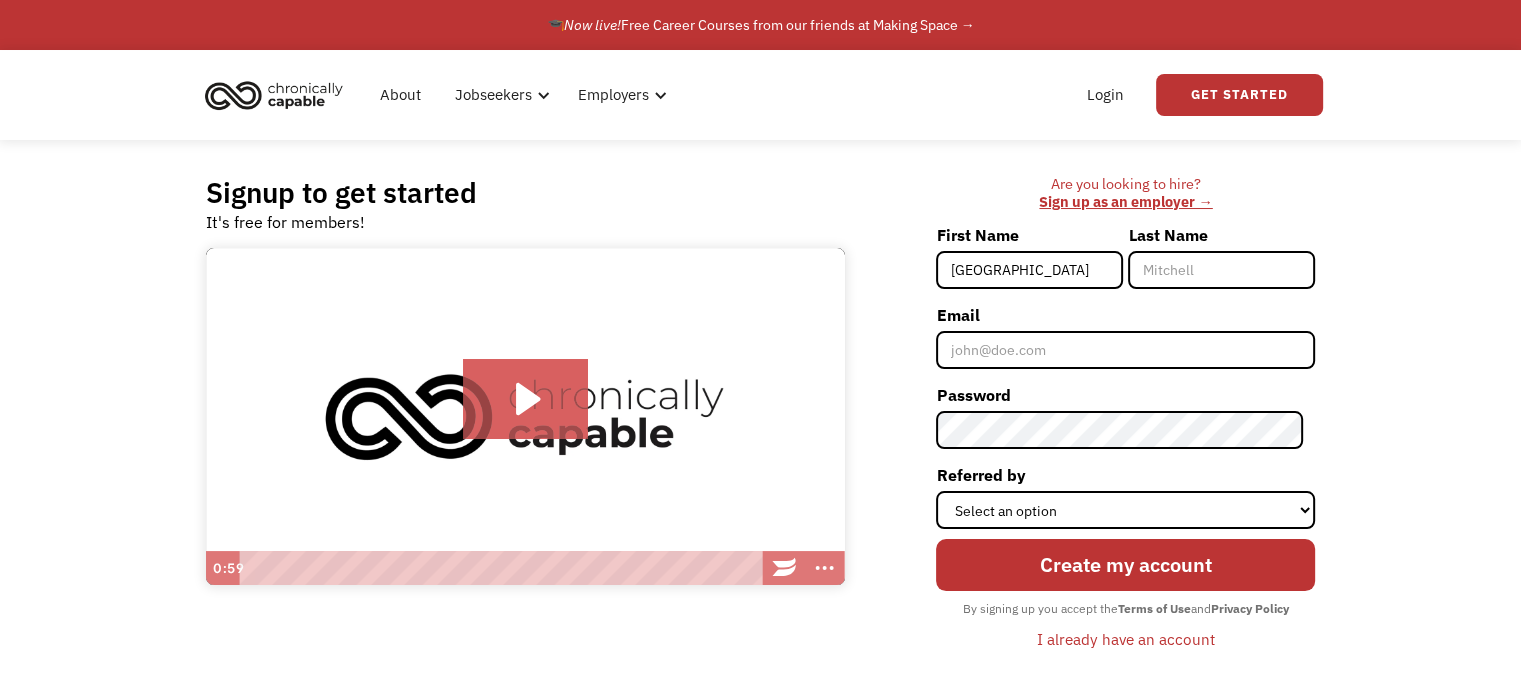 type on "[GEOGRAPHIC_DATA]" 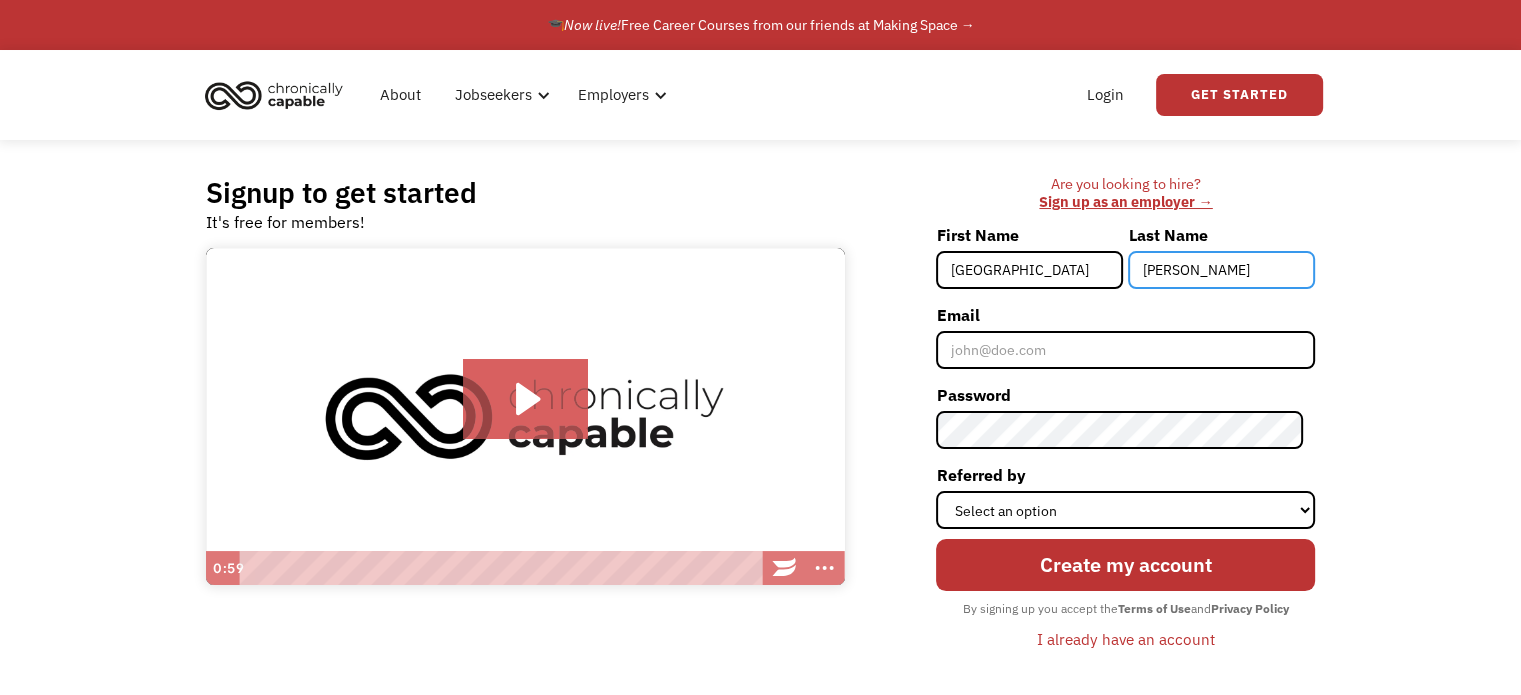 type on "[PERSON_NAME]" 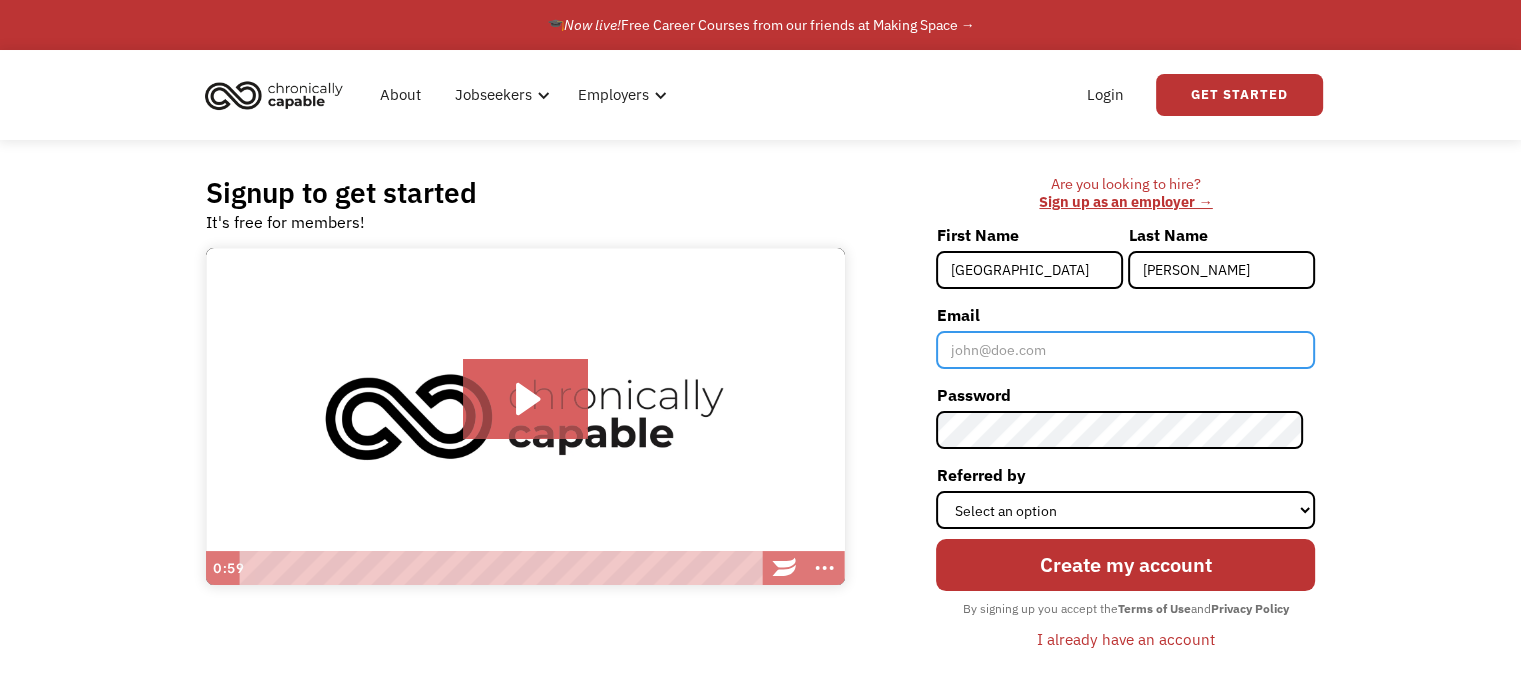 click on "Email" at bounding box center [1125, 350] 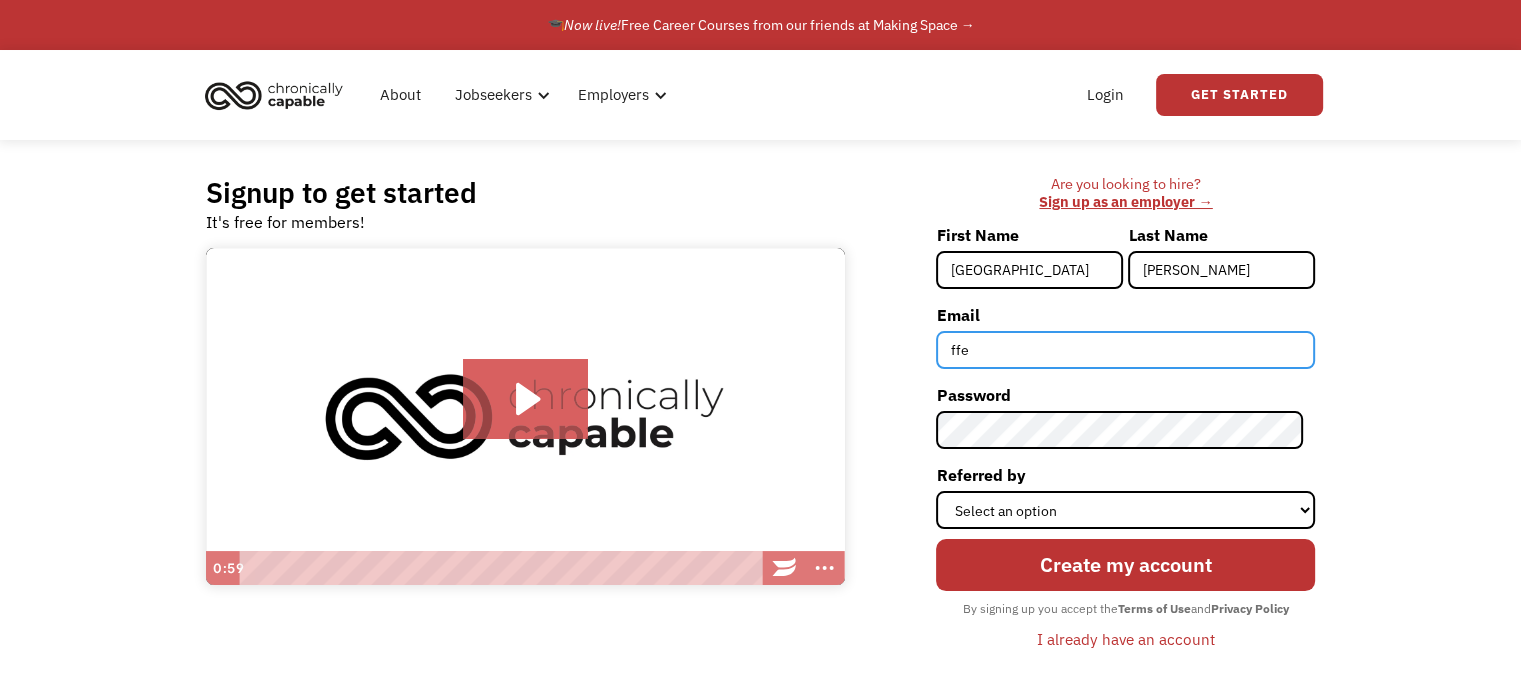 type on "[EMAIL_ADDRESS][DOMAIN_NAME]" 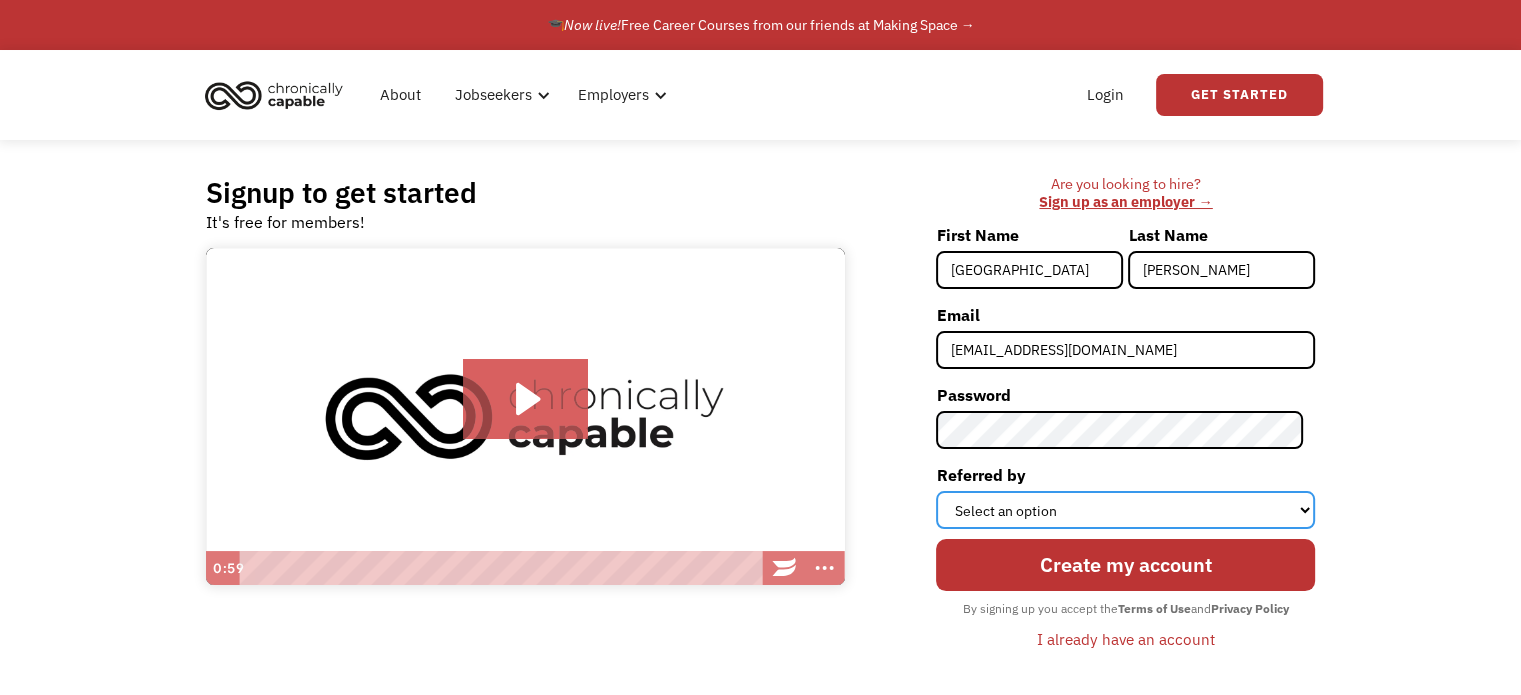 click on "Select an option Instagram Facebook Twitter Search Engine News Article Word of Mouth Employer Other" at bounding box center (1125, 510) 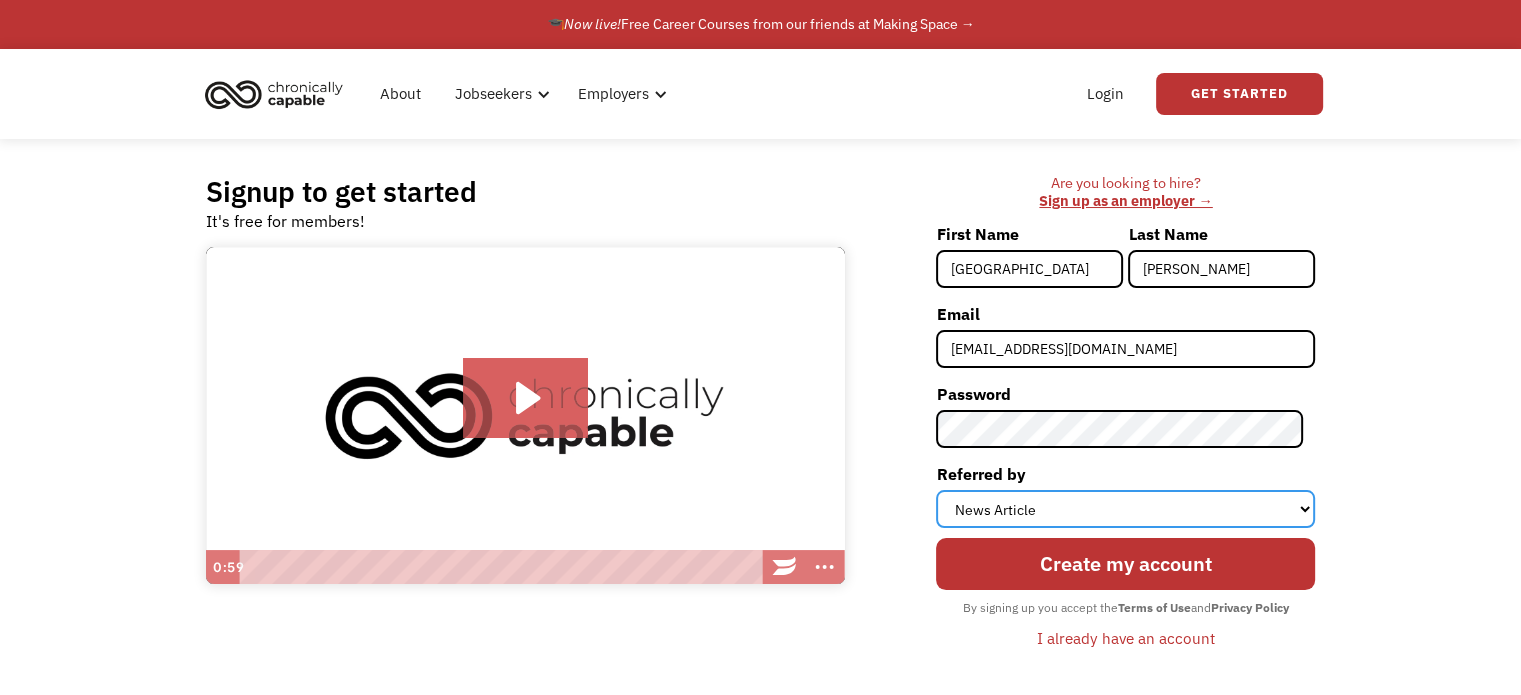 scroll, scrollTop: 0, scrollLeft: 0, axis: both 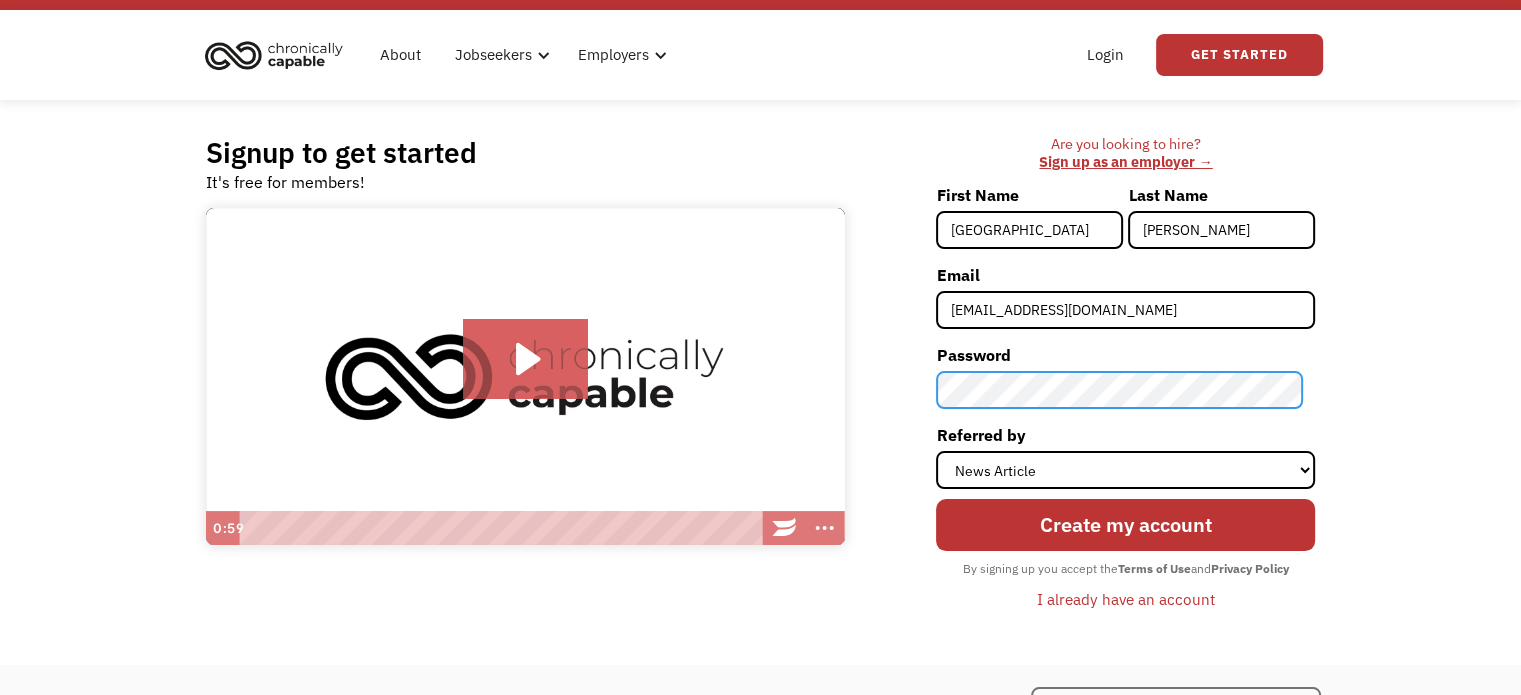 click on "Create my account" at bounding box center (1125, 525) 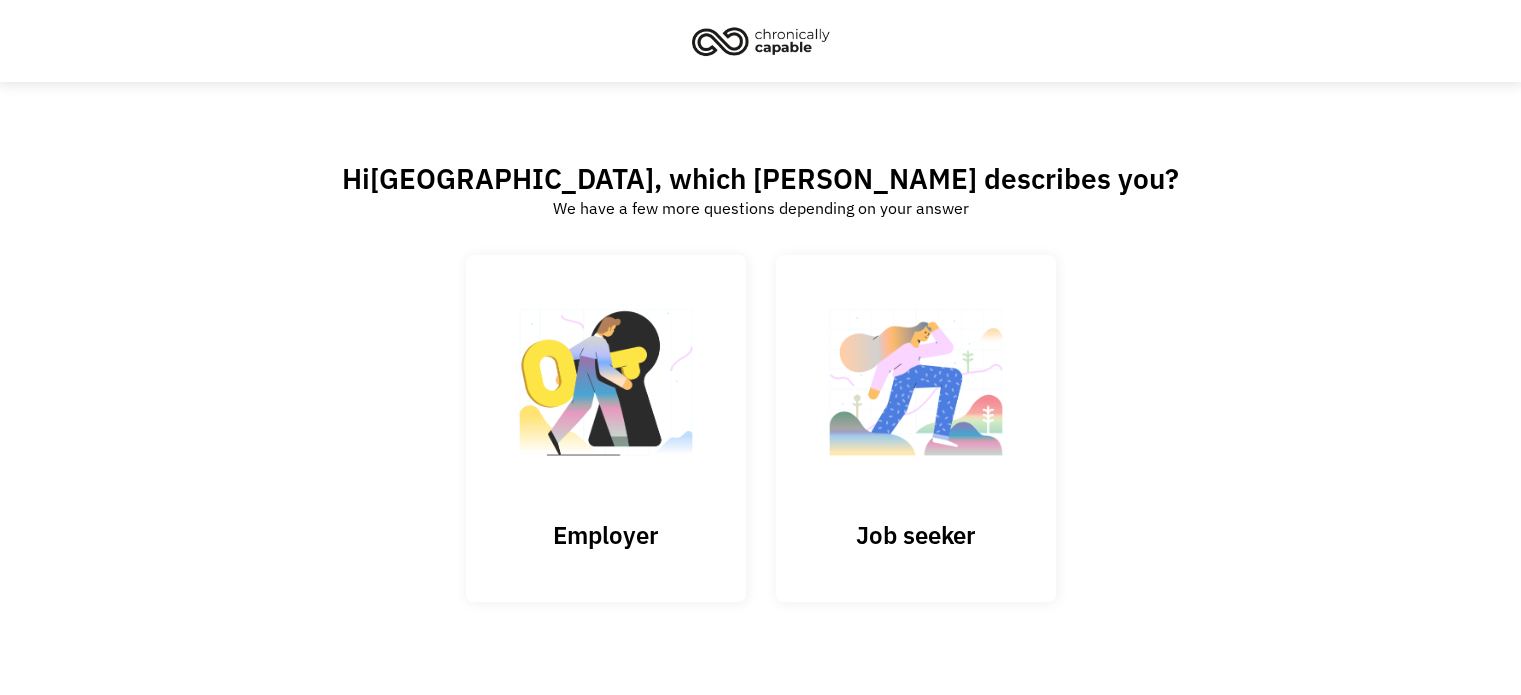 scroll, scrollTop: 0, scrollLeft: 0, axis: both 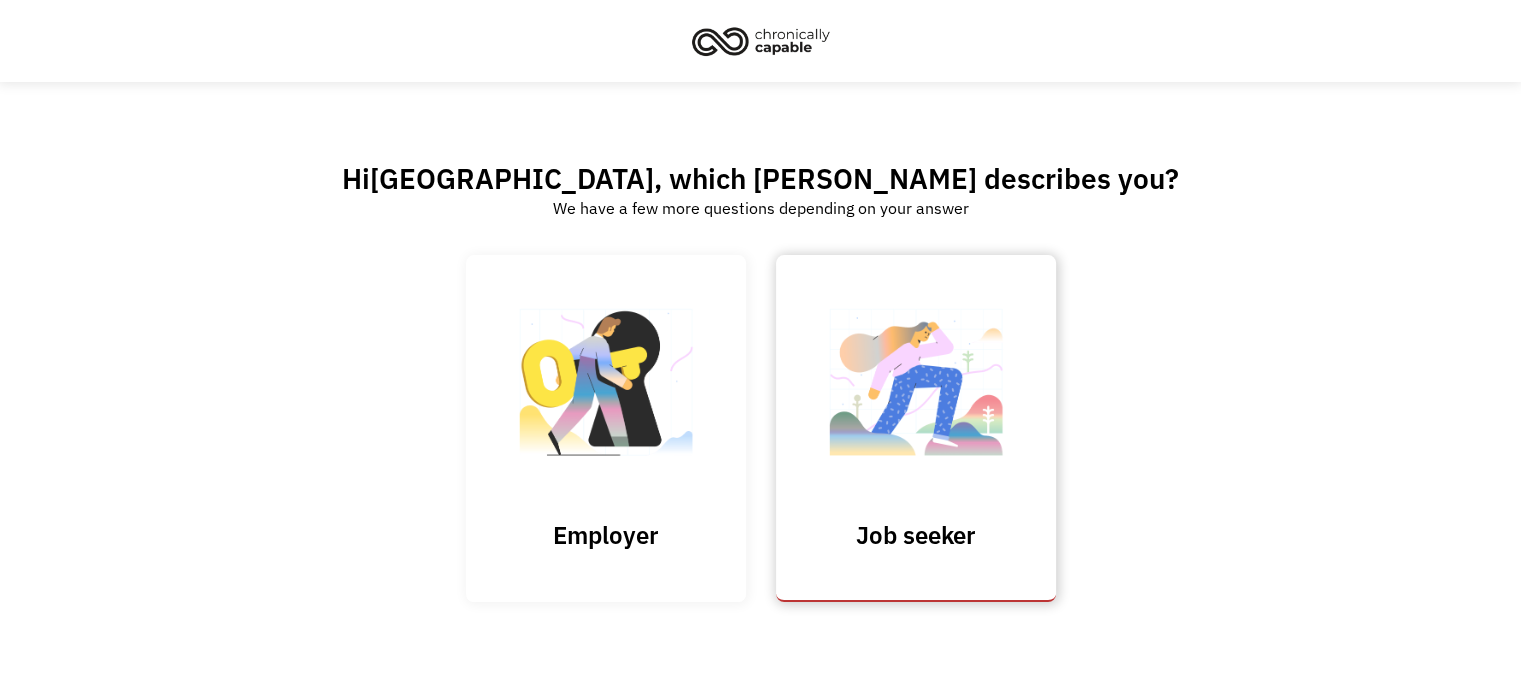 click on "Job seeker" at bounding box center [916, 428] 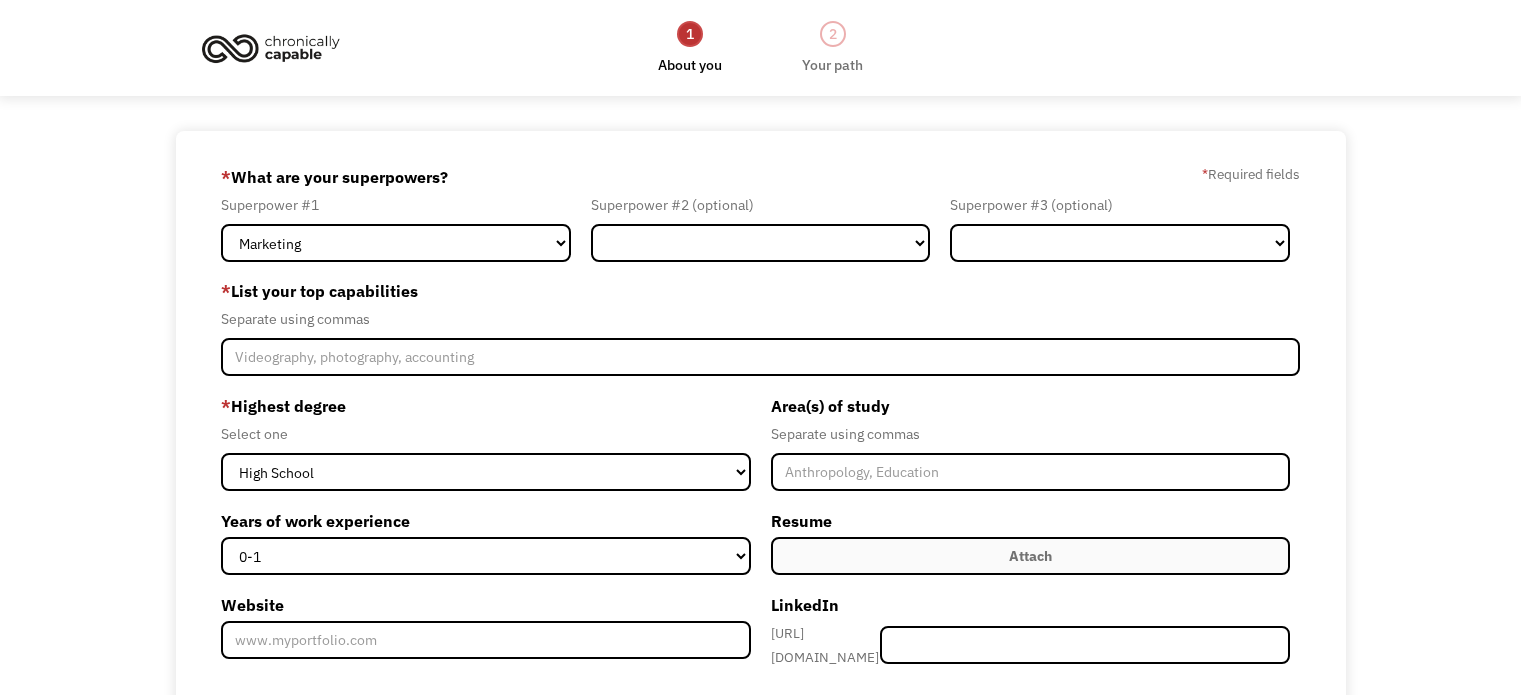 scroll, scrollTop: 0, scrollLeft: 0, axis: both 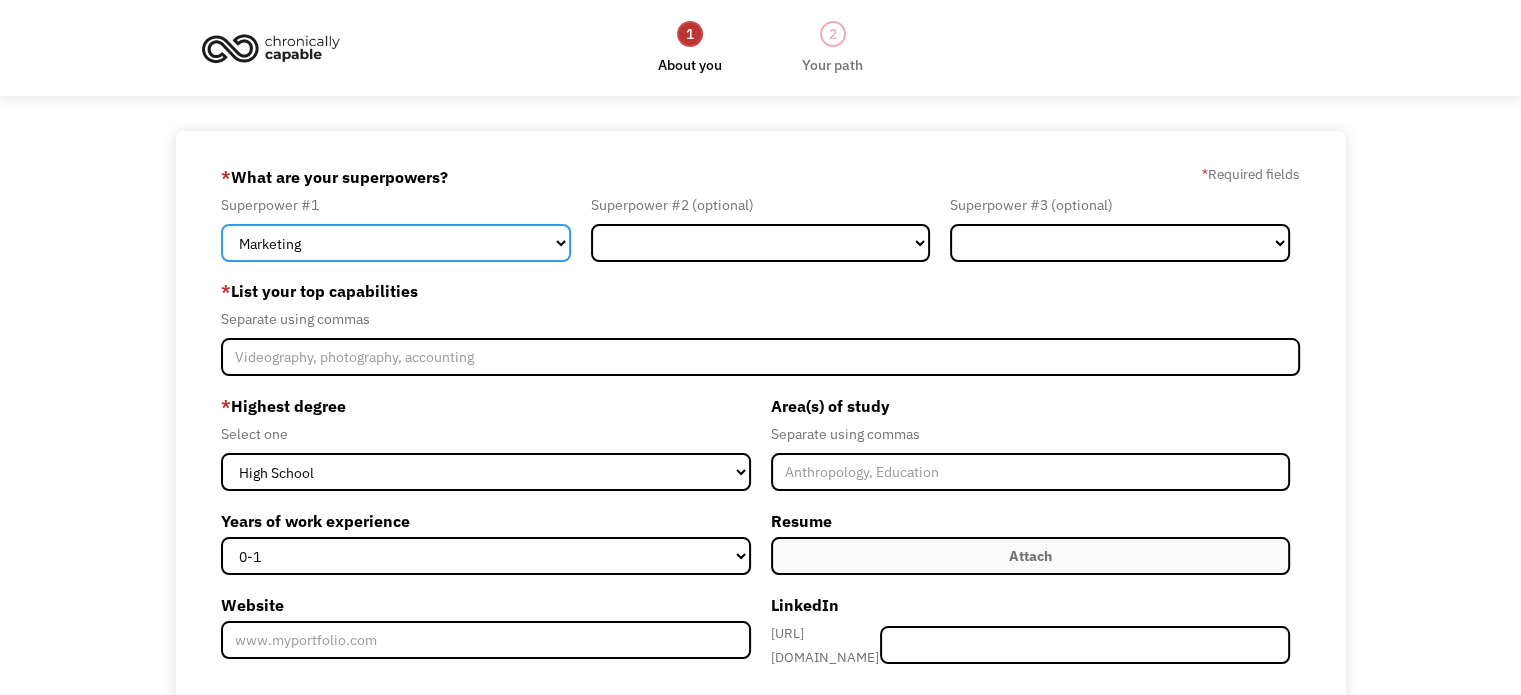click on "Marketing Human Resources Finance Technology Operations Sales Industrial & Manufacturing Administration Legal Communications & Public Relations Customer Service Design Healthcare Science & Education Engineering & Construction Other" at bounding box center [396, 243] 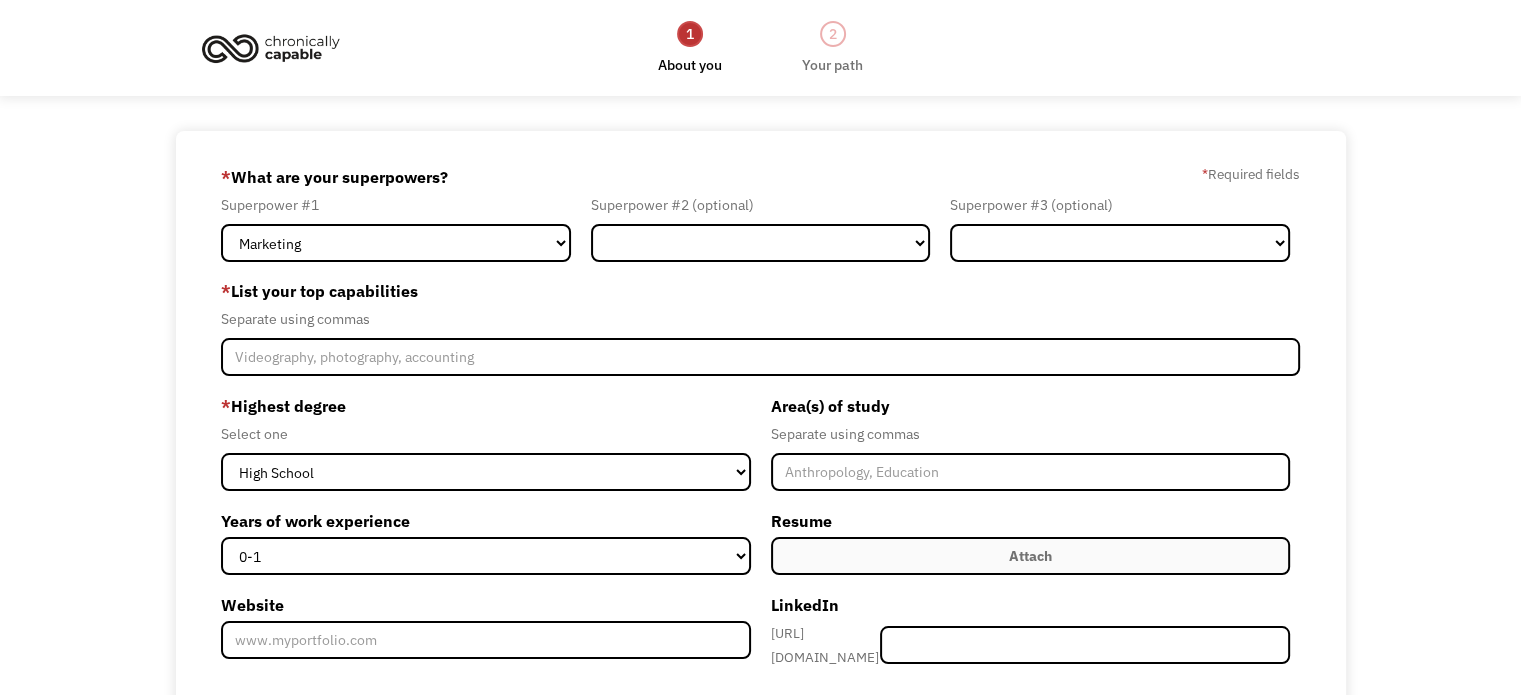 click on "68780f44dbd504aff97485fa ffearn_23@hotmail.com Florence Fearn News Article * What are your superpowers? * Required fields Superpower #1 Marketing Human Resources Finance Technology Operations Sales Industrial & Manufacturing Administration Legal Communications & Public Relations Customer Service Design Healthcare Science & Education Engineering & Construction Other Superpower #2 (optional) Marketing Human Resources Finance Technology Operations Sales Industrial & Manufacturing Administration Legal Communications & Public Relations Customer Service Design Healthcare Science & Education Engineering & Construction Other Superpower #3 (optional) Marketing Human Resources Finance Technology Operations Sales Industrial & Manufacturing Administration Legal Communications & Public Relations Customer Service Design Healthcare Science & Education Engineering & Construction Other * List your top capabilities Separate using commas * Highest degree Select one High School Associates Bachelors Master's PhD 0-1 2-4 5-10 15+" at bounding box center (760, 555) 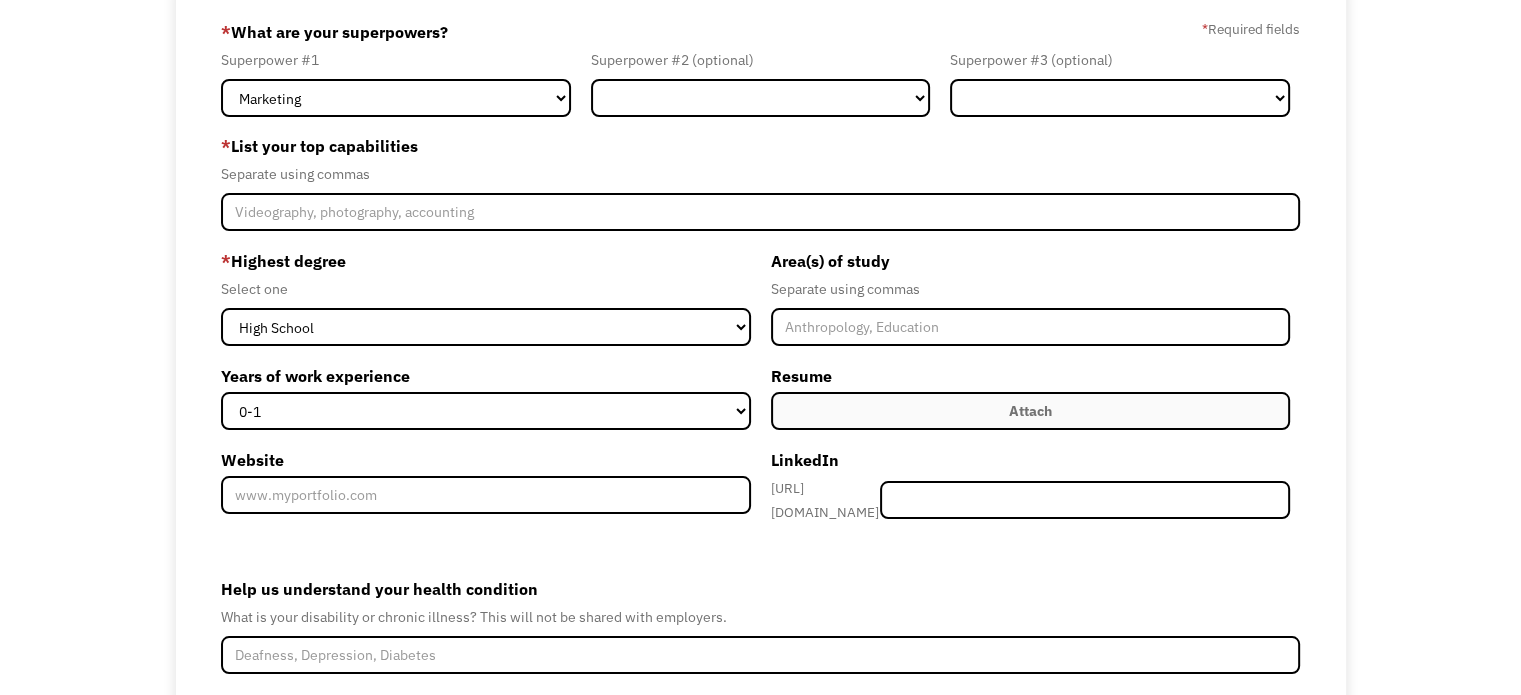 scroll, scrollTop: 144, scrollLeft: 0, axis: vertical 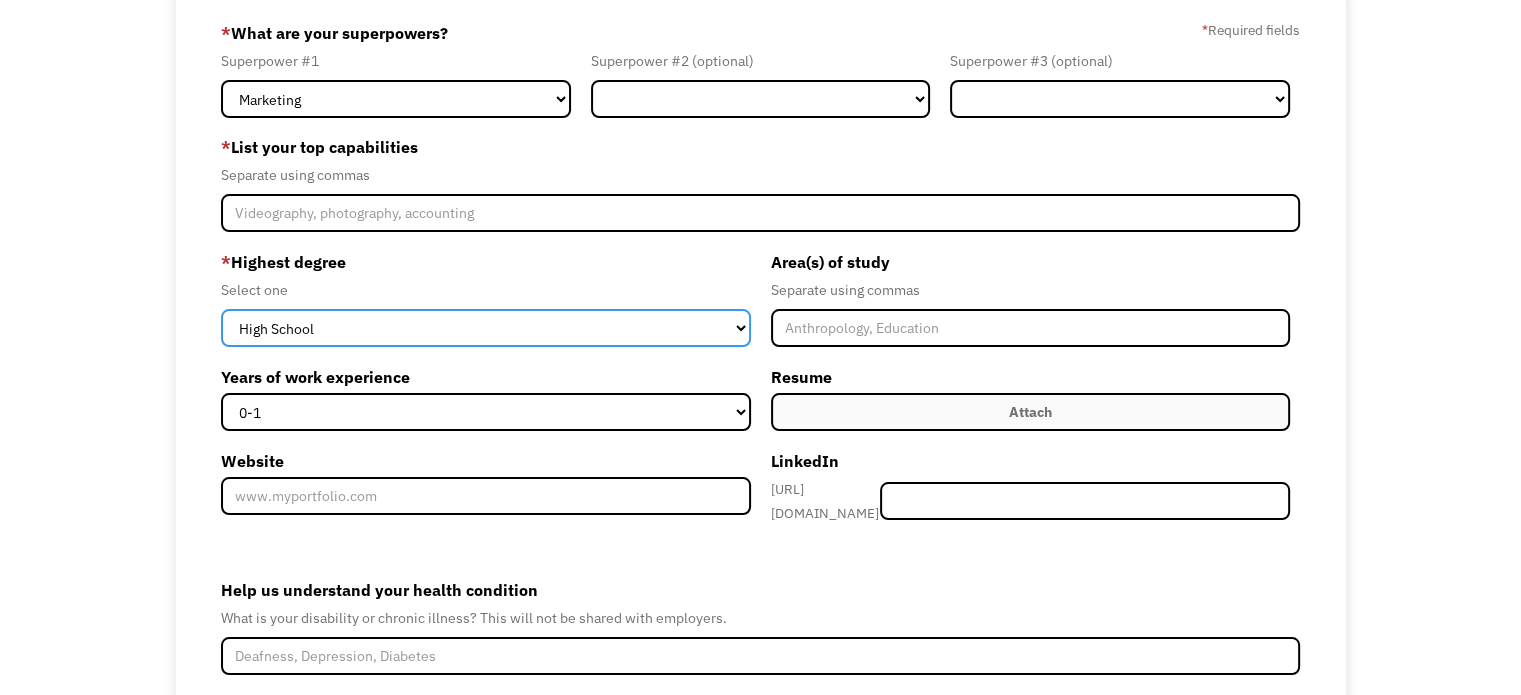 click on "High School Associates Bachelors Master's PhD" at bounding box center [485, 328] 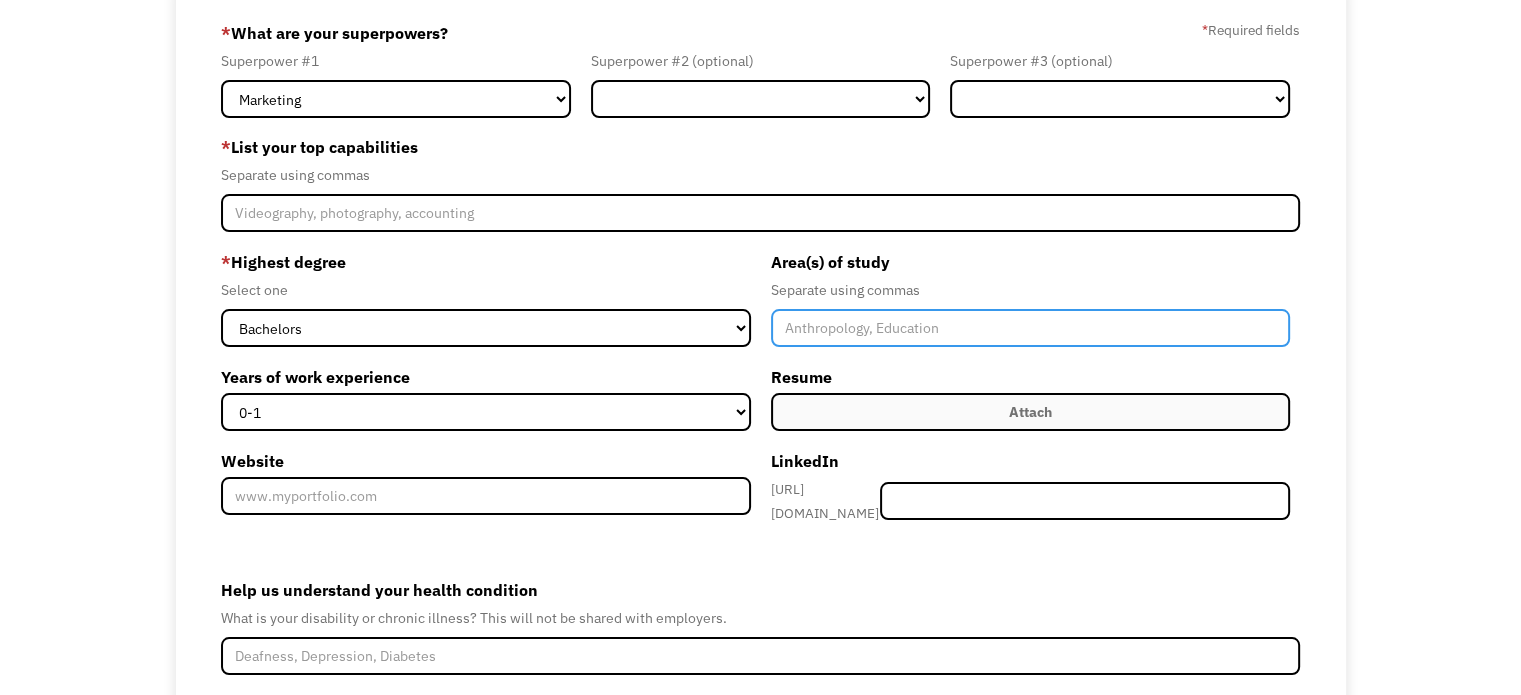 click at bounding box center (1030, 328) 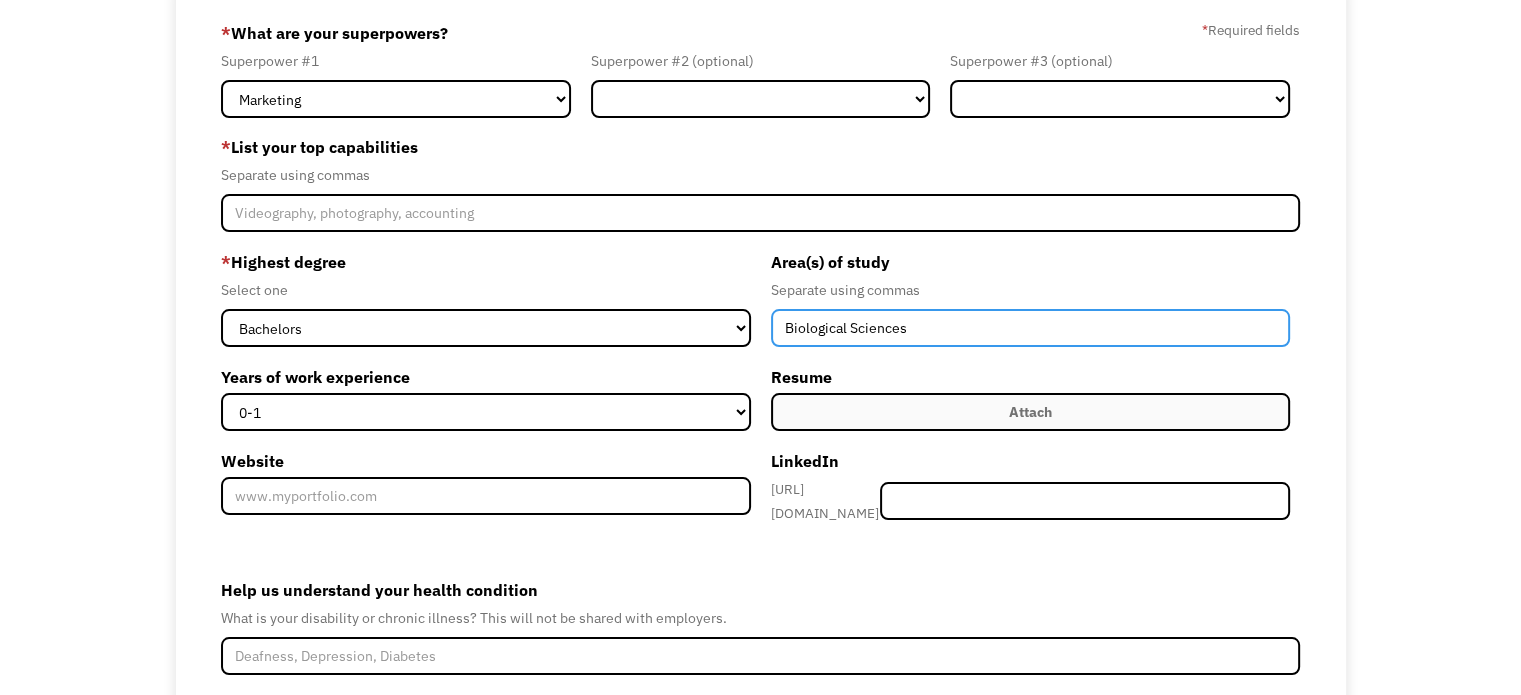 type on "Biological Sciences" 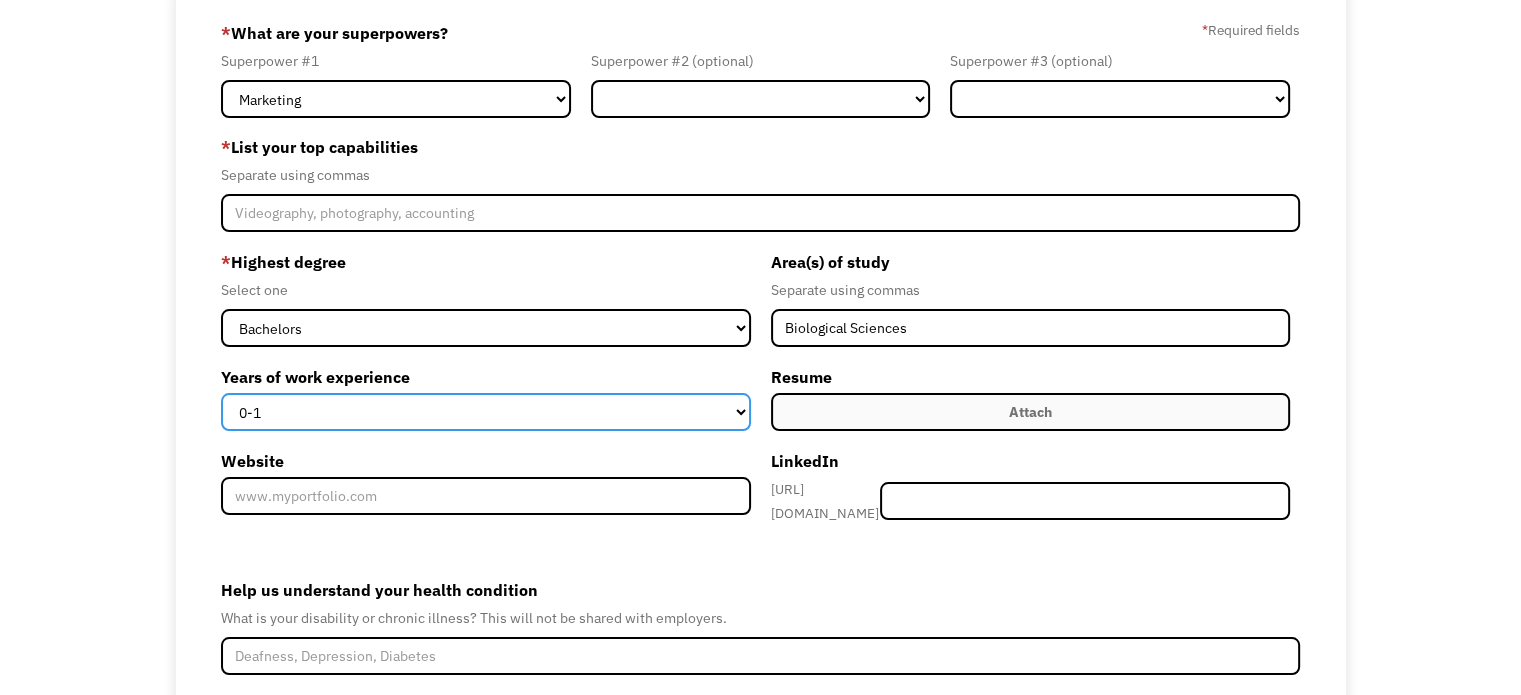 click on "0-1 2-4 5-10 11-15 15+" at bounding box center (485, 412) 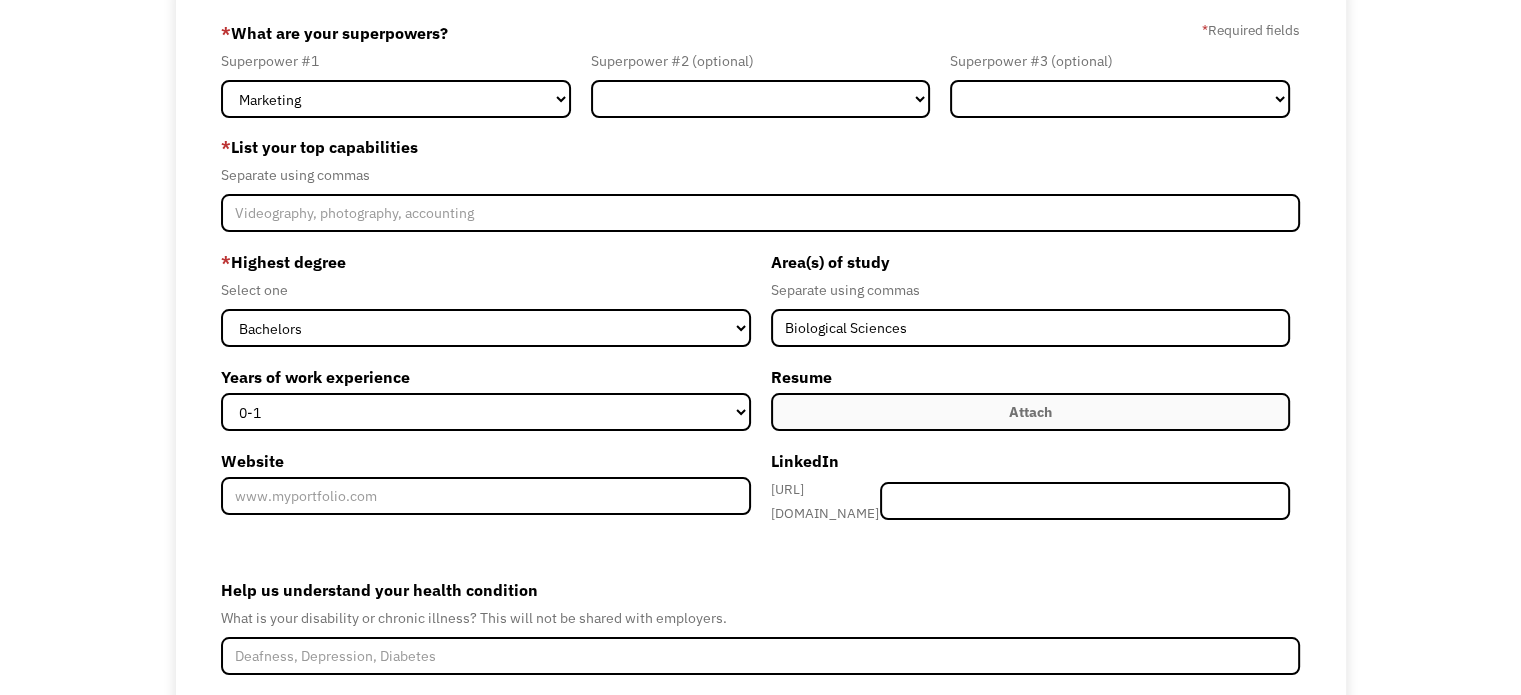 click on "68780f44dbd504aff97485fa ffearn_23@hotmail.com Florence Fearn News Article * What are your superpowers? * Required fields Superpower #1 Marketing Human Resources Finance Technology Operations Sales Industrial & Manufacturing Administration Legal Communications & Public Relations Customer Service Design Healthcare Science & Education Engineering & Construction Other Superpower #2 (optional) Marketing Human Resources Finance Technology Operations Sales Industrial & Manufacturing Administration Legal Communications & Public Relations Customer Service Design Healthcare Science & Education Engineering & Construction Other Superpower #3 (optional) Marketing Human Resources Finance Technology Operations Sales Industrial & Manufacturing Administration Legal Communications & Public Relations Customer Service Design Healthcare Science & Education Engineering & Construction Other * List your top capabilities Separate using commas * Highest degree Select one High School Associates Bachelors Master's PhD 0-1 2-4 5-10 15+" at bounding box center [760, 411] 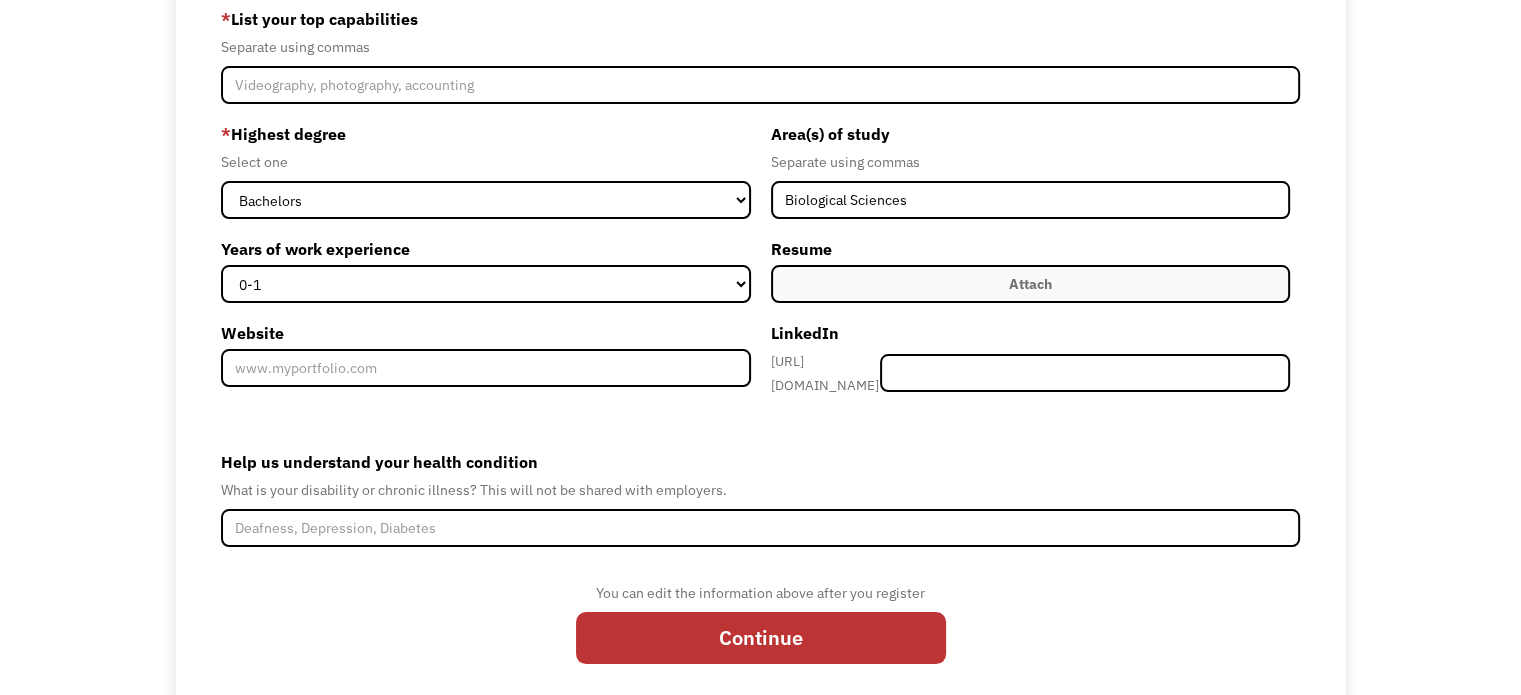 scroll, scrollTop: 290, scrollLeft: 0, axis: vertical 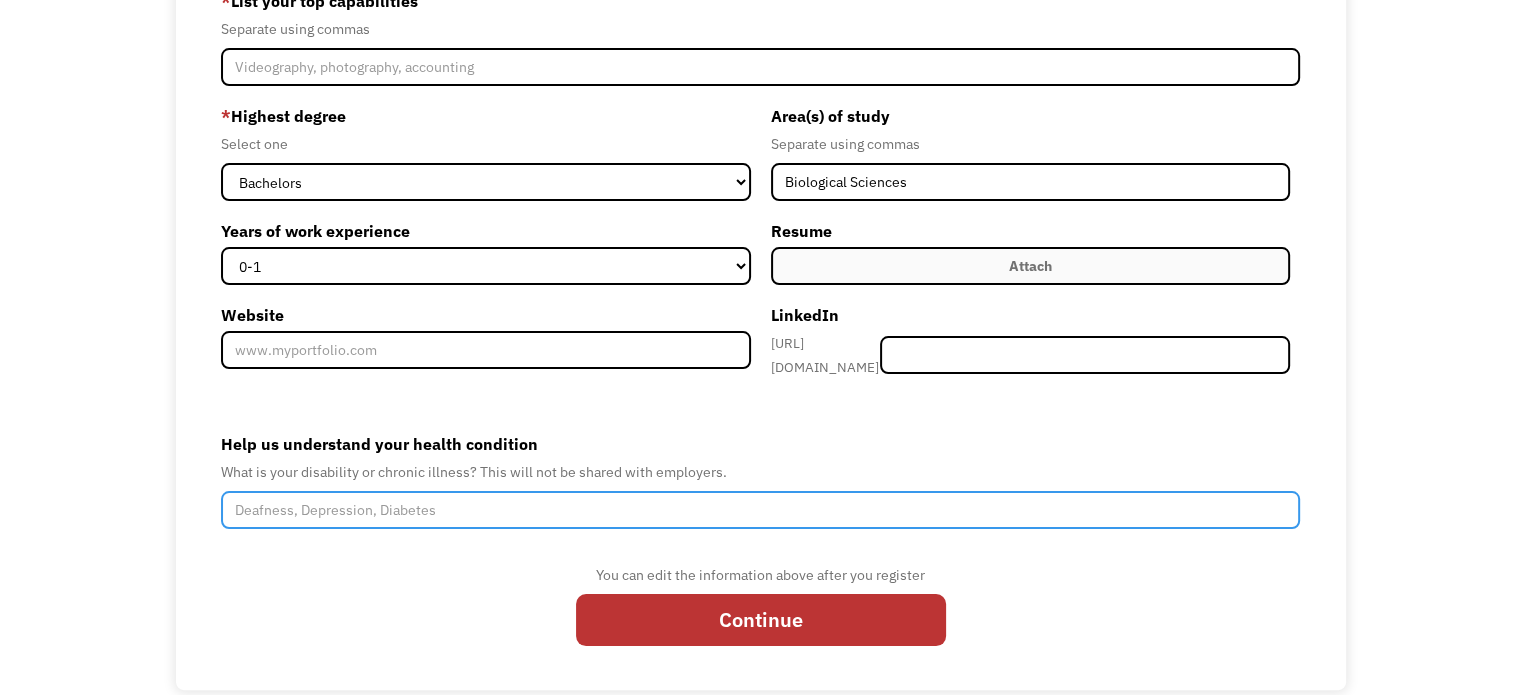 click on "Help us understand your health condition" at bounding box center (760, 510) 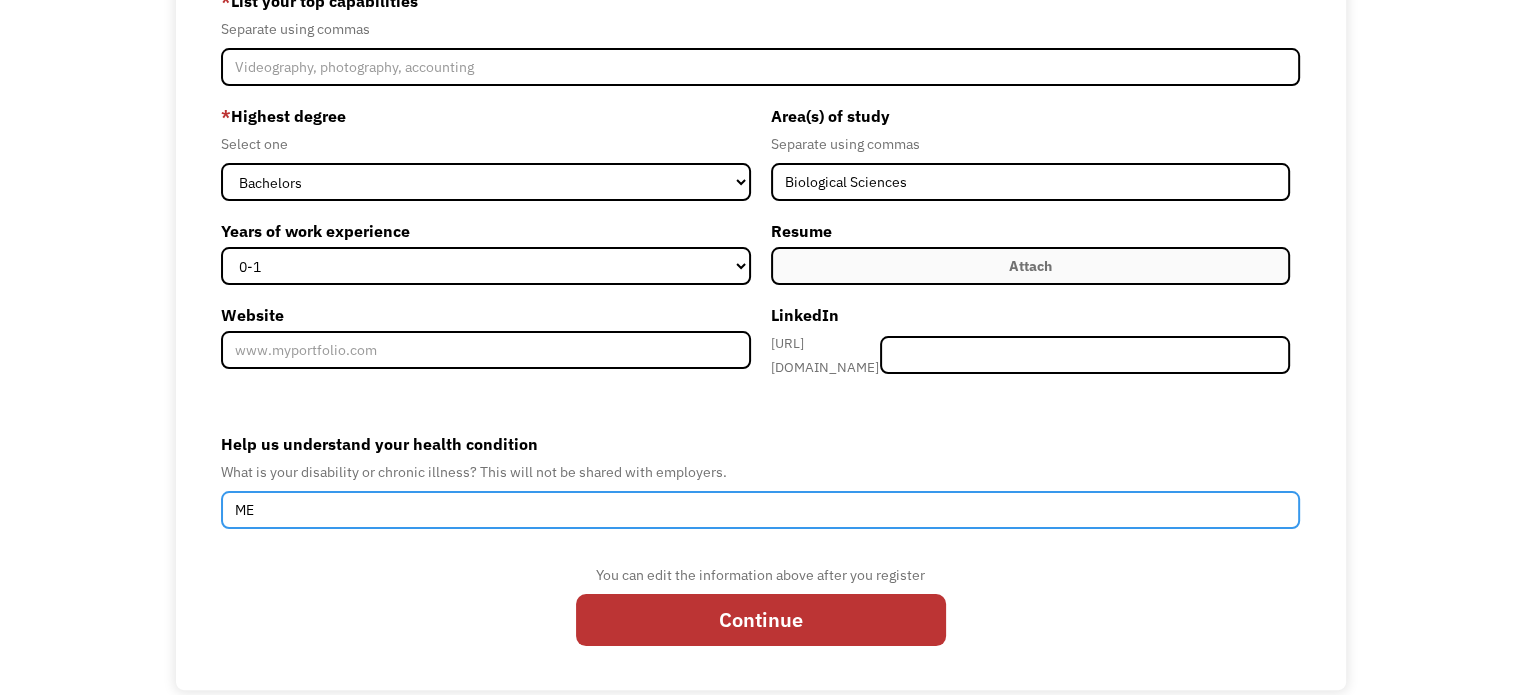 type on "M" 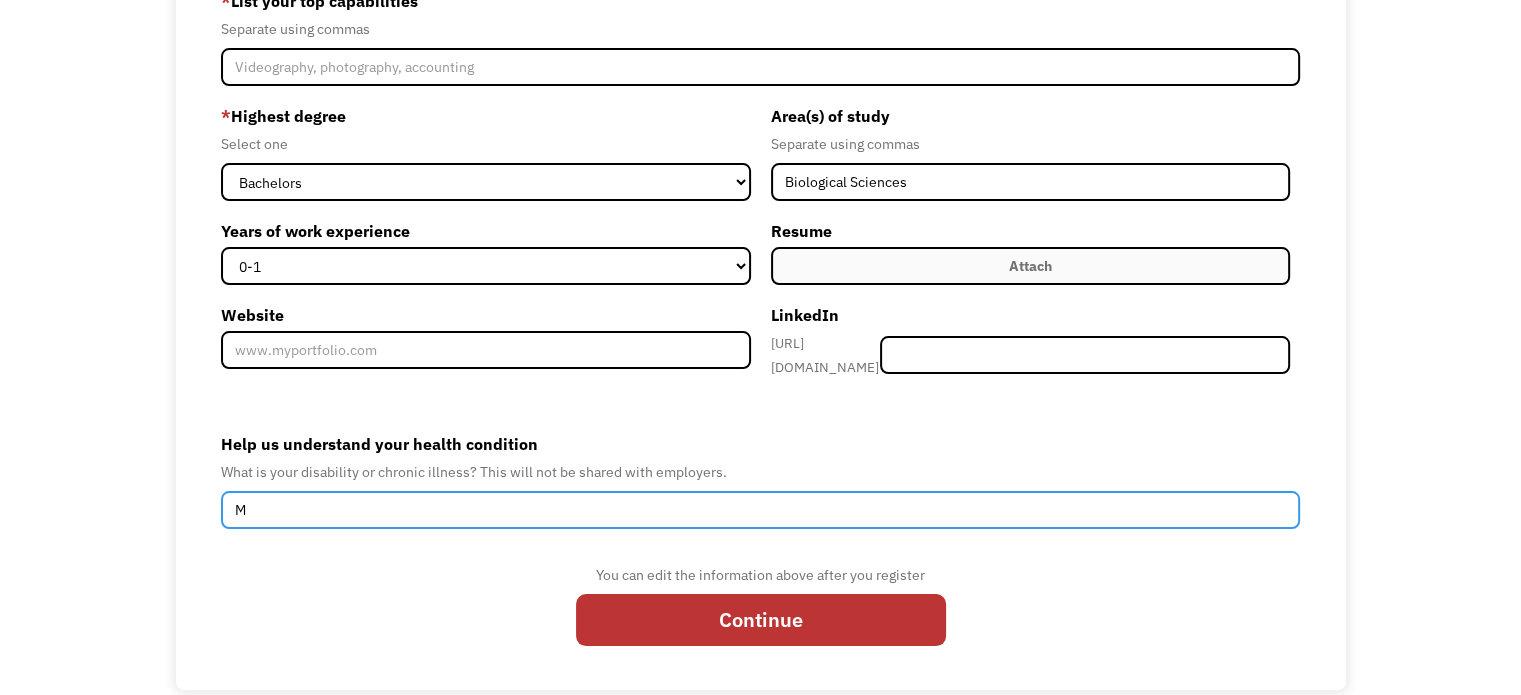 type 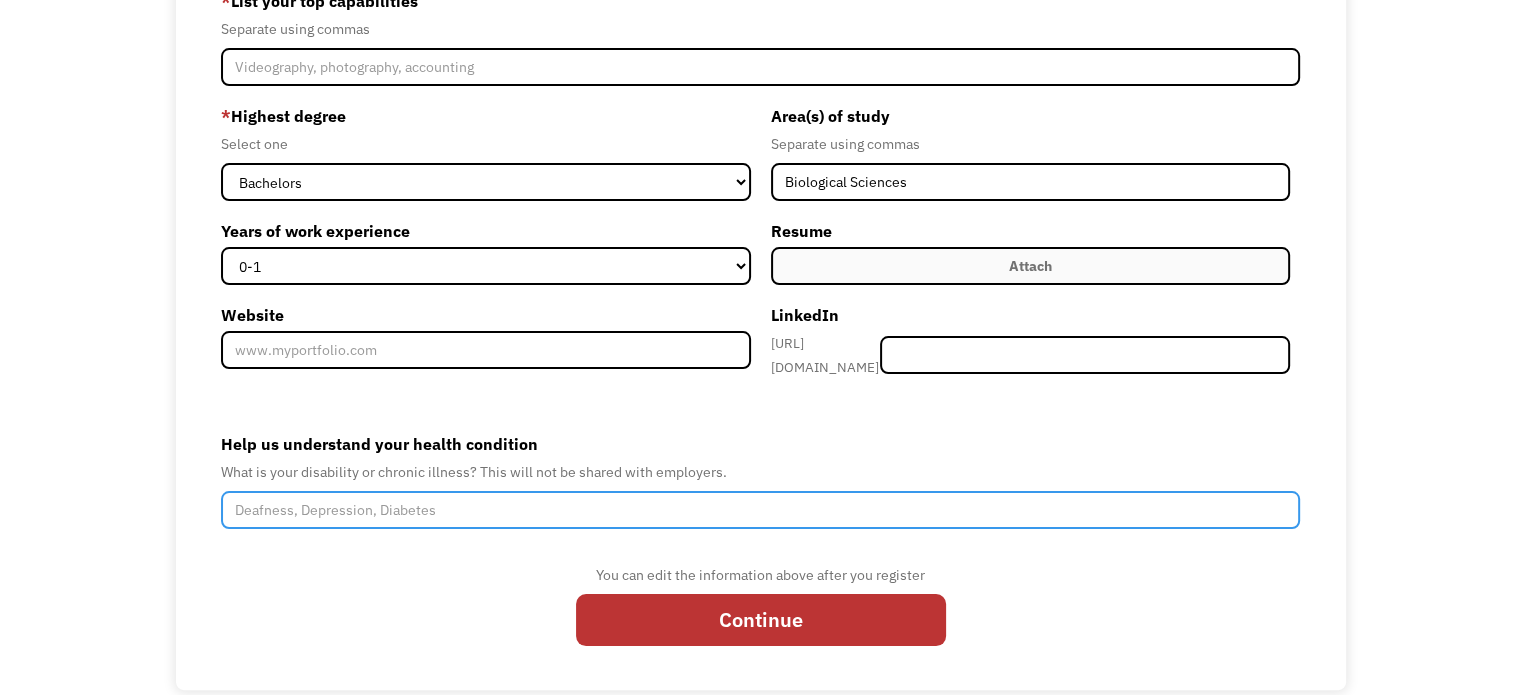 scroll, scrollTop: 0, scrollLeft: 0, axis: both 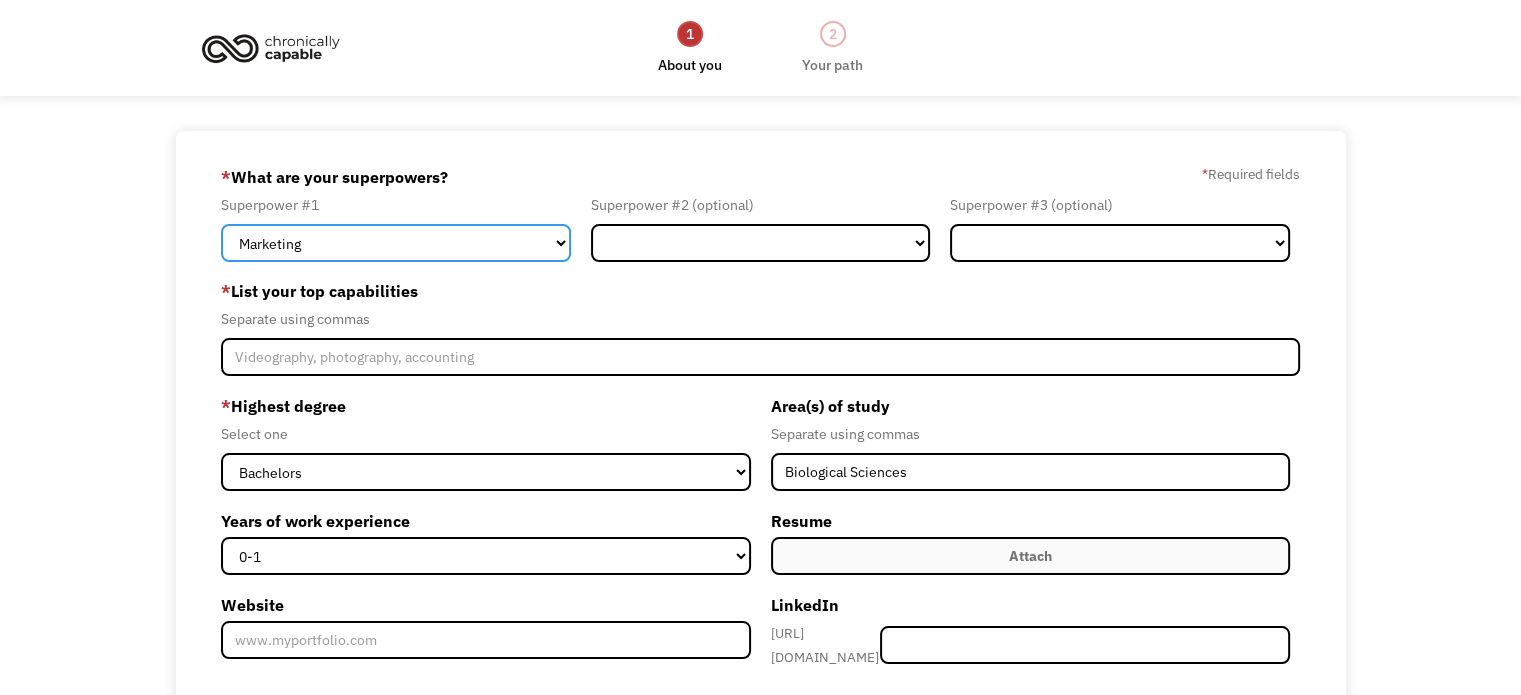 click on "Marketing Human Resources Finance Technology Operations Sales Industrial & Manufacturing Administration Legal Communications & Public Relations Customer Service Design Healthcare Science & Education Engineering & Construction Other" at bounding box center [396, 243] 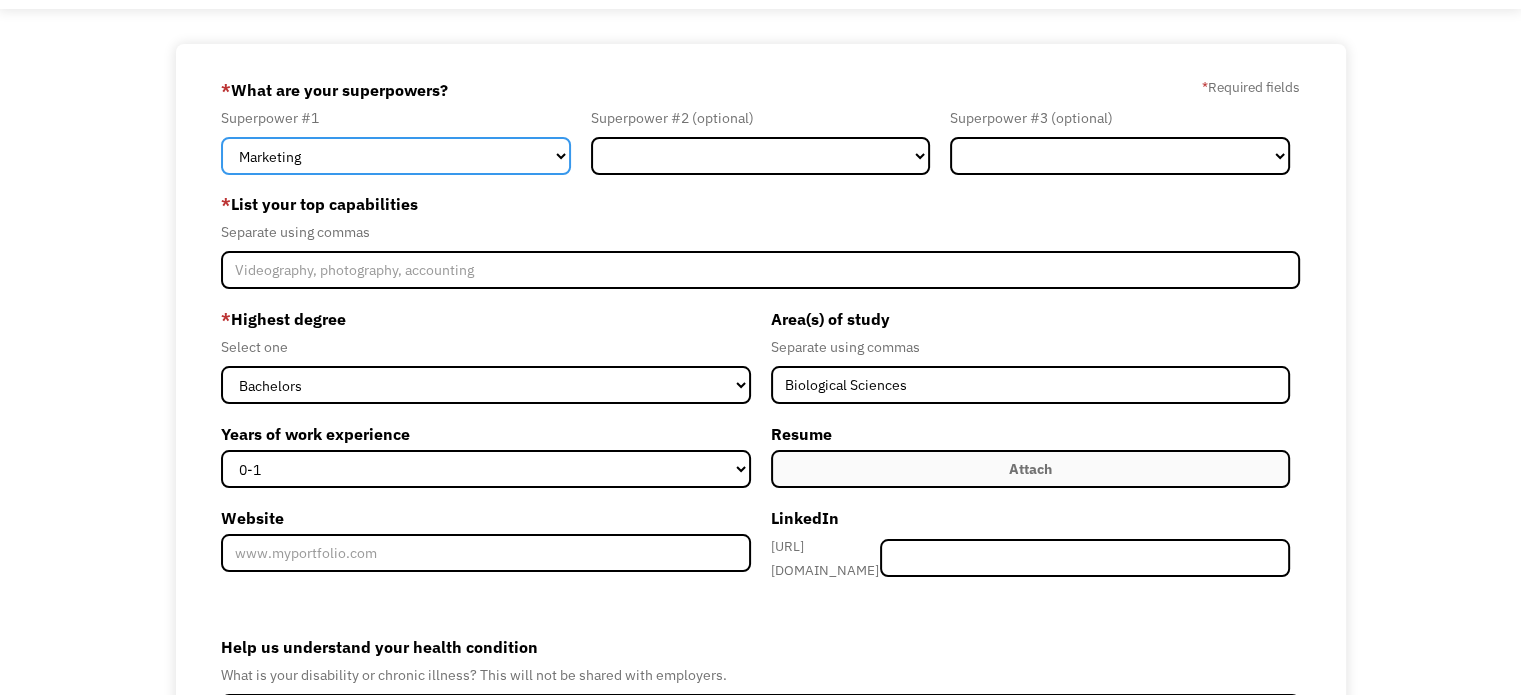 scroll, scrollTop: 84, scrollLeft: 0, axis: vertical 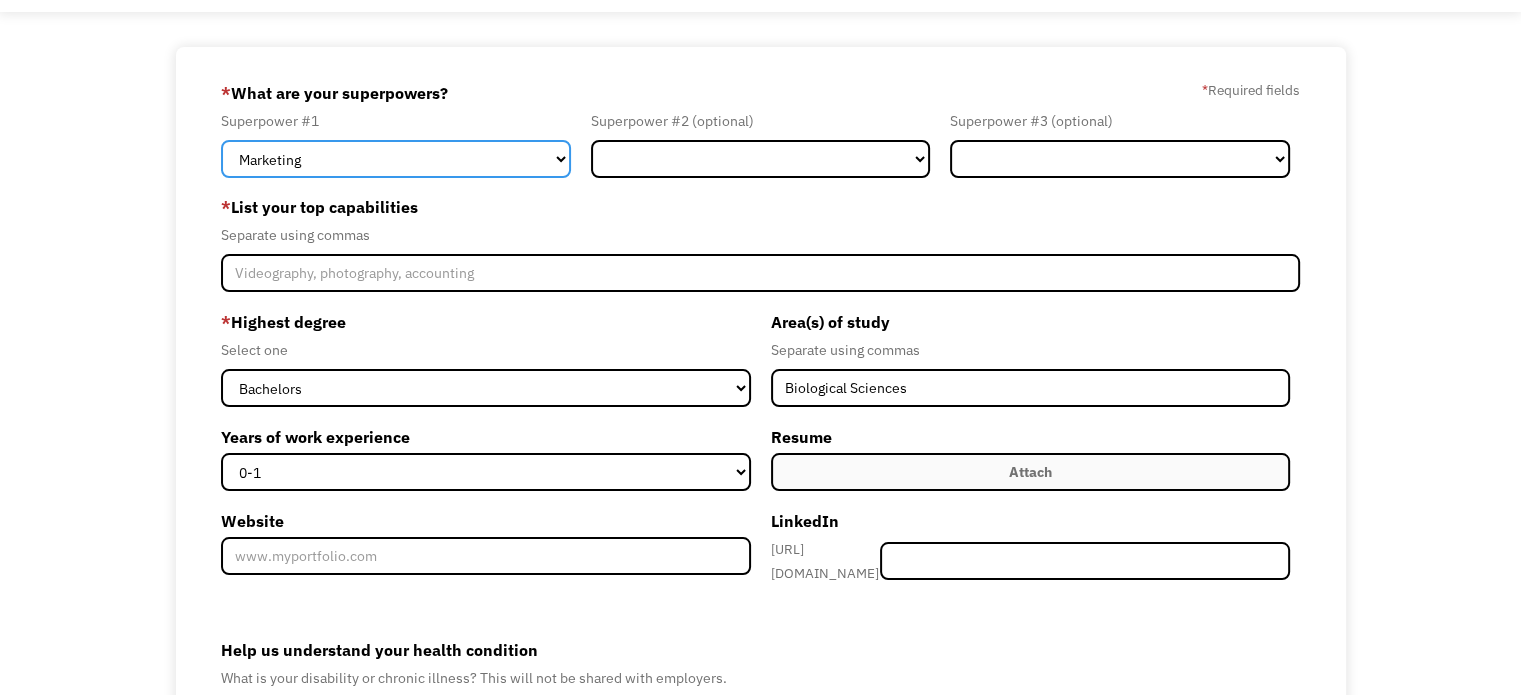 click on "Marketing Human Resources Finance Technology Operations Sales Industrial & Manufacturing Administration Legal Communications & Public Relations Customer Service Design Healthcare Science & Education Engineering & Construction Other" at bounding box center [396, 159] 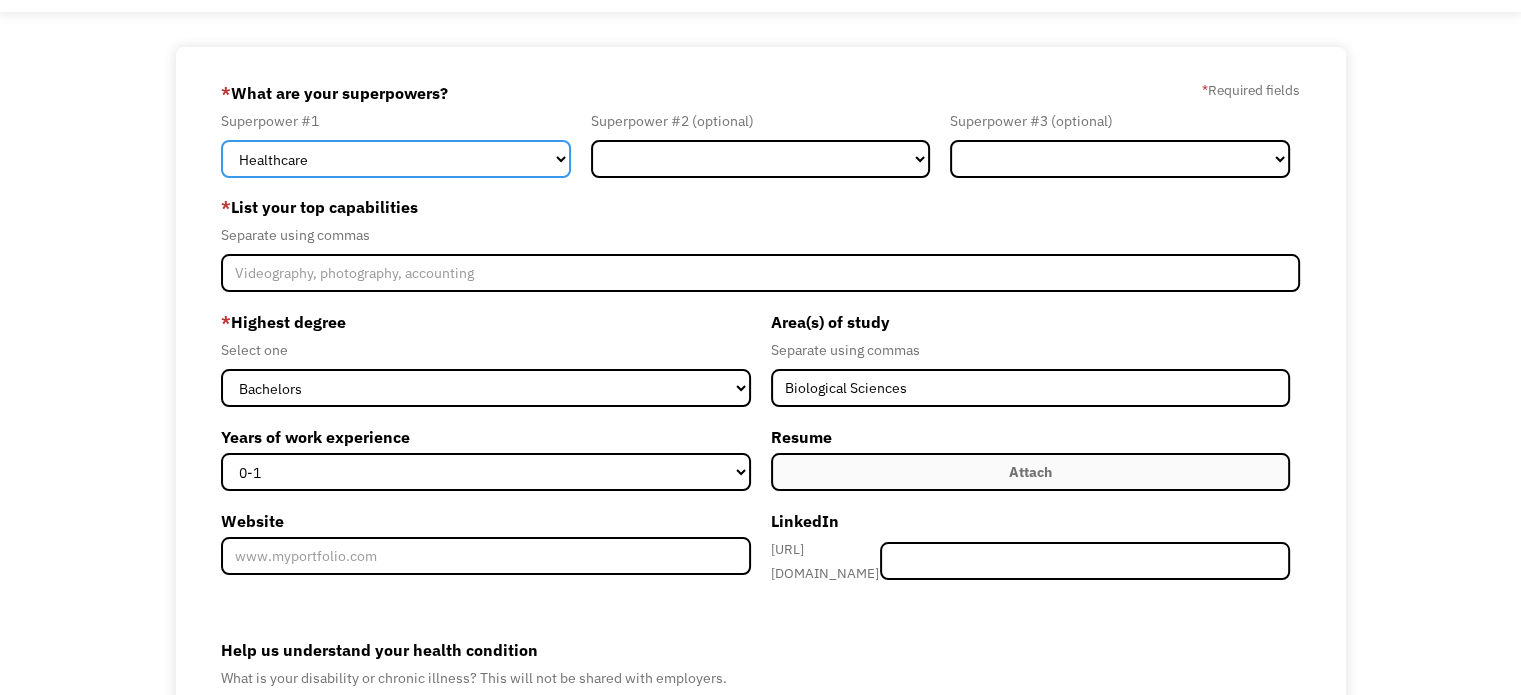 click on "Marketing Human Resources Finance Technology Operations Sales Industrial & Manufacturing Administration Legal Communications & Public Relations Customer Service Design Healthcare Science & Education Engineering & Construction Other" at bounding box center (396, 159) 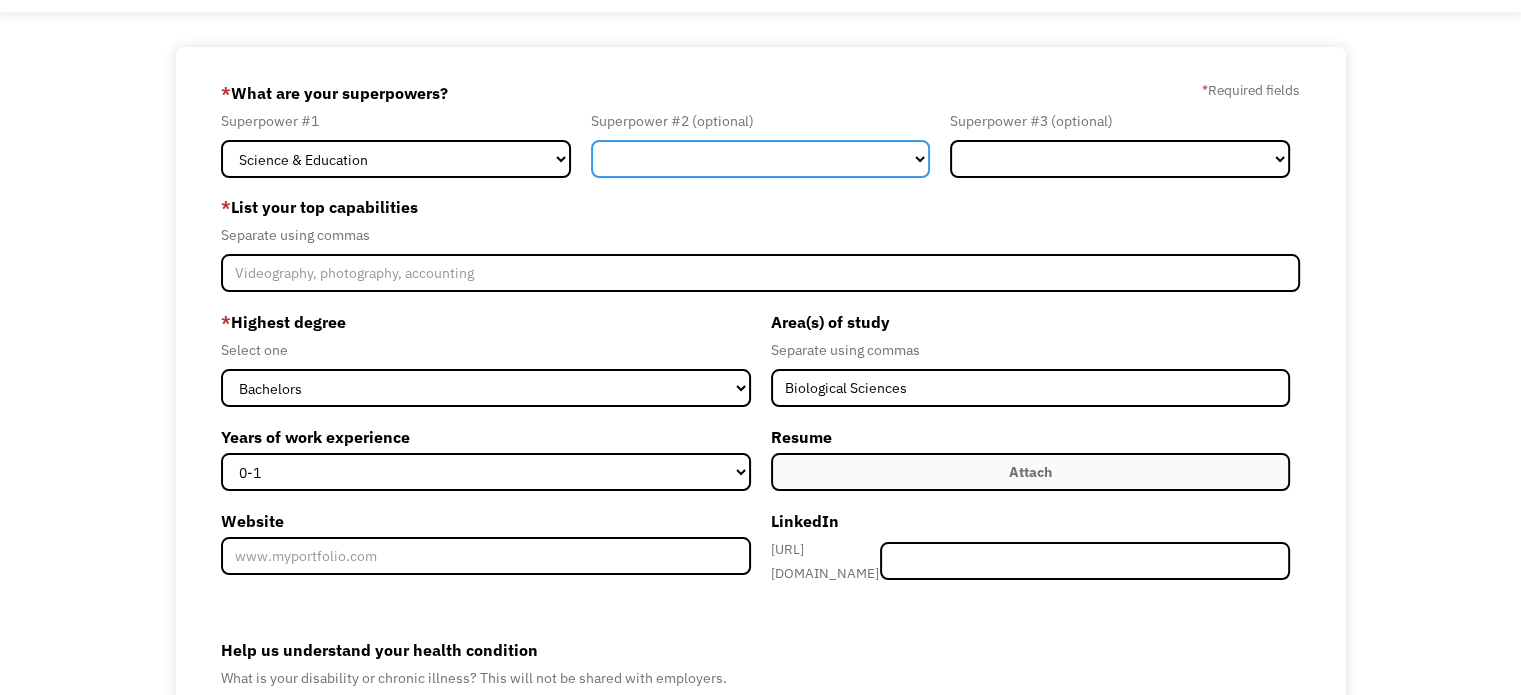 click on "Marketing Human Resources Finance Technology Operations Sales Industrial & Manufacturing Administration Legal Communications & Public Relations Customer Service Design Healthcare Science & Education Engineering & Construction Other" at bounding box center [761, 159] 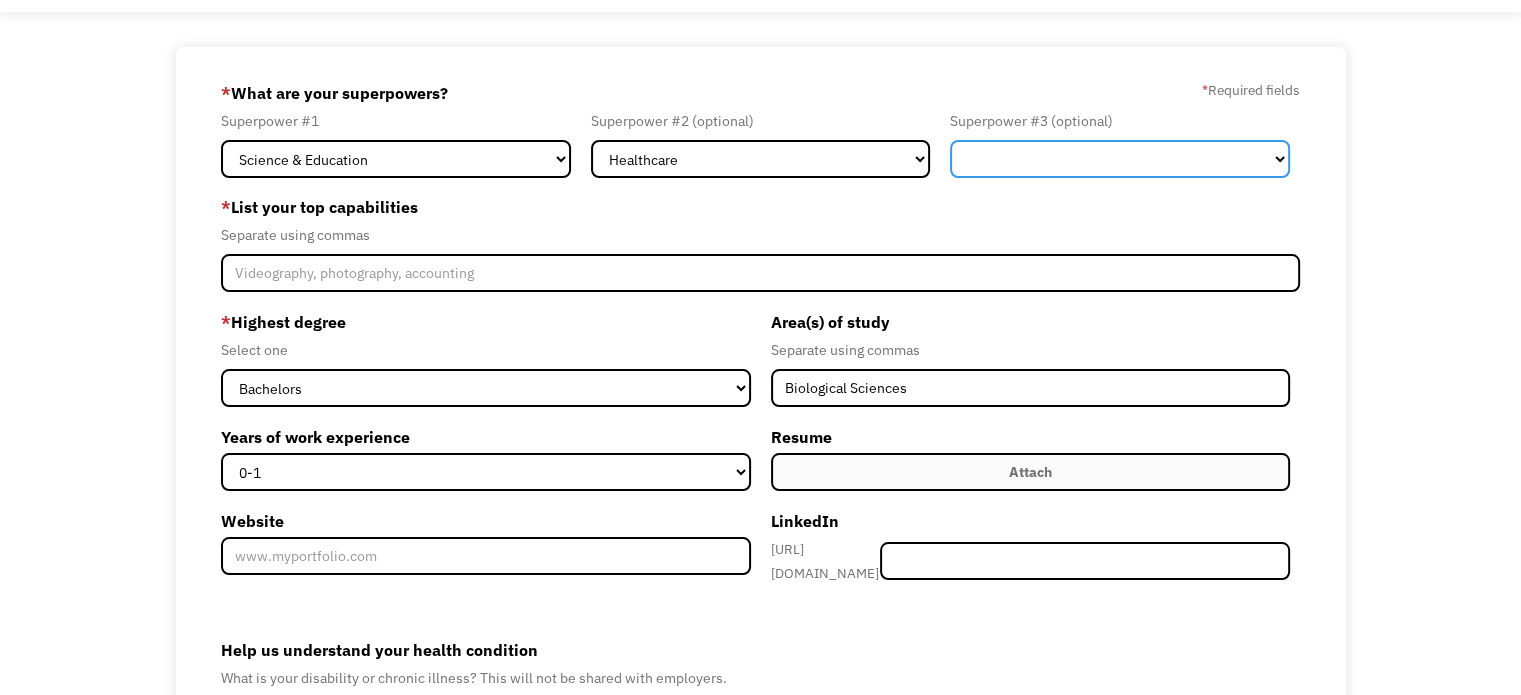 click on "Marketing Human Resources Finance Technology Operations Sales Industrial & Manufacturing Administration Legal Communications & Public Relations Customer Service Design Healthcare Science & Education Engineering & Construction Other" at bounding box center [1120, 159] 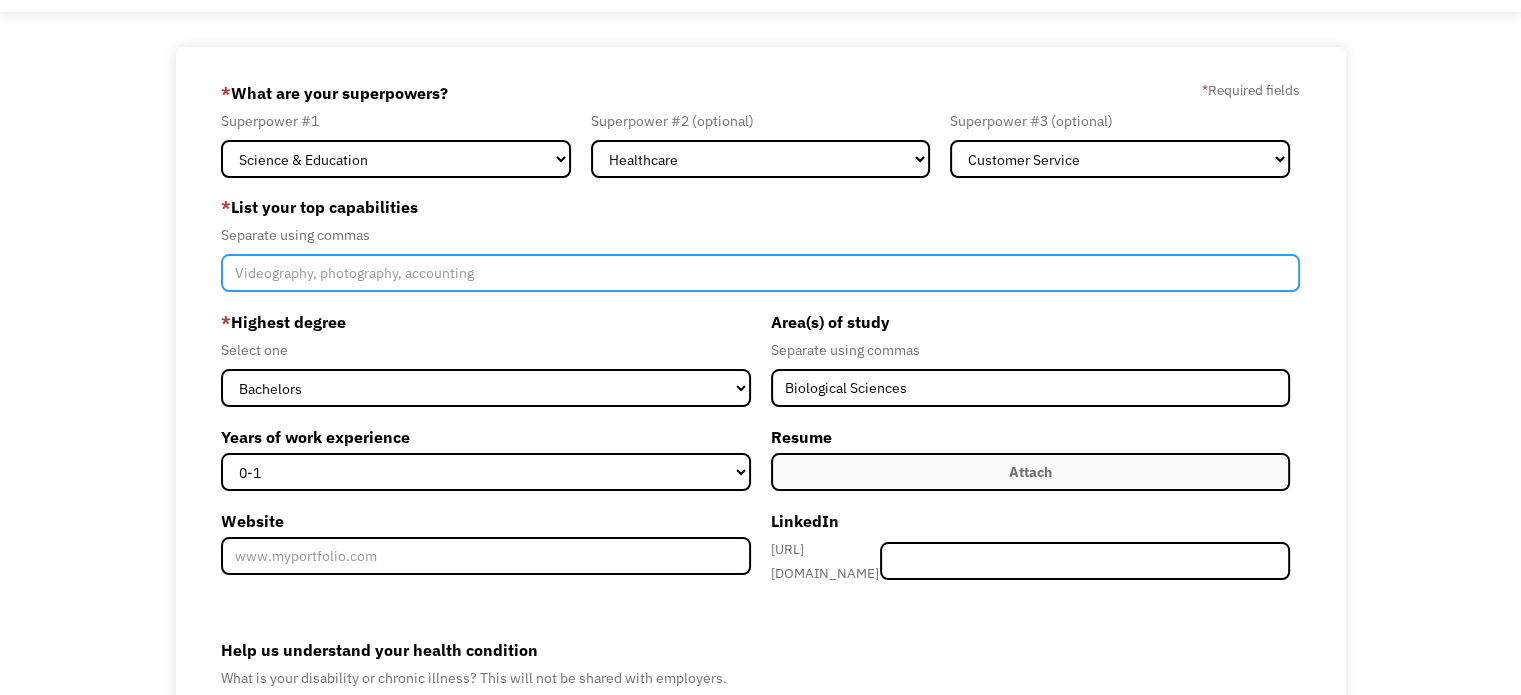 click at bounding box center (760, 273) 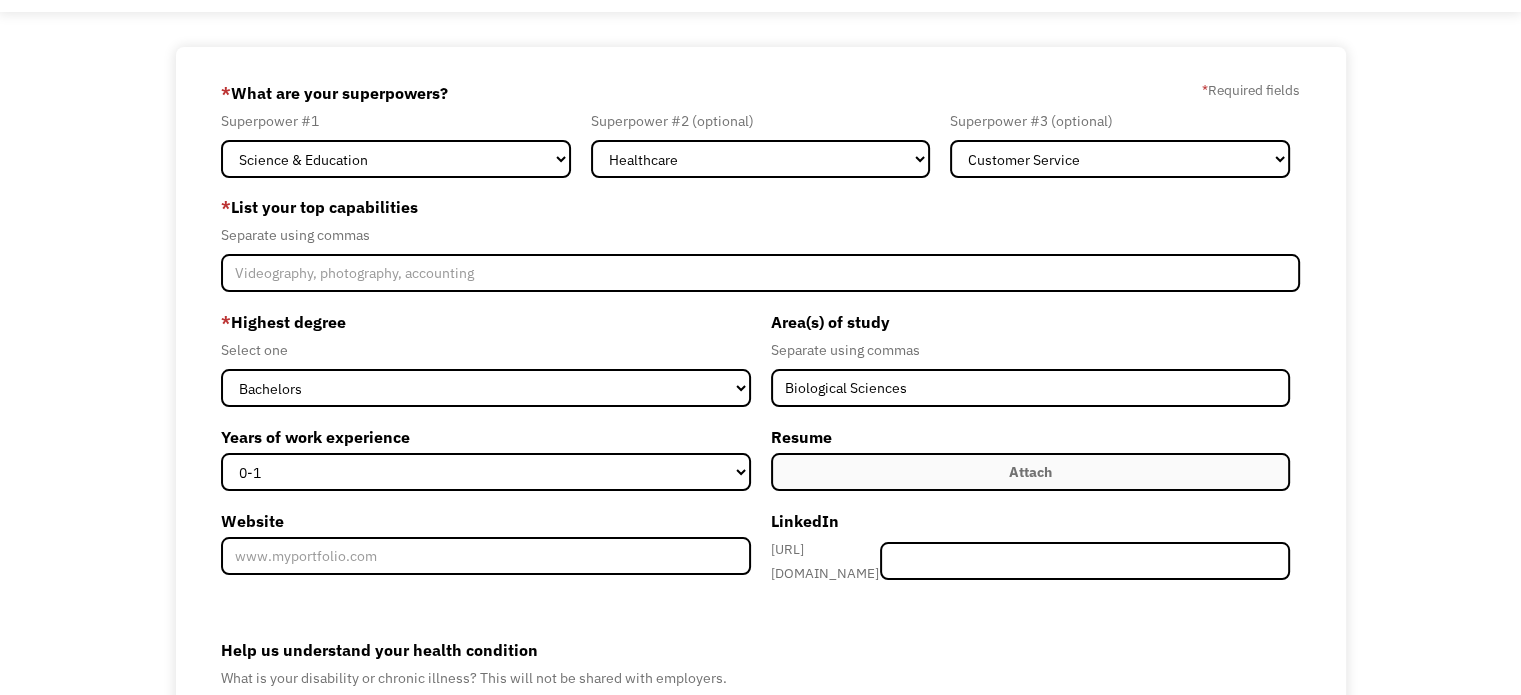 click on "68780f44dbd504aff97485fa ffearn_23@hotmail.com Florence Fearn News Article * What are your superpowers? * Required fields Superpower #1 Marketing Human Resources Finance Technology Operations Sales Industrial & Manufacturing Administration Legal Communications & Public Relations Customer Service Design Healthcare Science & Education Engineering & Construction Other Superpower #2 (optional) Marketing Human Resources Finance Technology Operations Sales Industrial & Manufacturing Administration Legal Communications & Public Relations Customer Service Design Healthcare Science & Education Engineering & Construction Other Superpower #3 (optional) Marketing Human Resources Finance Technology Operations Sales Industrial & Manufacturing Administration Legal Communications & Public Relations Customer Service Design Healthcare Science & Education Engineering & Construction Other * List your top capabilities Separate using commas * Highest degree Select one High School Associates Bachelors Master's PhD 0-1 2-4 5-10 15+" at bounding box center (760, 471) 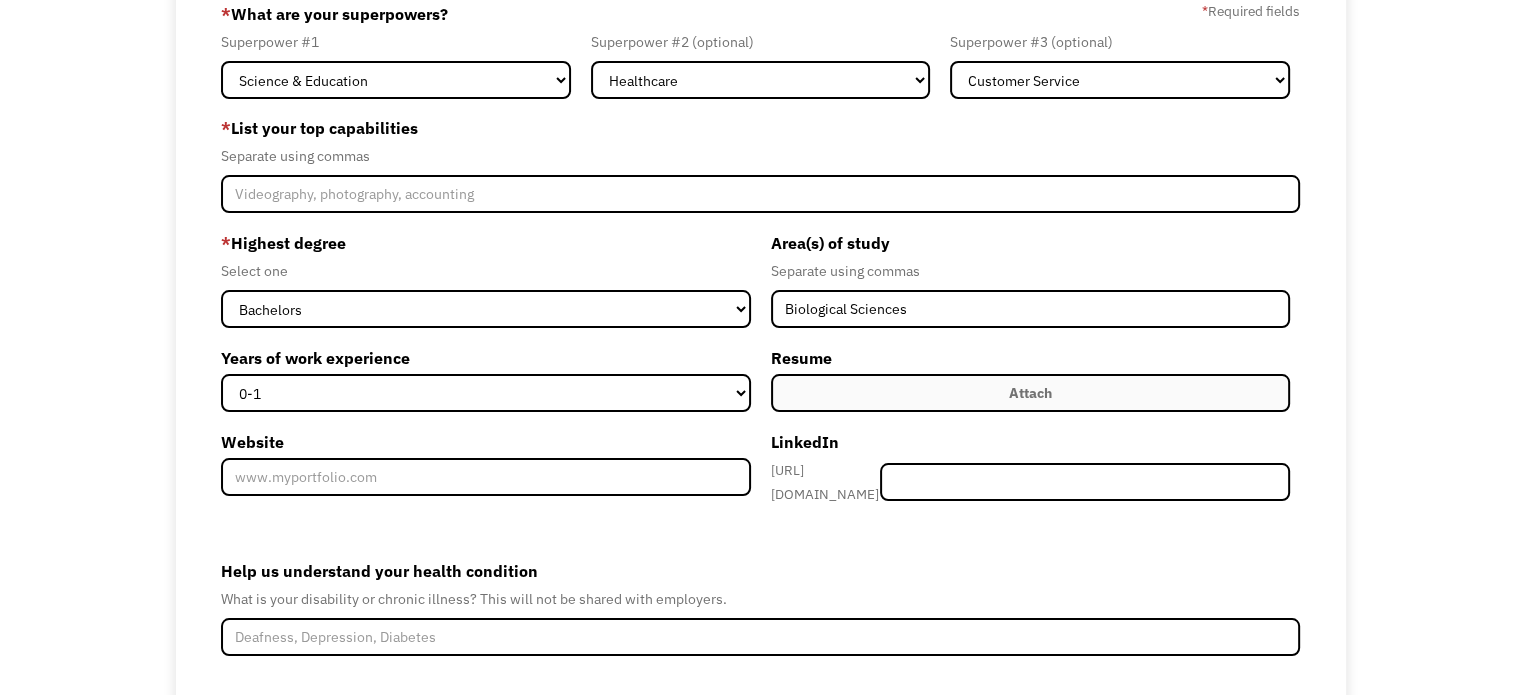 scroll, scrollTop: 164, scrollLeft: 0, axis: vertical 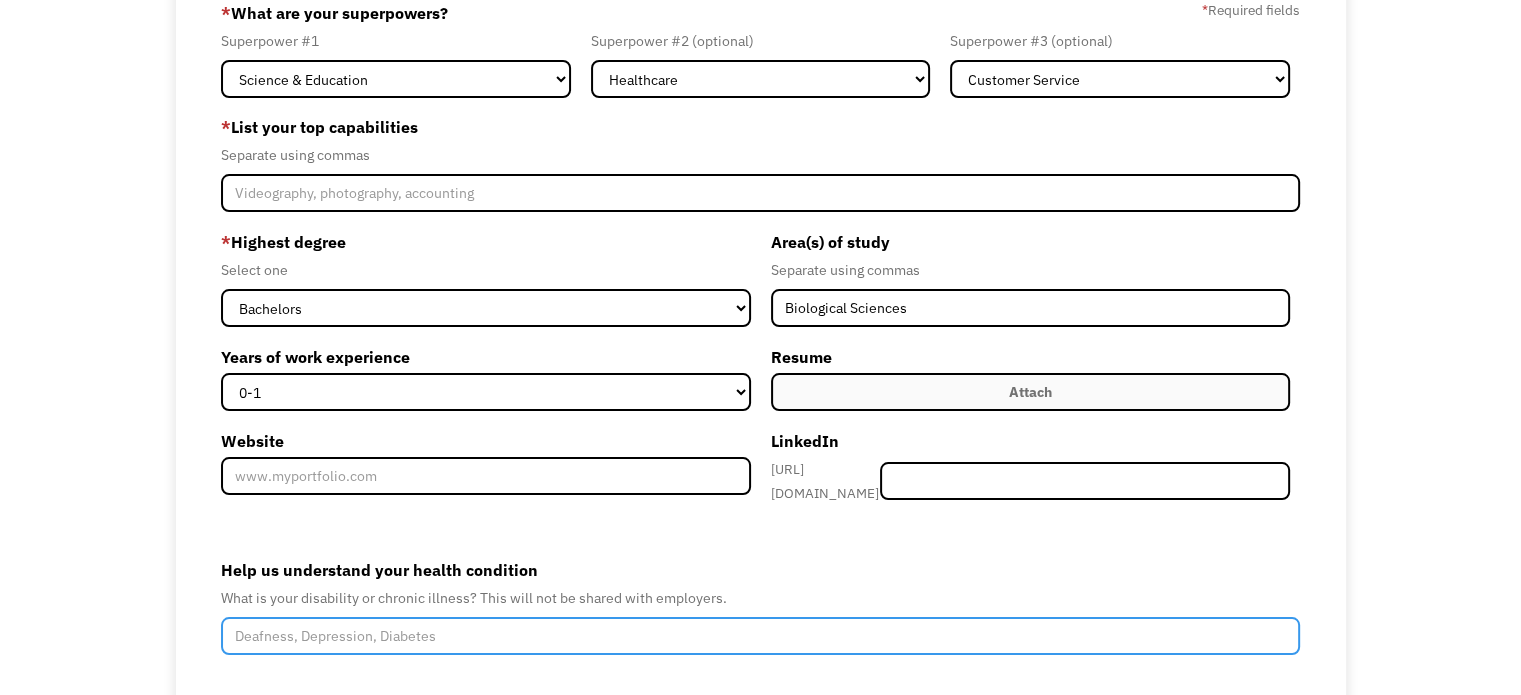click on "Help us understand your health condition" at bounding box center [760, 636] 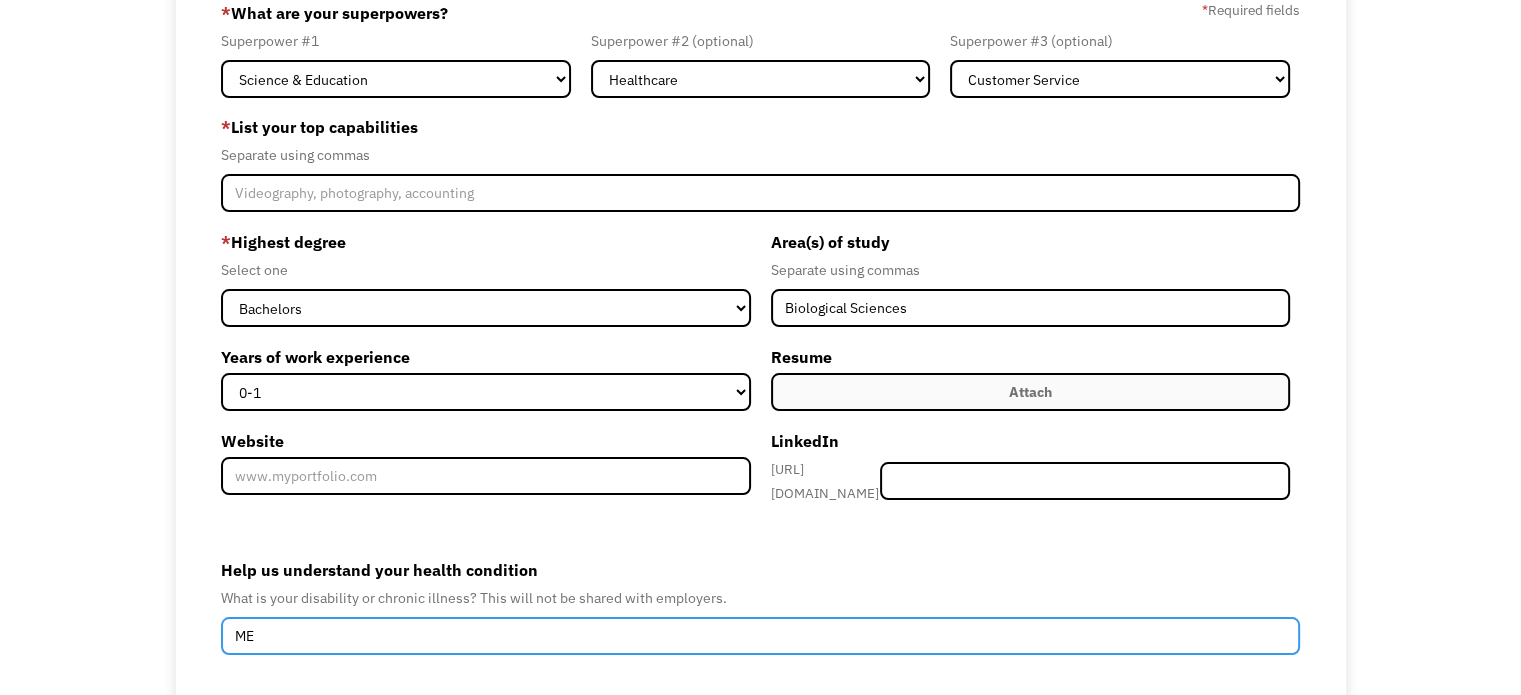 type on "M" 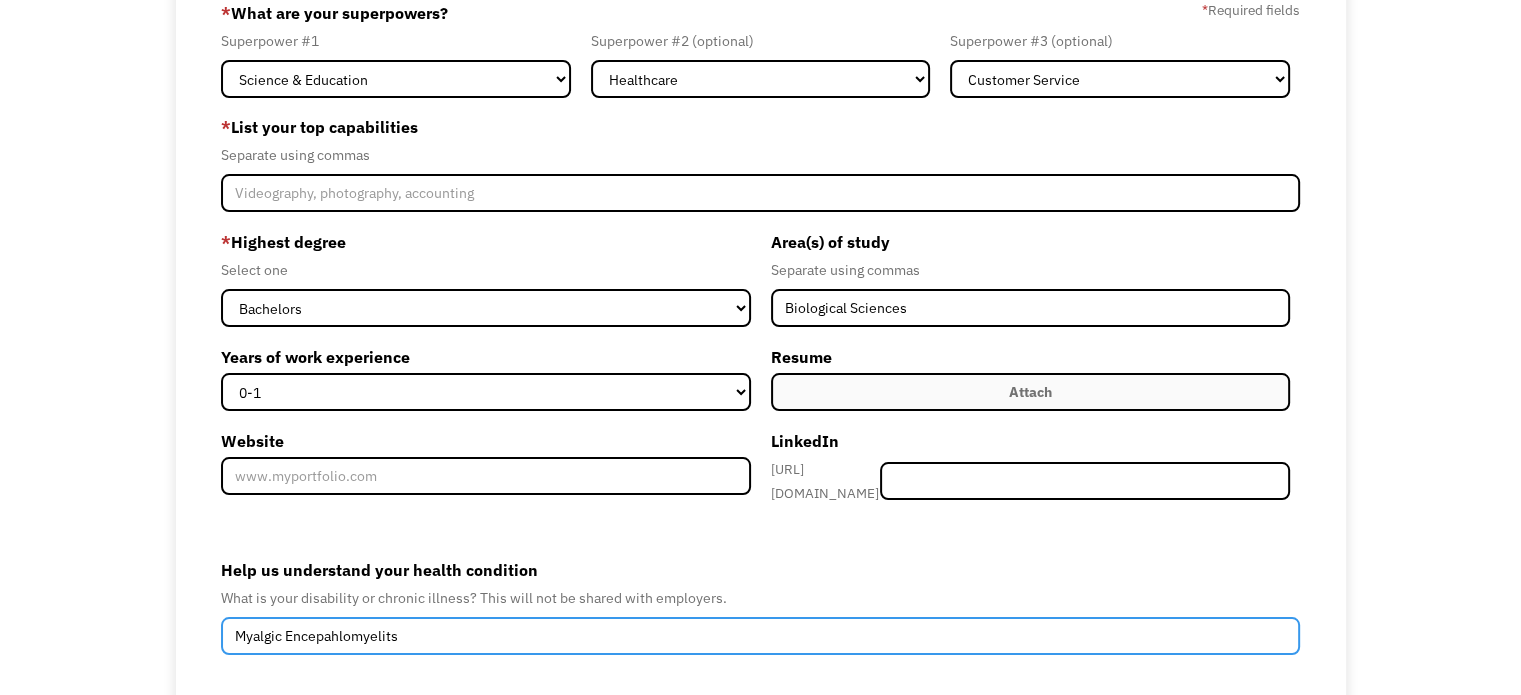 drag, startPoint x: 259, startPoint y: 633, endPoint x: 284, endPoint y: 634, distance: 25.019993 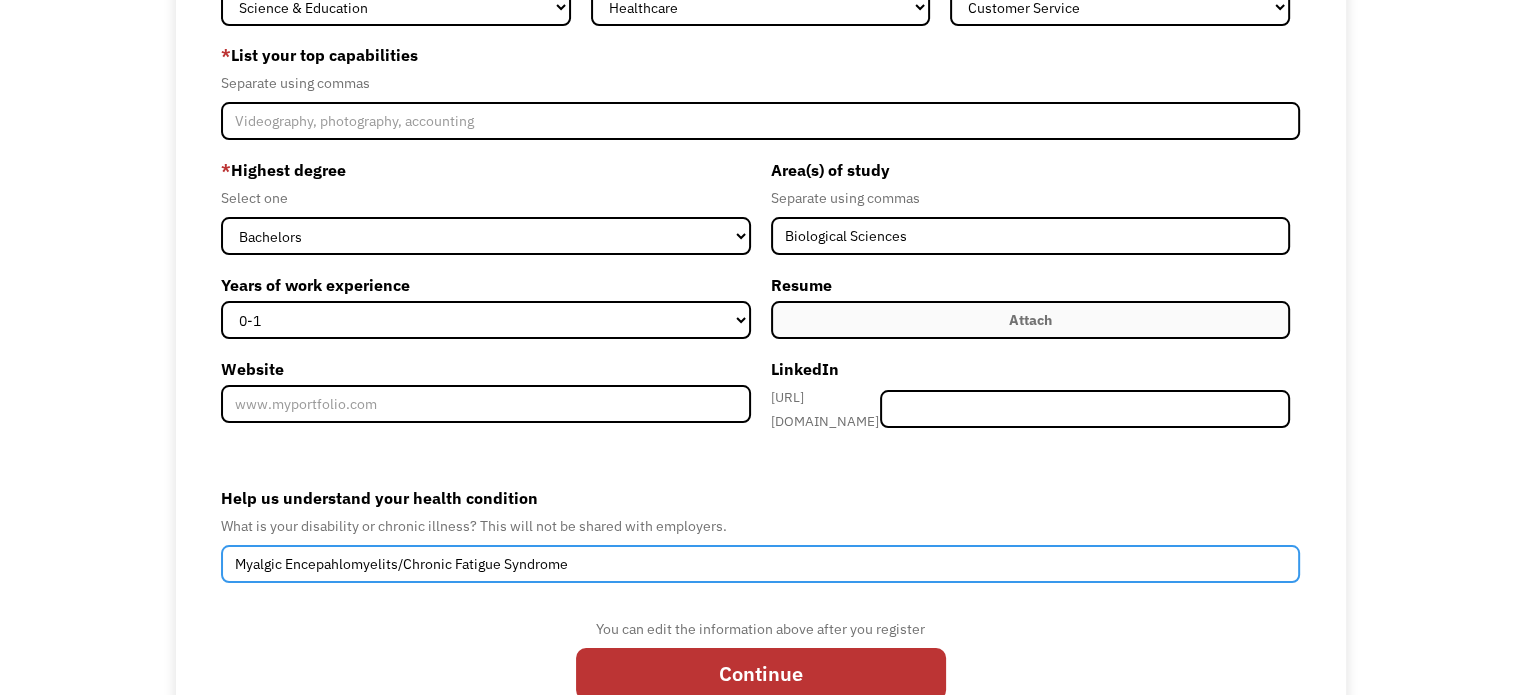 scroll, scrollTop: 309, scrollLeft: 0, axis: vertical 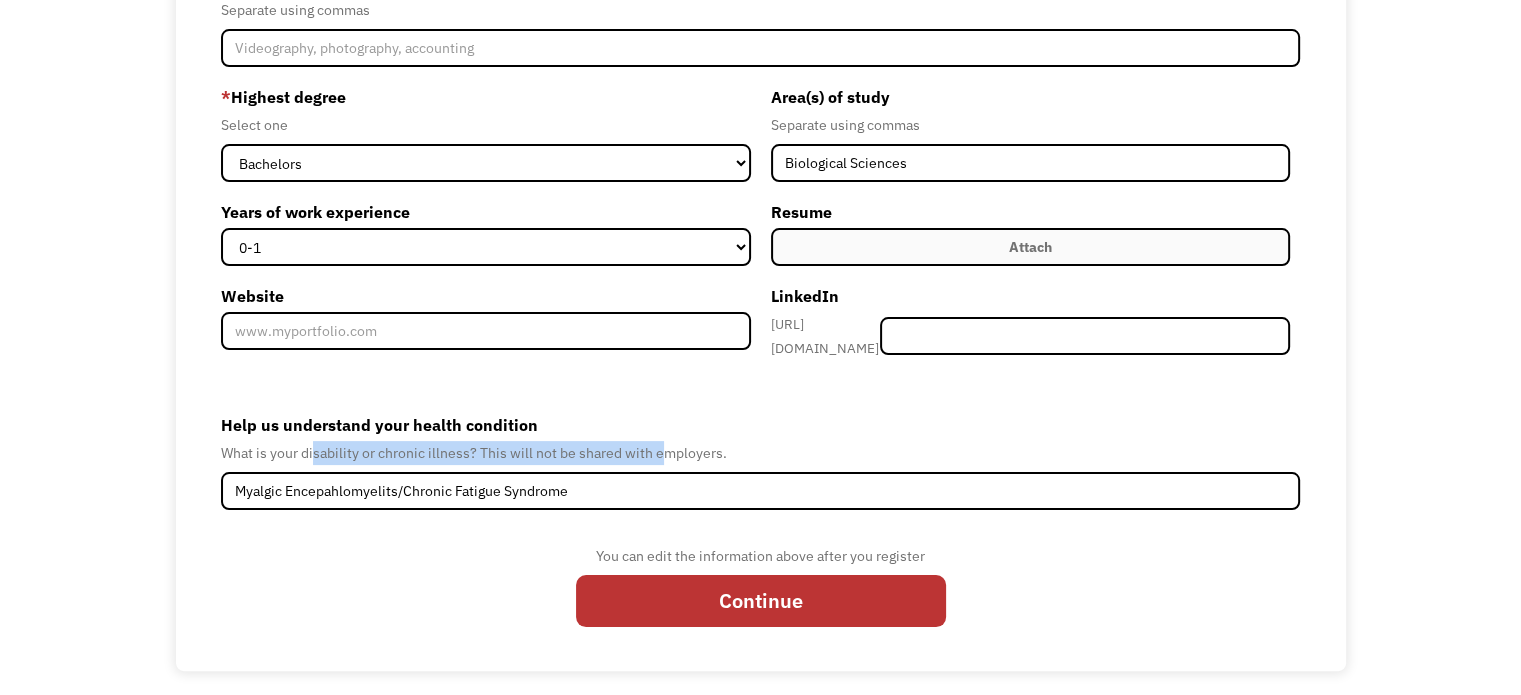 drag, startPoint x: 662, startPoint y: 430, endPoint x: 324, endPoint y: 443, distance: 338.2499 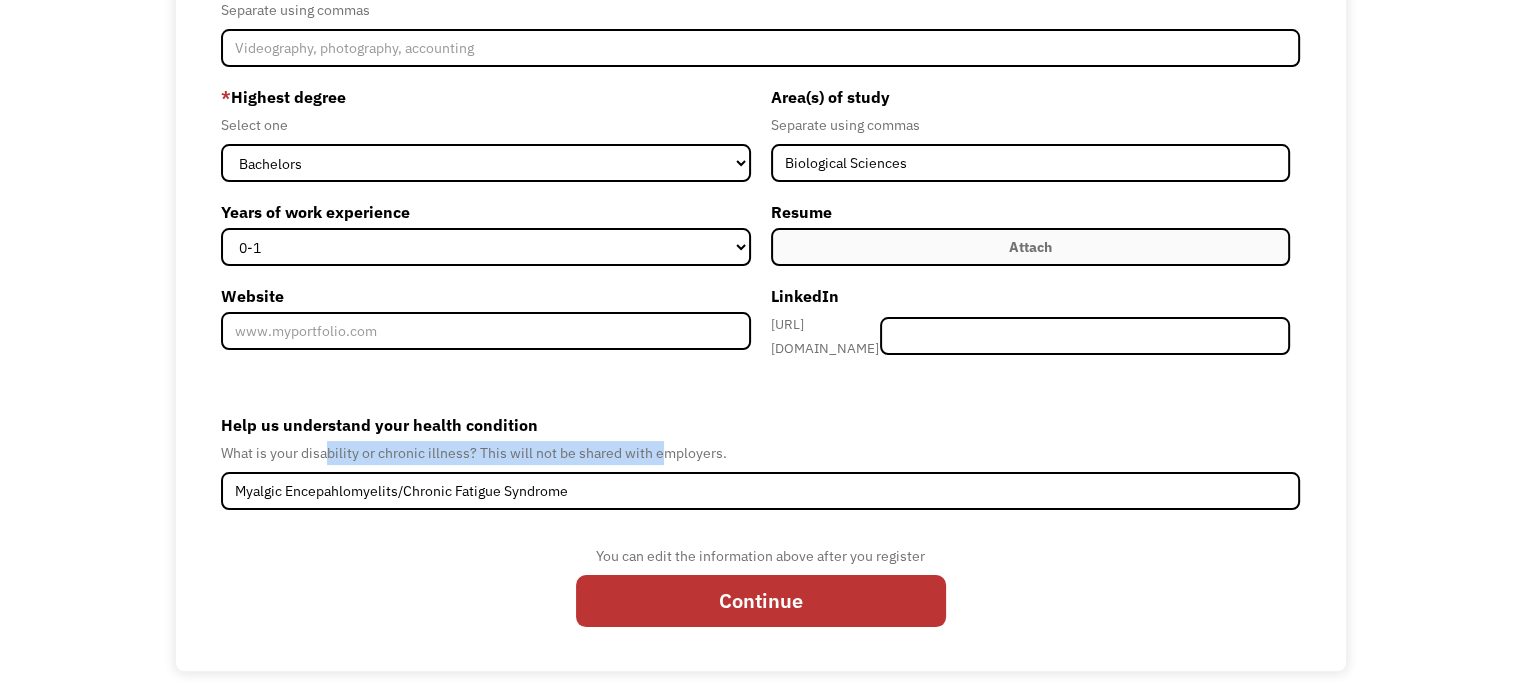 click on "What is your disability or chronic illness? This will not be shared with employers." at bounding box center [760, 453] 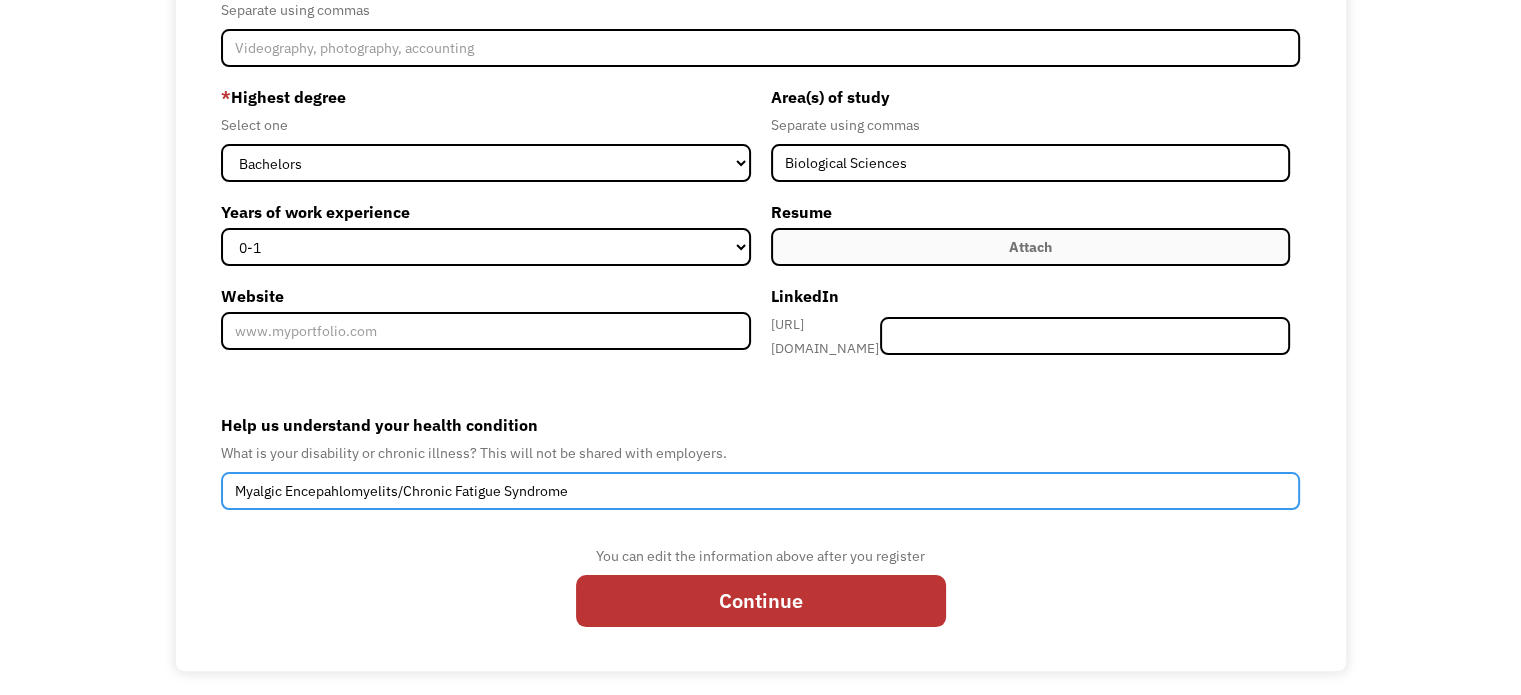 click on "Myalgic Encepahlomyelits/Chronic Fatigue Syndrome" at bounding box center (760, 491) 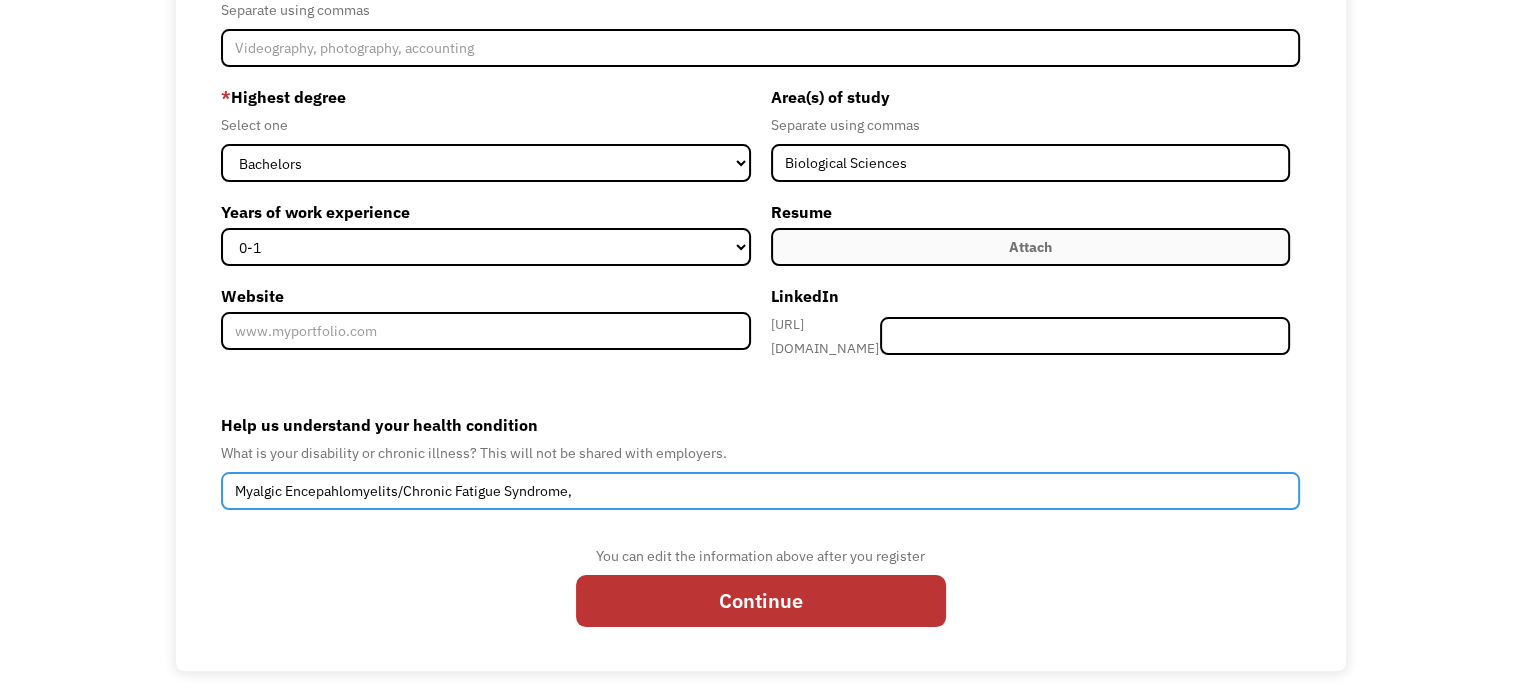 type on "Myalgic Encepahlomyelits/Chronic Fatigue Syndrome" 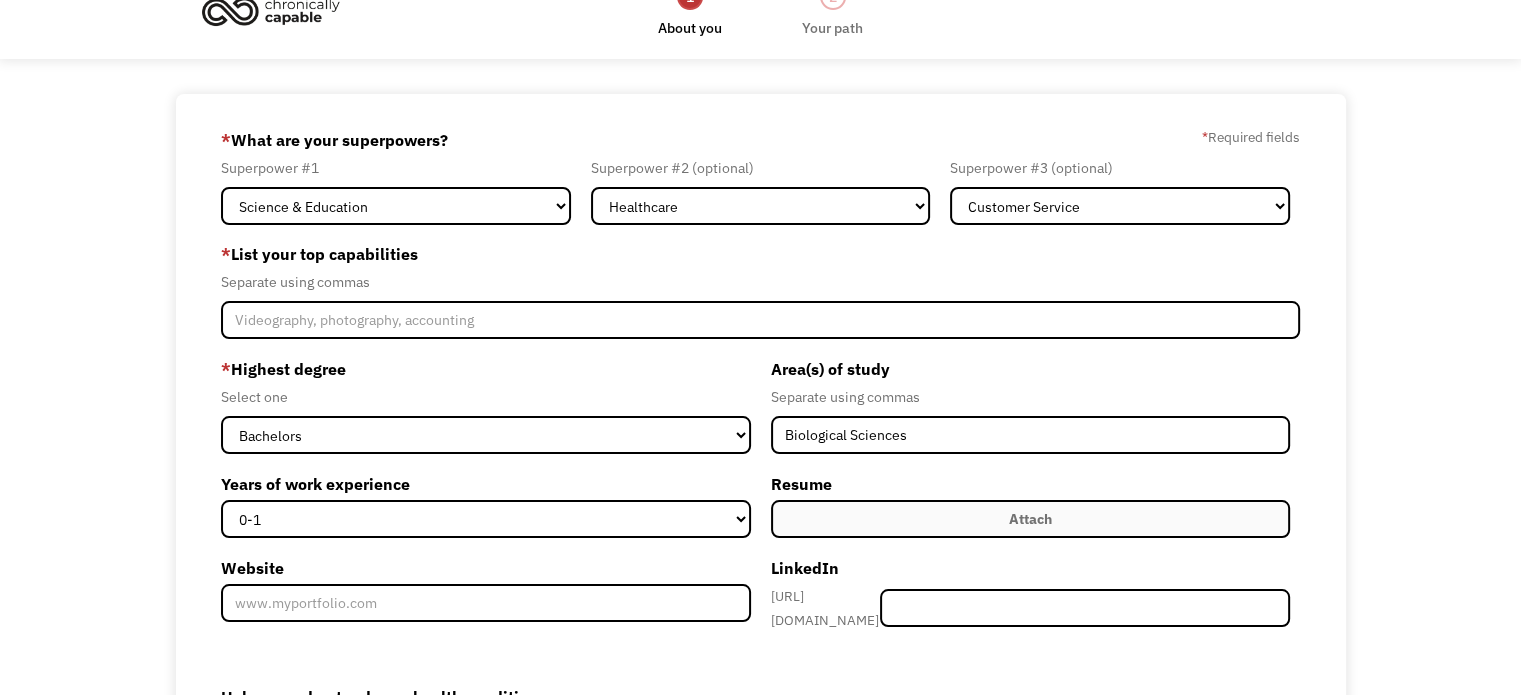 scroll, scrollTop: 0, scrollLeft: 0, axis: both 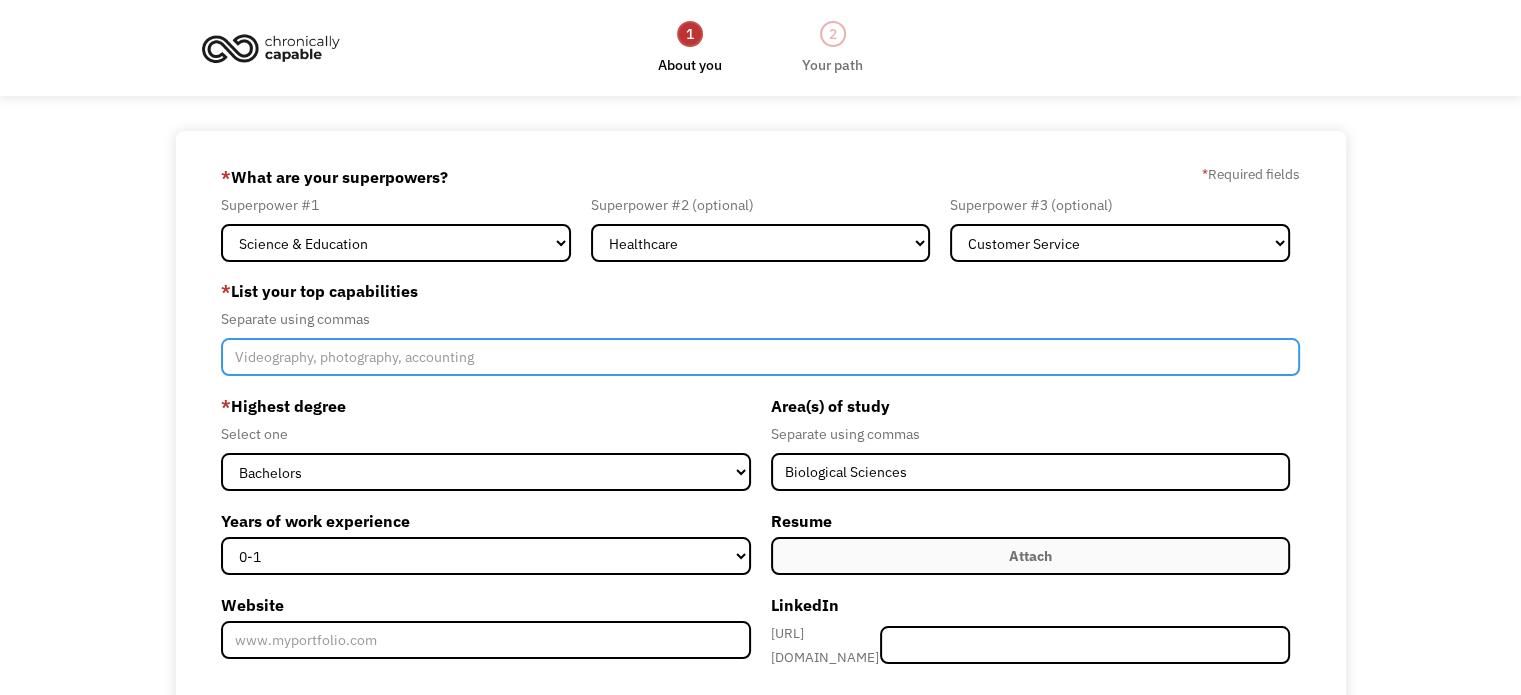 click at bounding box center (760, 357) 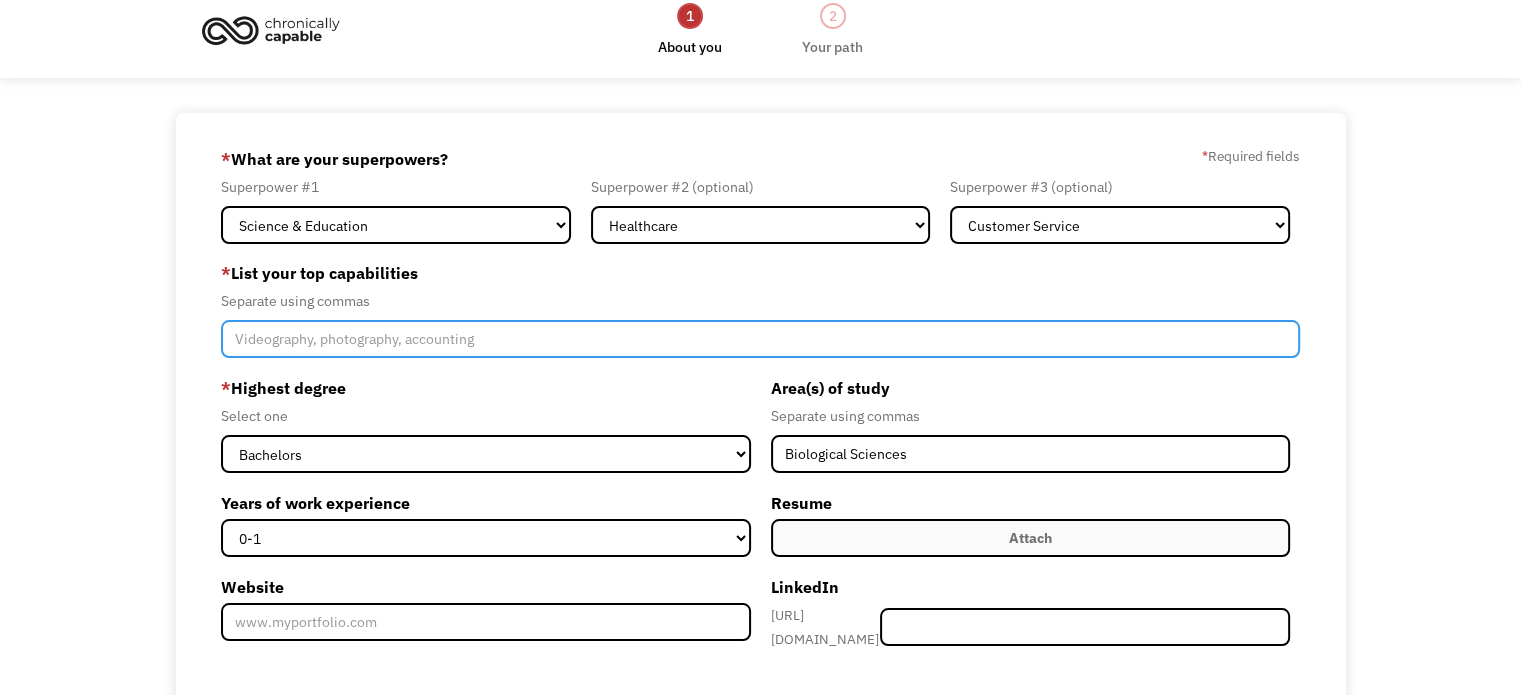 scroll, scrollTop: 16, scrollLeft: 0, axis: vertical 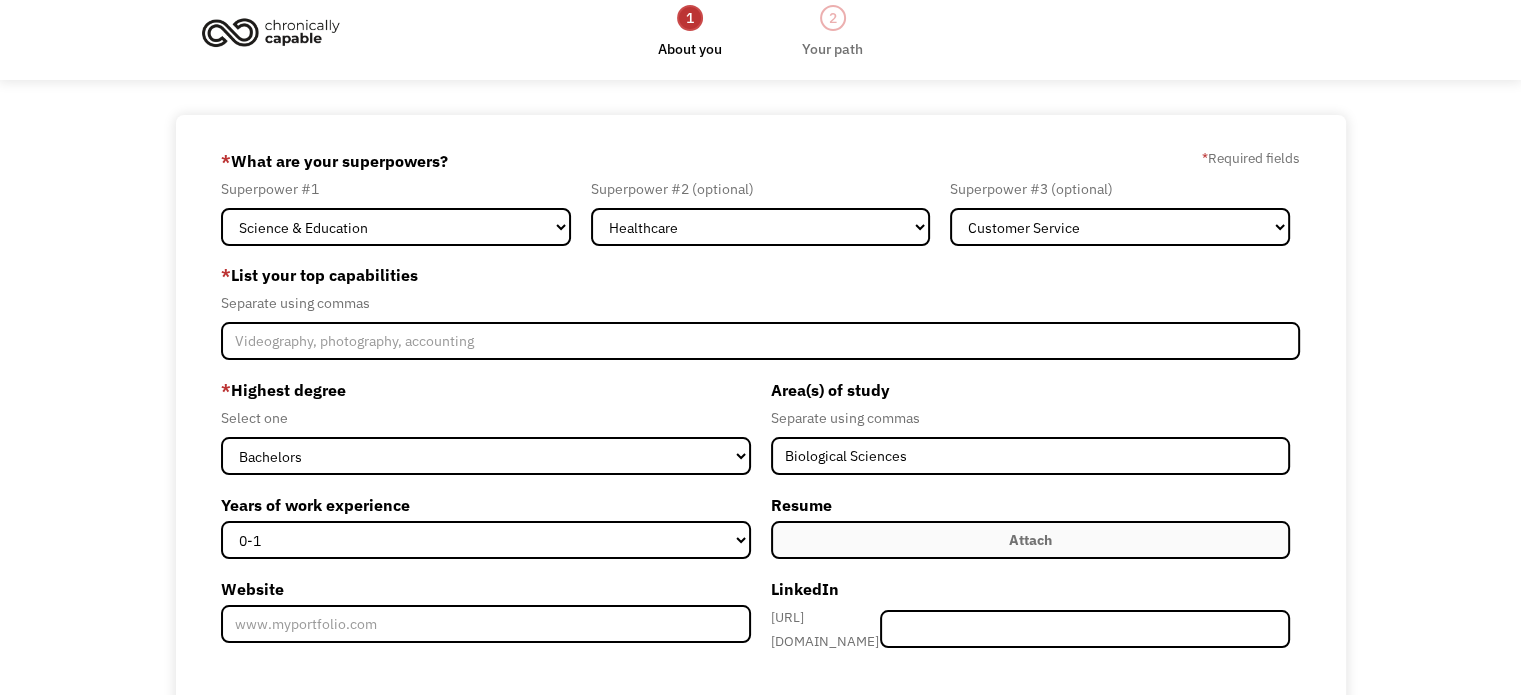 click on "68780f44dbd504aff97485fa ffearn_23@hotmail.com Florence Fearn News Article * What are your superpowers? * Required fields Superpower #1 Marketing Human Resources Finance Technology Operations Sales Industrial & Manufacturing Administration Legal Communications & Public Relations Customer Service Design Healthcare Science & Education Engineering & Construction Other Superpower #2 (optional) Marketing Human Resources Finance Technology Operations Sales Industrial & Manufacturing Administration Legal Communications & Public Relations Customer Service Design Healthcare Science & Education Engineering & Construction Other Superpower #3 (optional) Marketing Human Resources Finance Technology Operations Sales Industrial & Manufacturing Administration Legal Communications & Public Relations Customer Service Design Healthcare Science & Education Engineering & Construction Other * List your top capabilities Separate using commas * Highest degree Select one High School Associates Bachelors Master's PhD 0-1 2-4 5-10 15+" at bounding box center [760, 539] 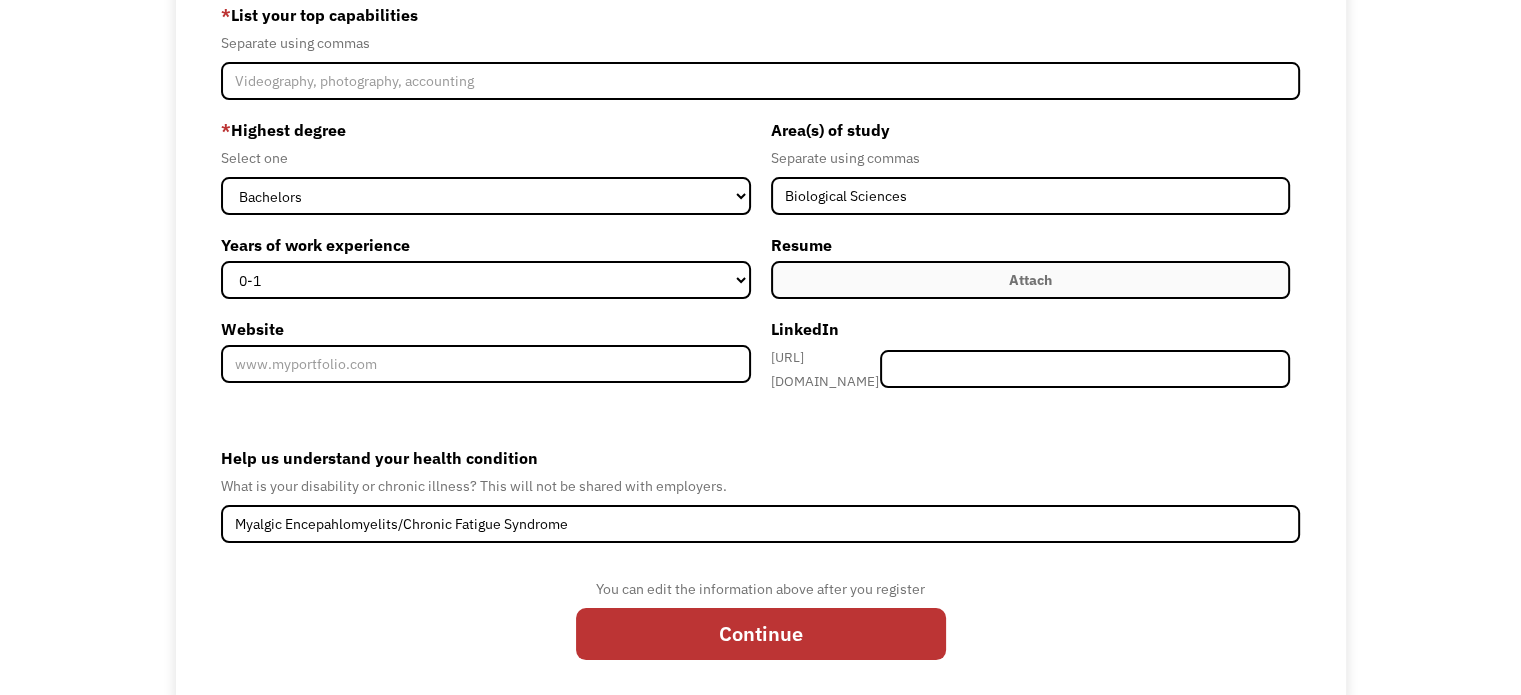 scroll, scrollTop: 268, scrollLeft: 0, axis: vertical 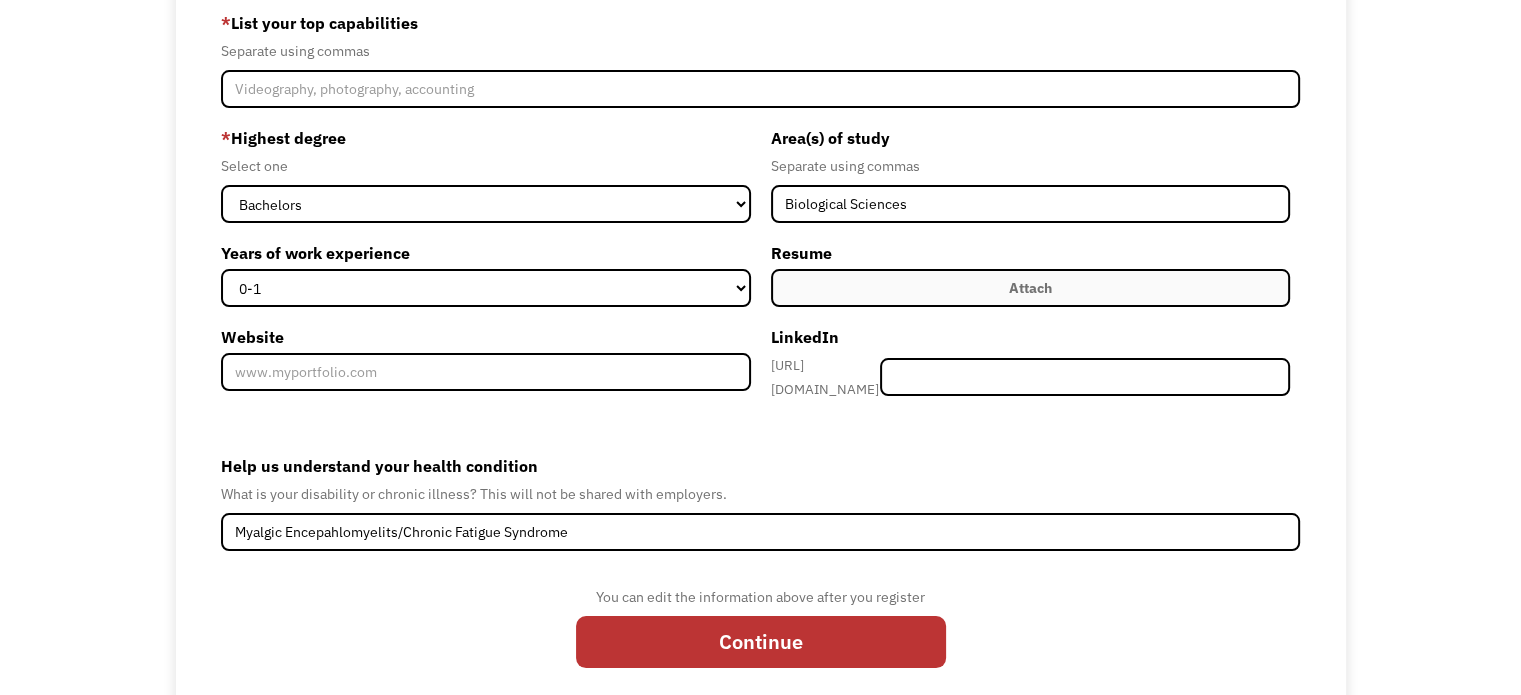 drag, startPoint x: 340, startPoint y: 552, endPoint x: 131, endPoint y: 566, distance: 209.46837 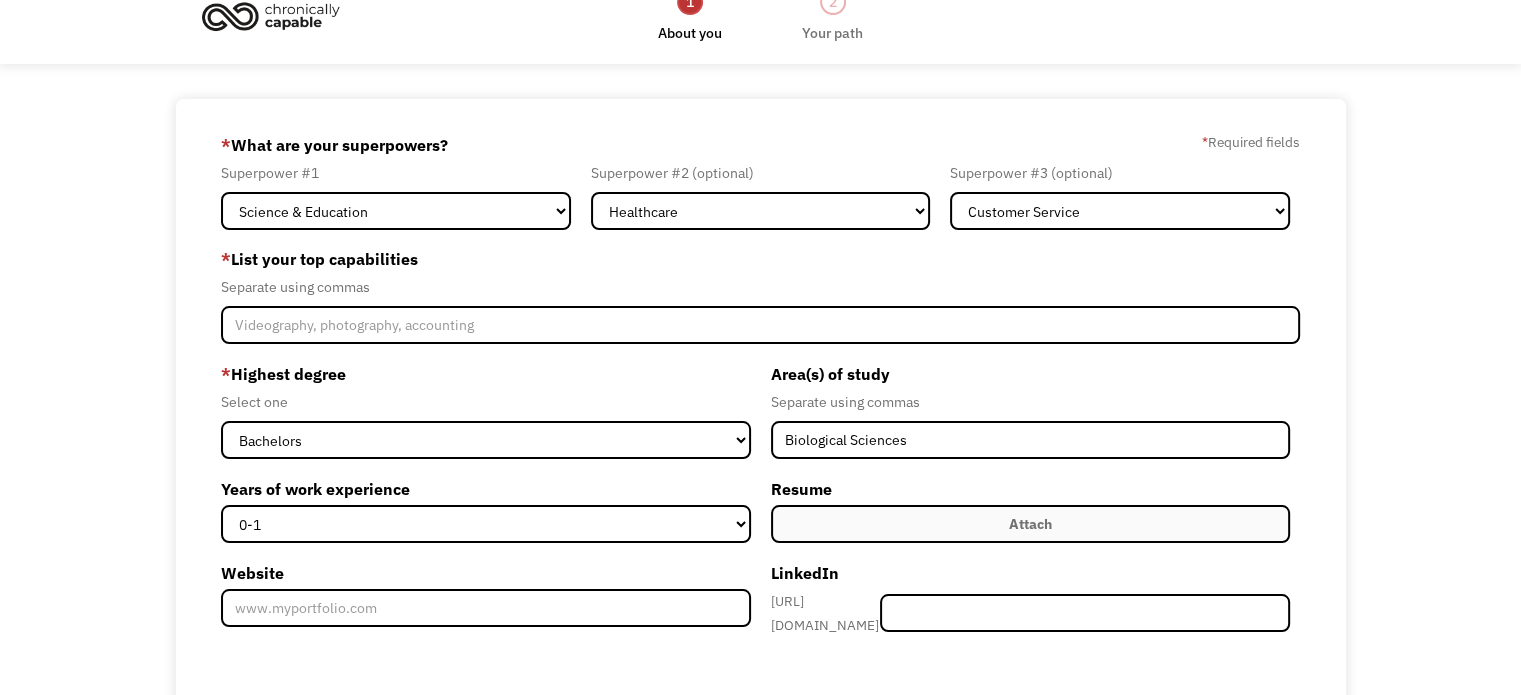 scroll, scrollTop: 0, scrollLeft: 0, axis: both 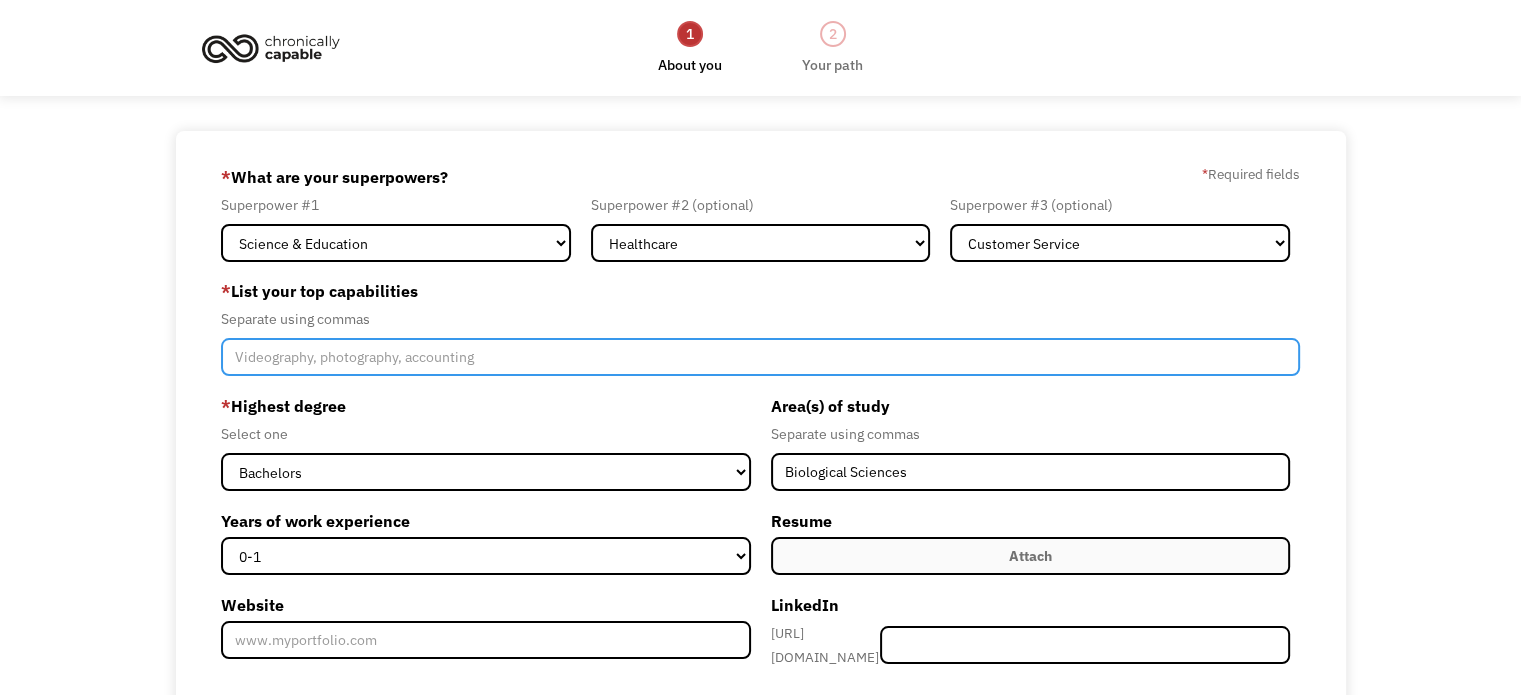 click at bounding box center [760, 357] 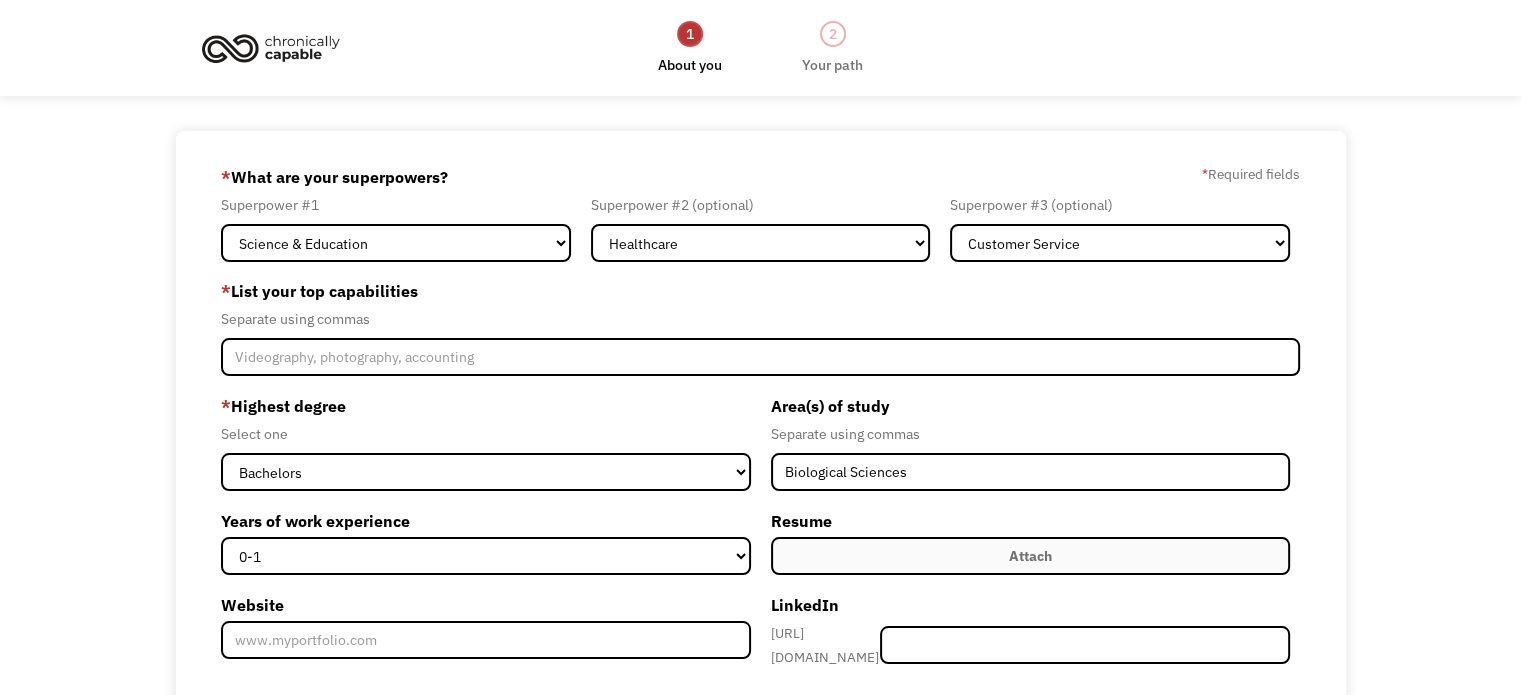 click on "68780f44dbd504aff97485fa ffearn_23@hotmail.com Florence Fearn News Article * What are your superpowers? * Required fields Superpower #1 Marketing Human Resources Finance Technology Operations Sales Industrial & Manufacturing Administration Legal Communications & Public Relations Customer Service Design Healthcare Science & Education Engineering & Construction Other Superpower #2 (optional) Marketing Human Resources Finance Technology Operations Sales Industrial & Manufacturing Administration Legal Communications & Public Relations Customer Service Design Healthcare Science & Education Engineering & Construction Other Superpower #3 (optional) Marketing Human Resources Finance Technology Operations Sales Industrial & Manufacturing Administration Legal Communications & Public Relations Customer Service Design Healthcare Science & Education Engineering & Construction Other * List your top capabilities Separate using commas * Highest degree Select one High School Associates Bachelors Master's PhD 0-1 2-4 5-10 15+" at bounding box center [760, 555] 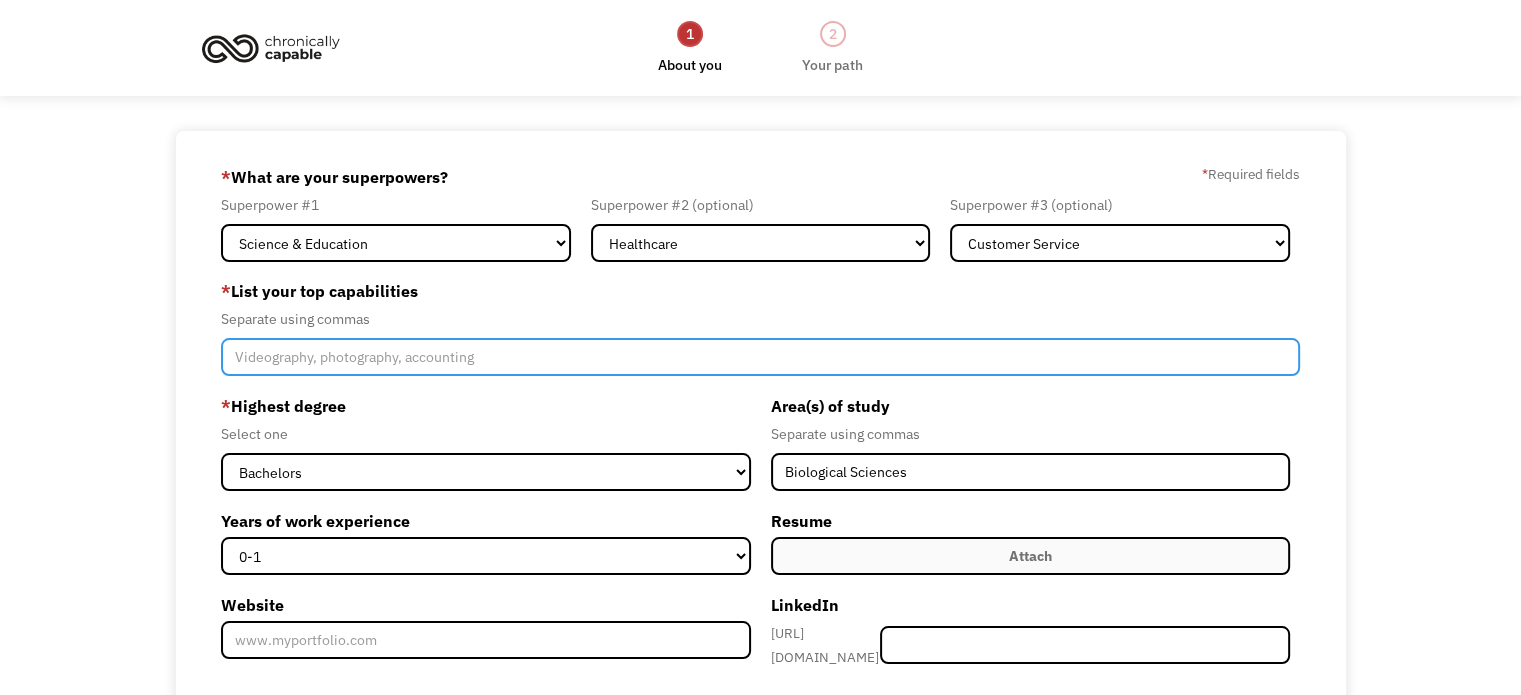 click at bounding box center [760, 357] 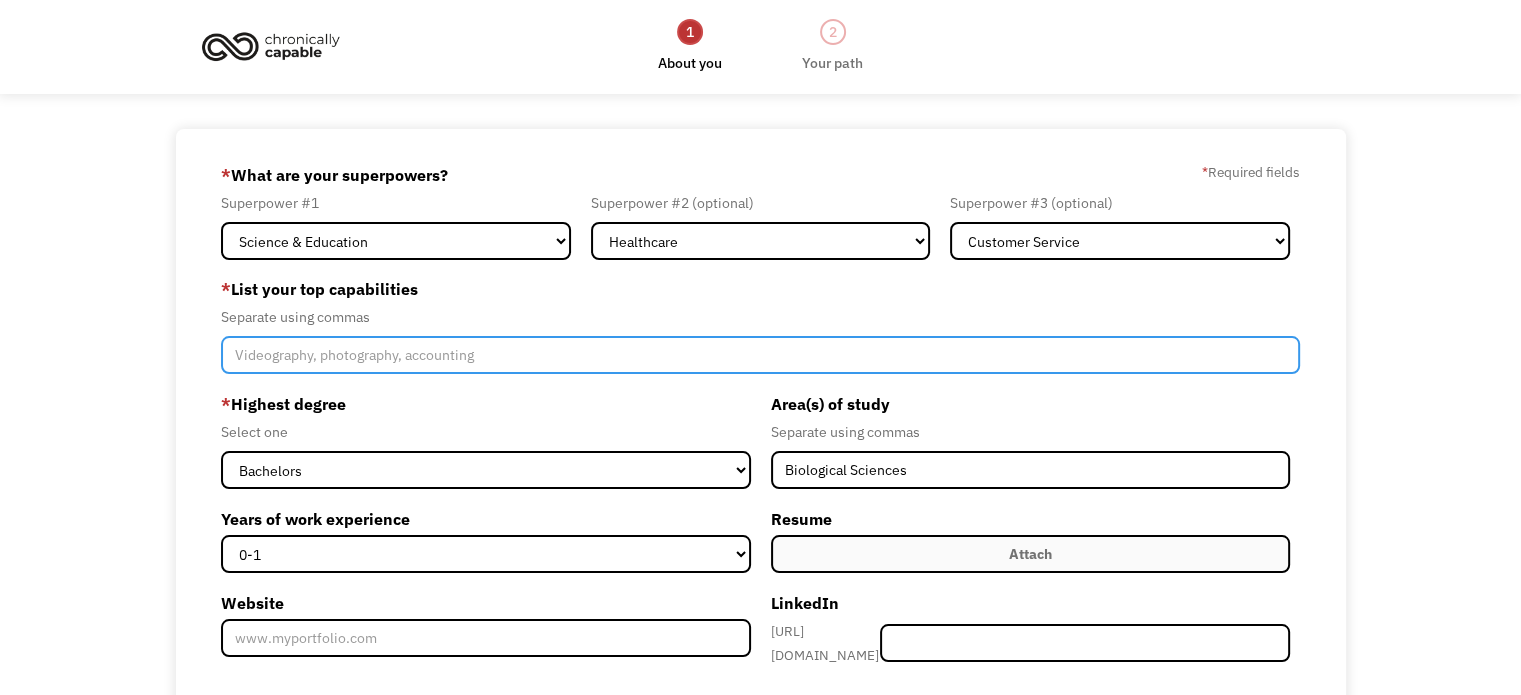scroll, scrollTop: 0, scrollLeft: 0, axis: both 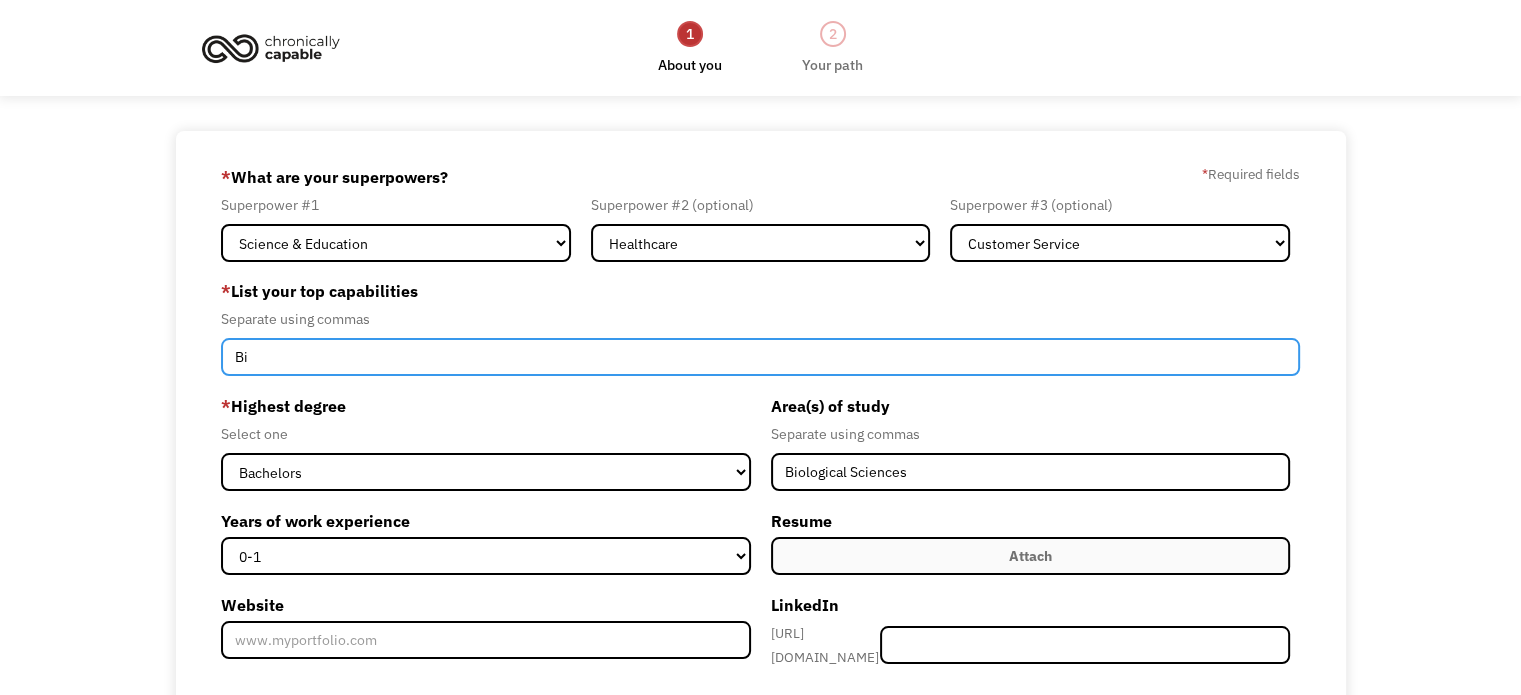 type on "B" 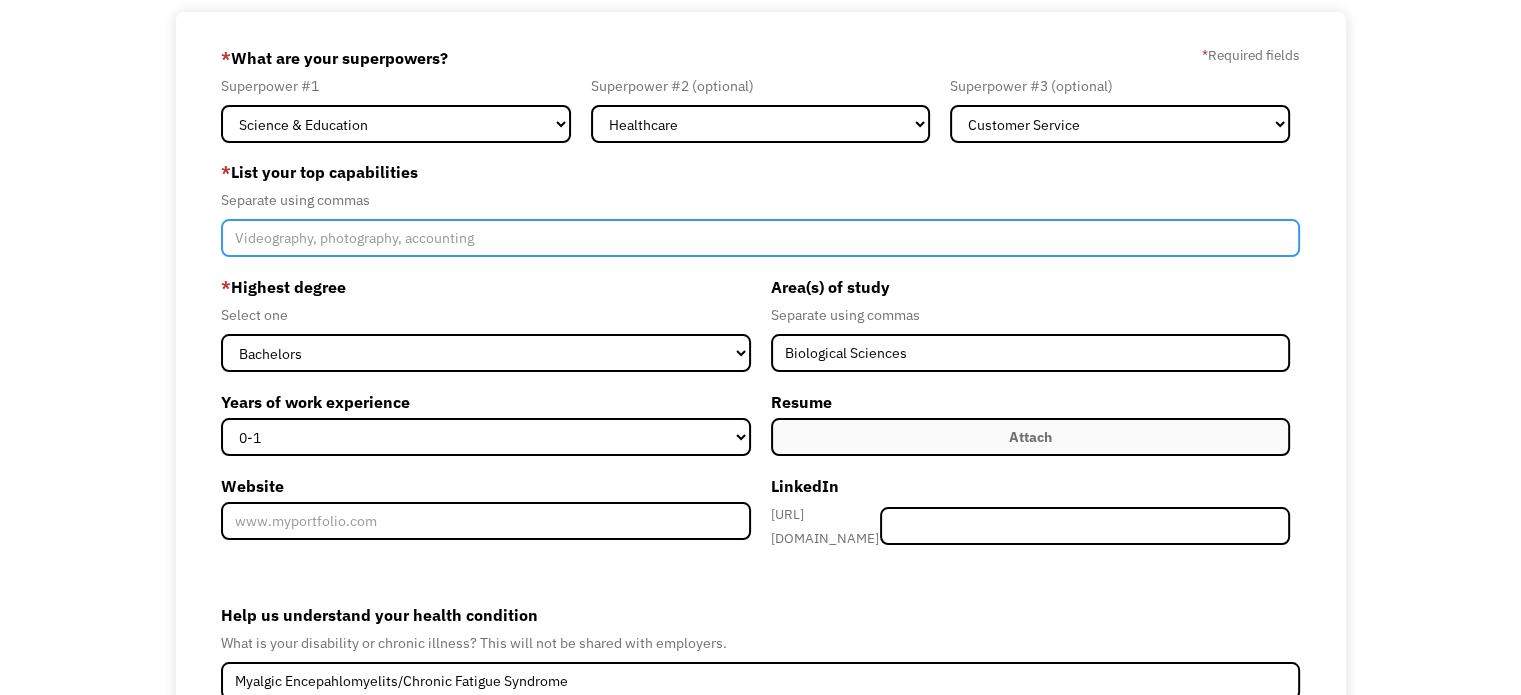 scroll, scrollTop: 0, scrollLeft: 0, axis: both 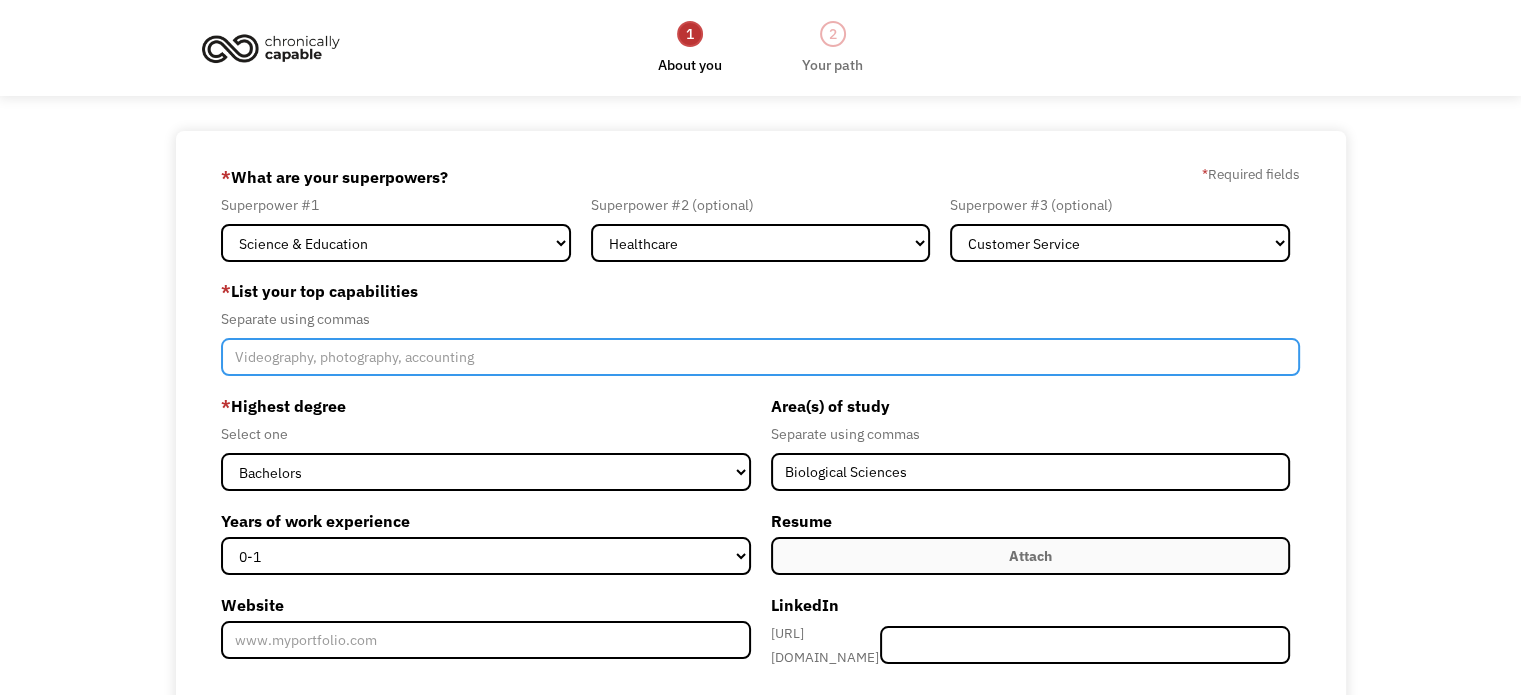 click at bounding box center (760, 357) 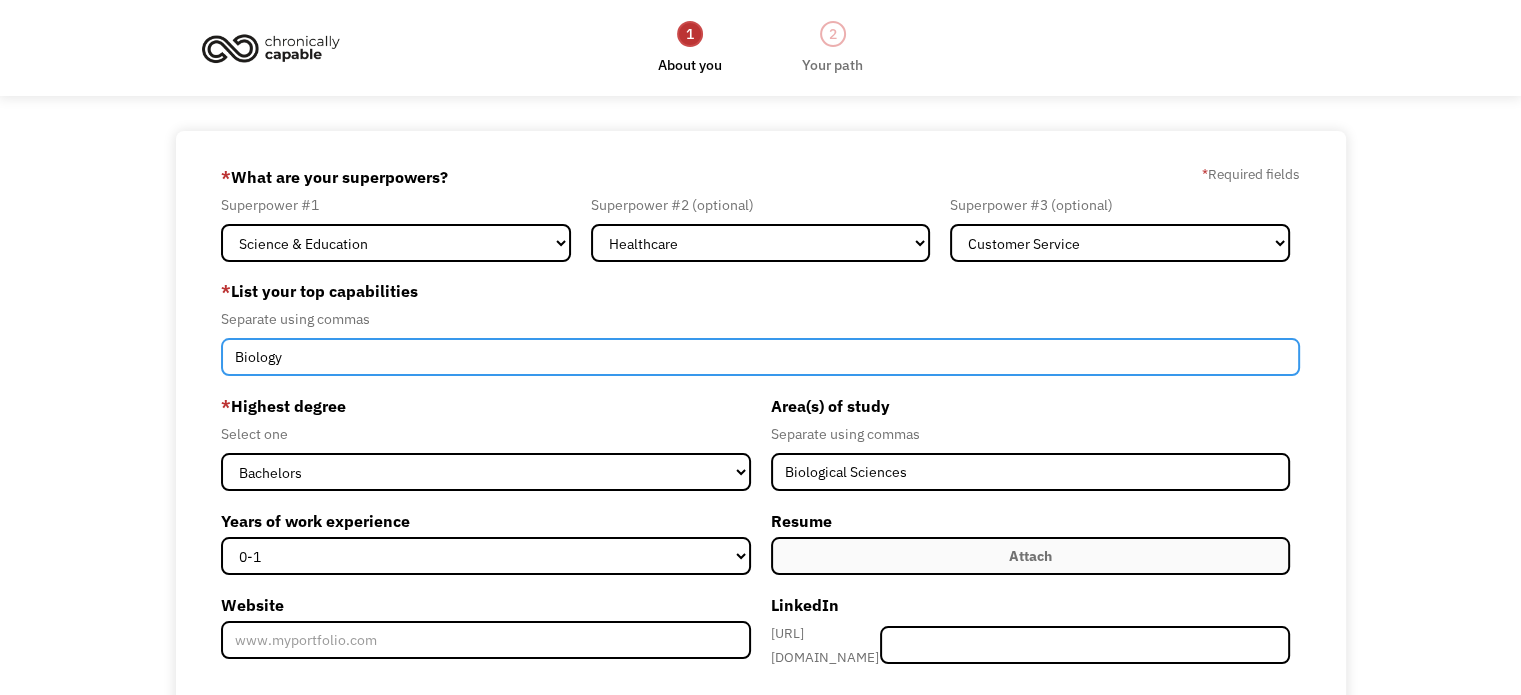 type on "Biolog" 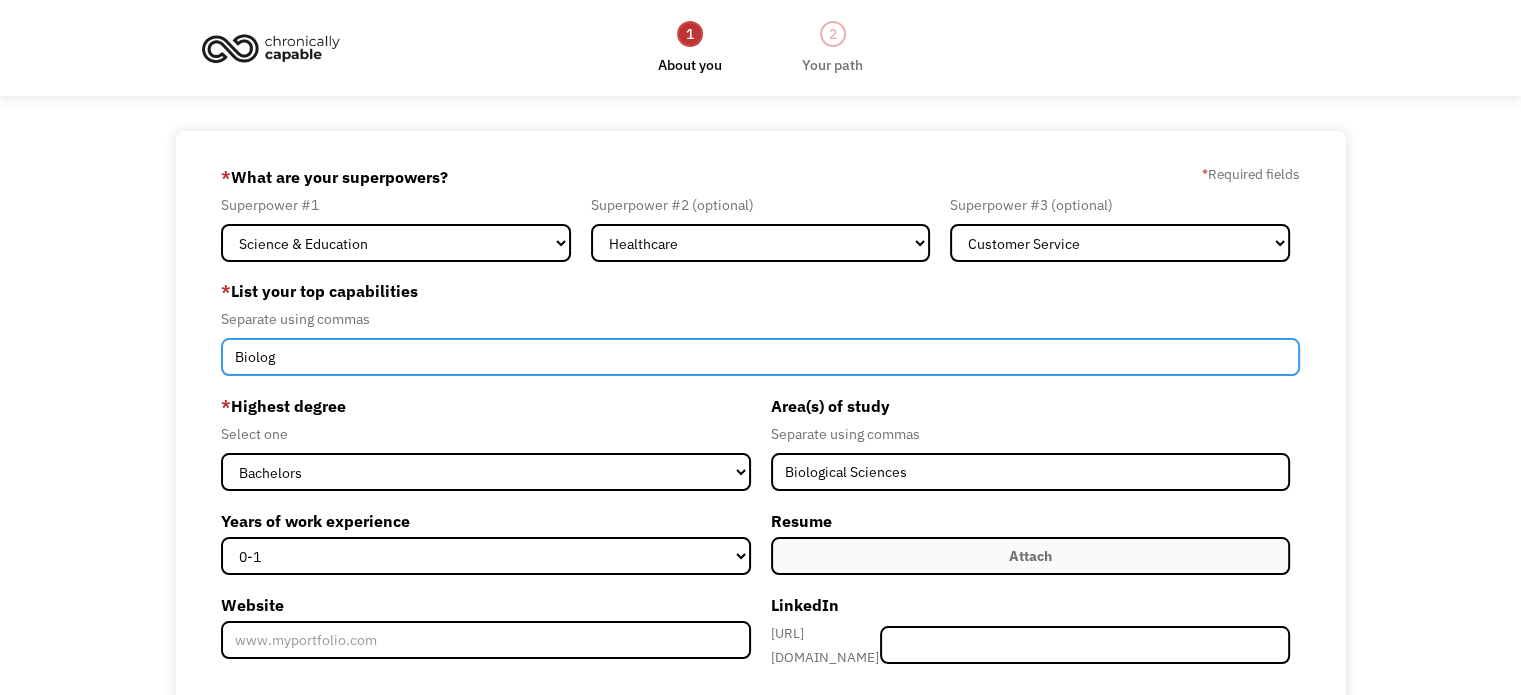drag, startPoint x: 294, startPoint y: 345, endPoint x: 160, endPoint y: 363, distance: 135.20355 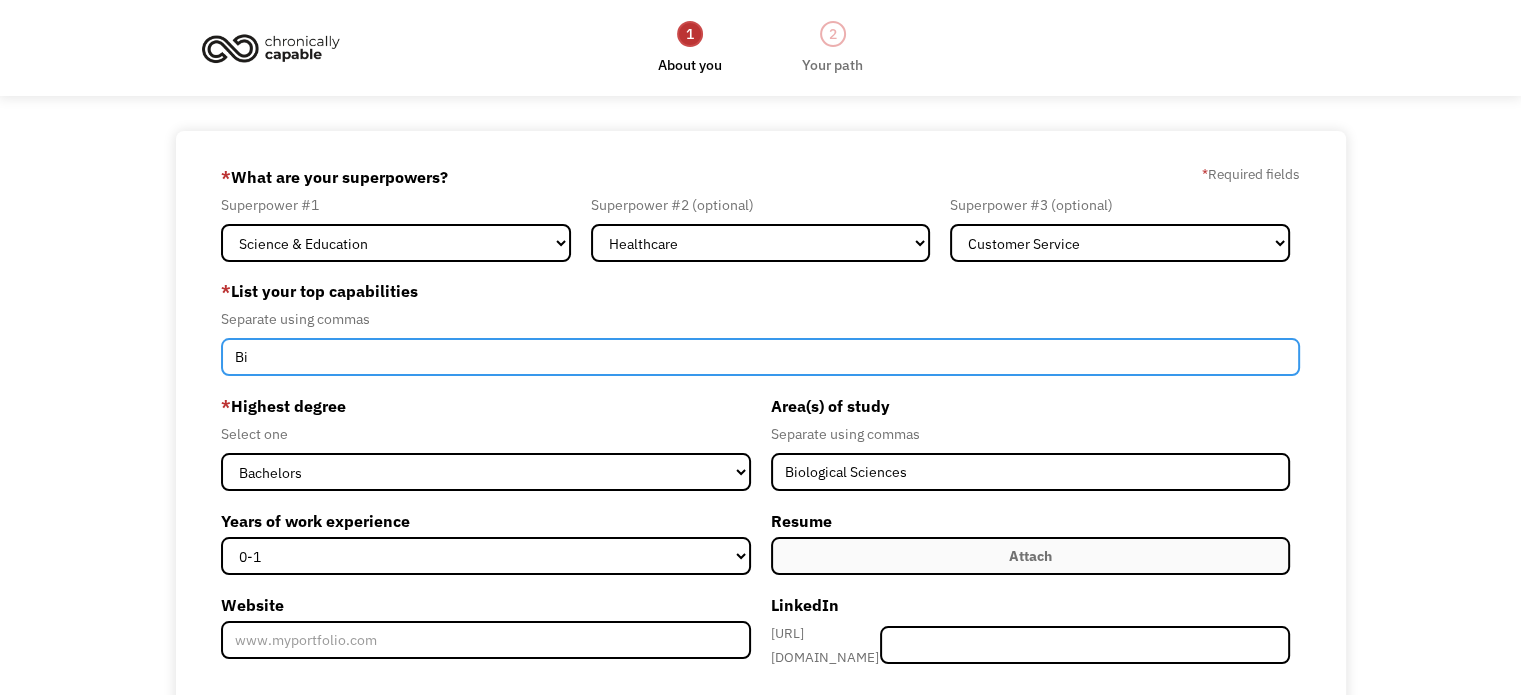 type on "B" 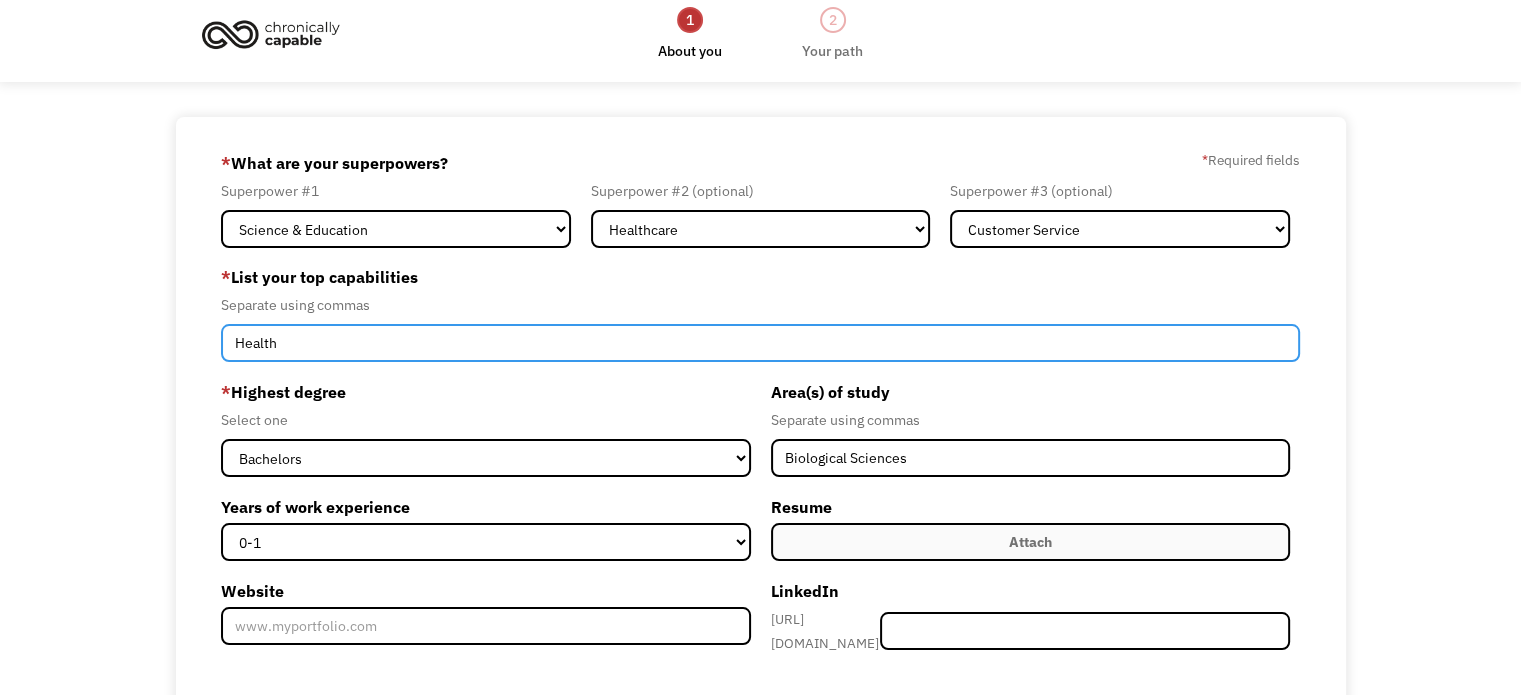 scroll, scrollTop: 15, scrollLeft: 0, axis: vertical 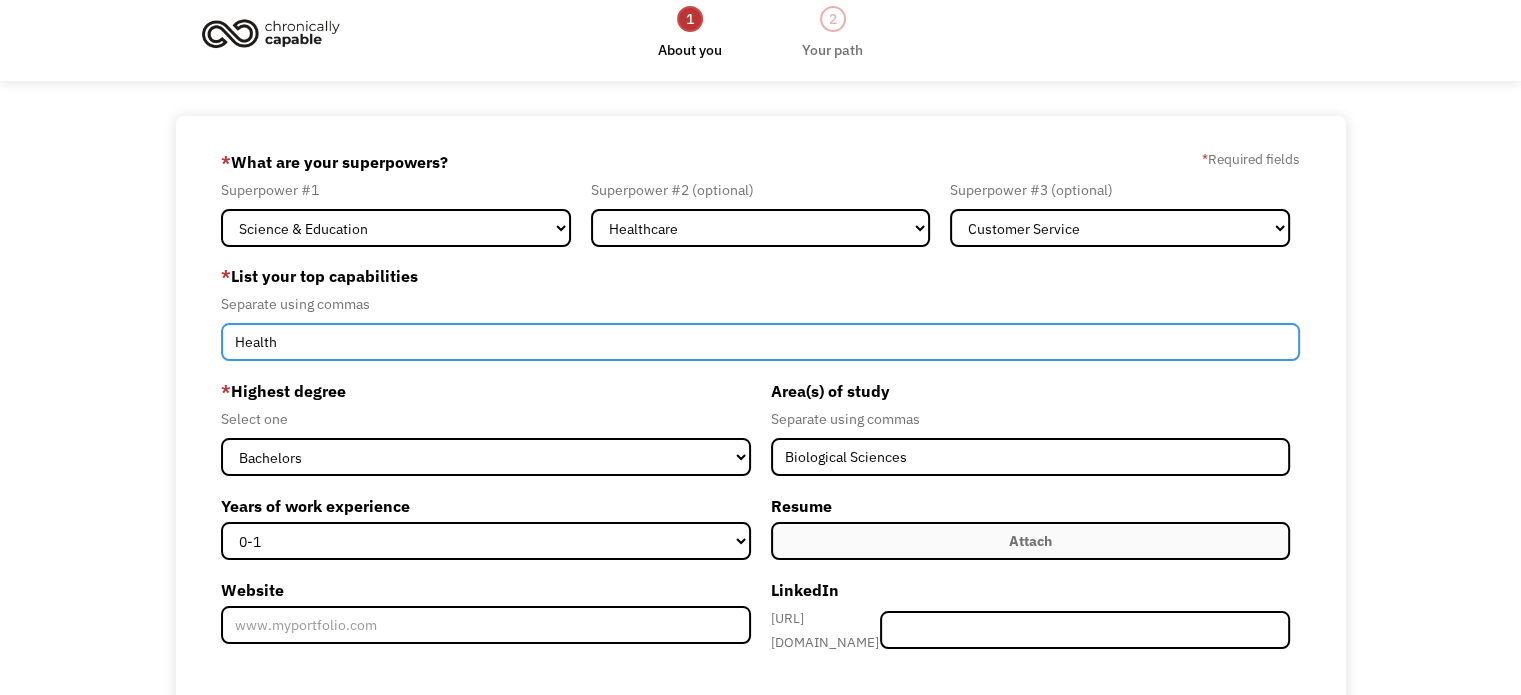 click on "Health" at bounding box center [760, 342] 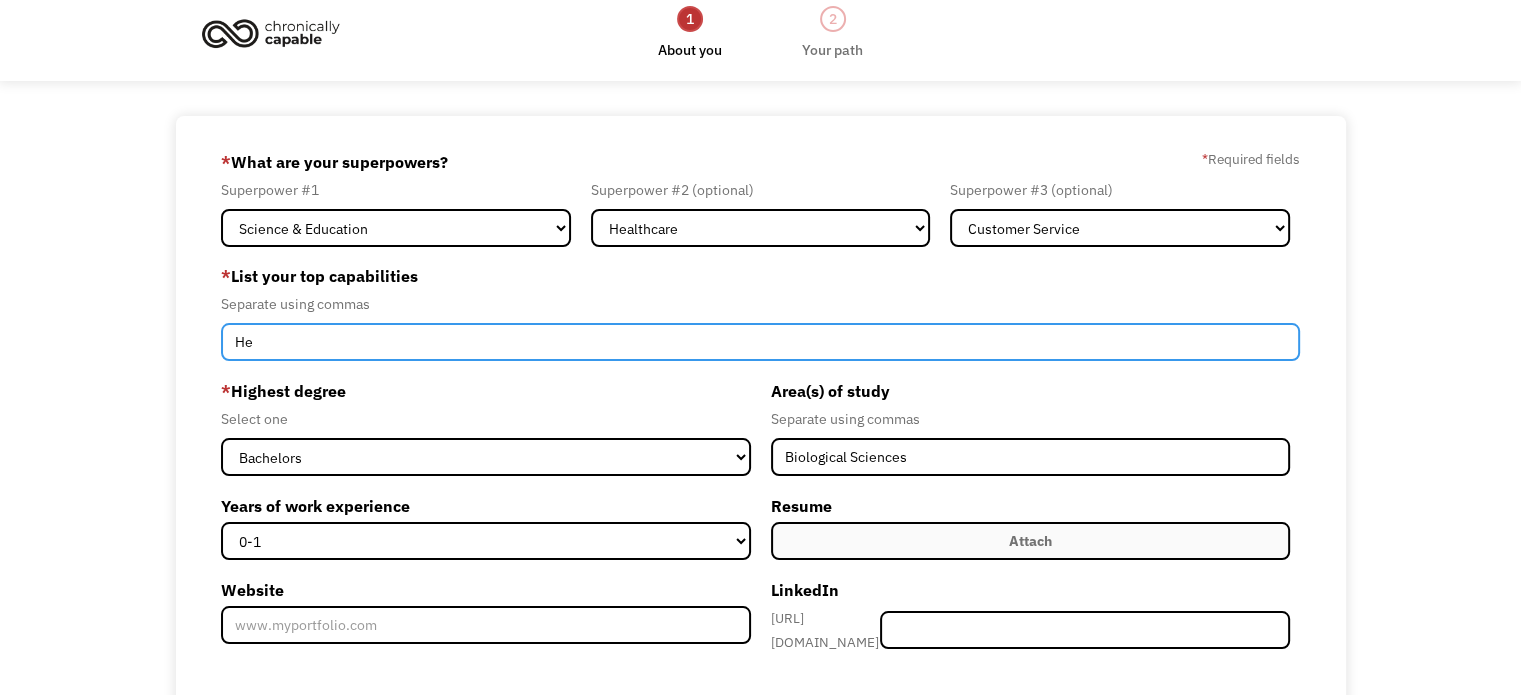 type on "H" 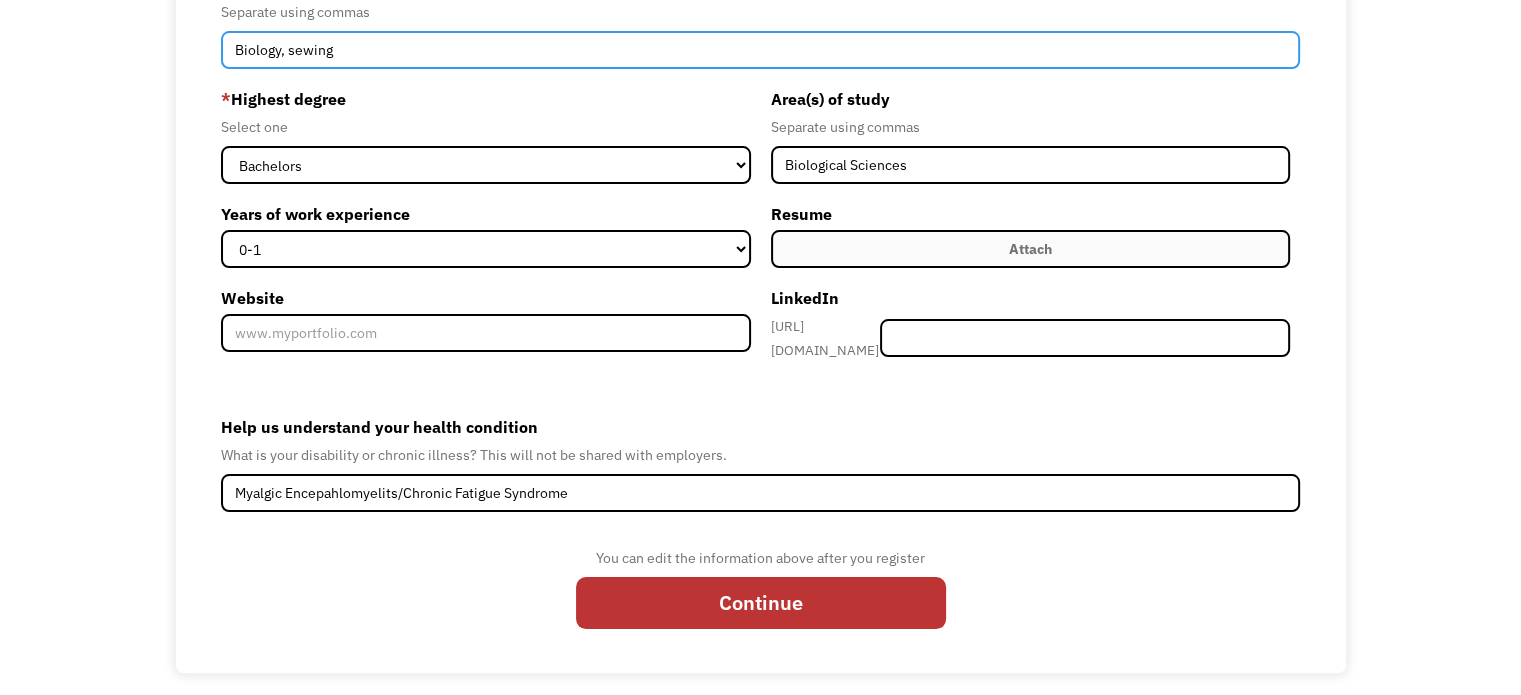 scroll, scrollTop: 309, scrollLeft: 0, axis: vertical 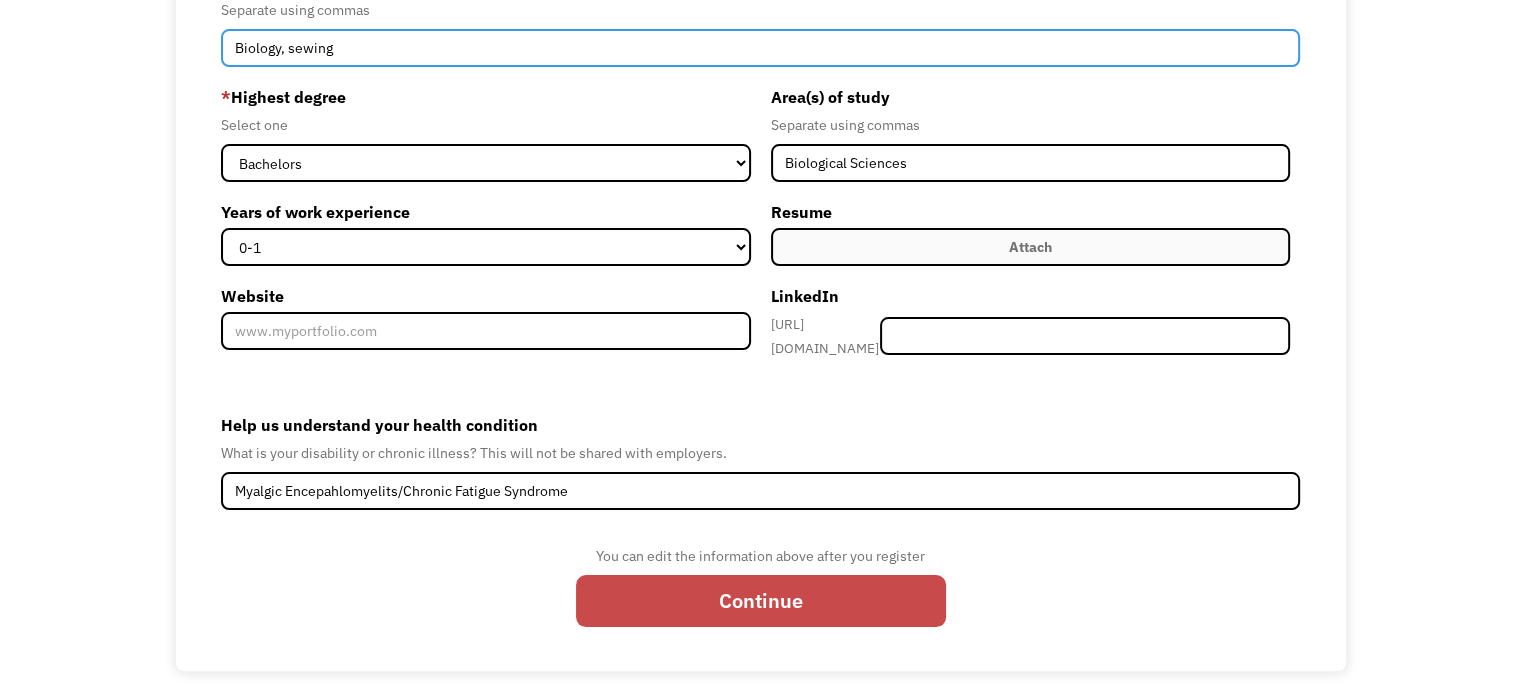 type on "Biology, sewing" 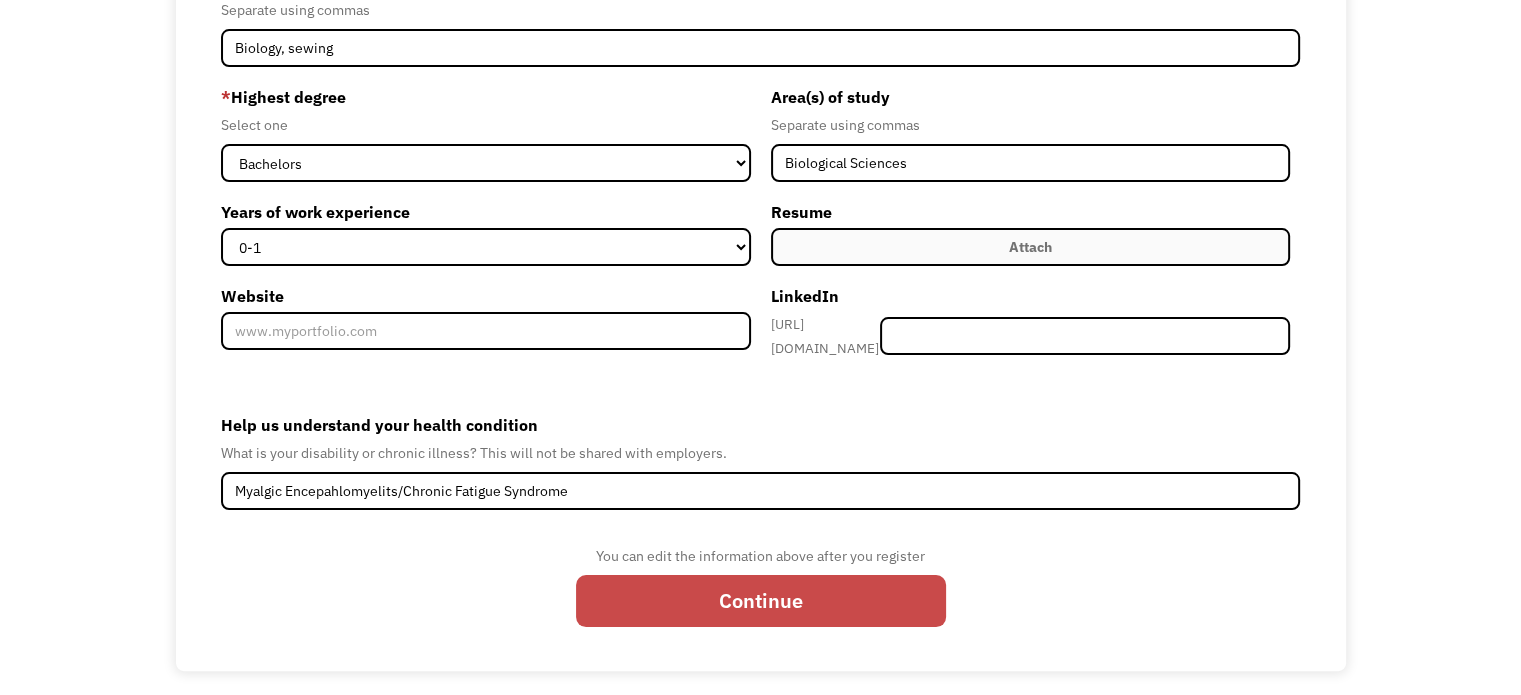click on "Continue" at bounding box center (761, 601) 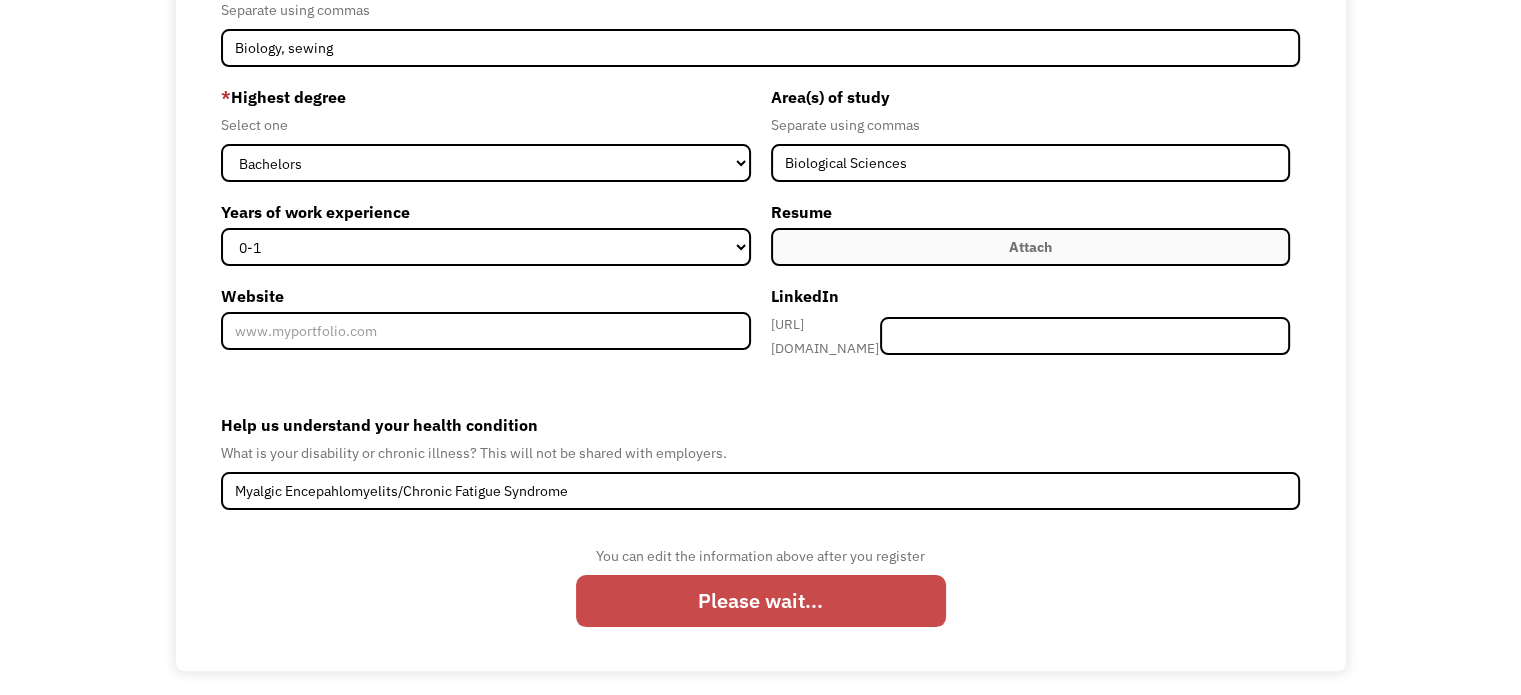 scroll, scrollTop: 48, scrollLeft: 0, axis: vertical 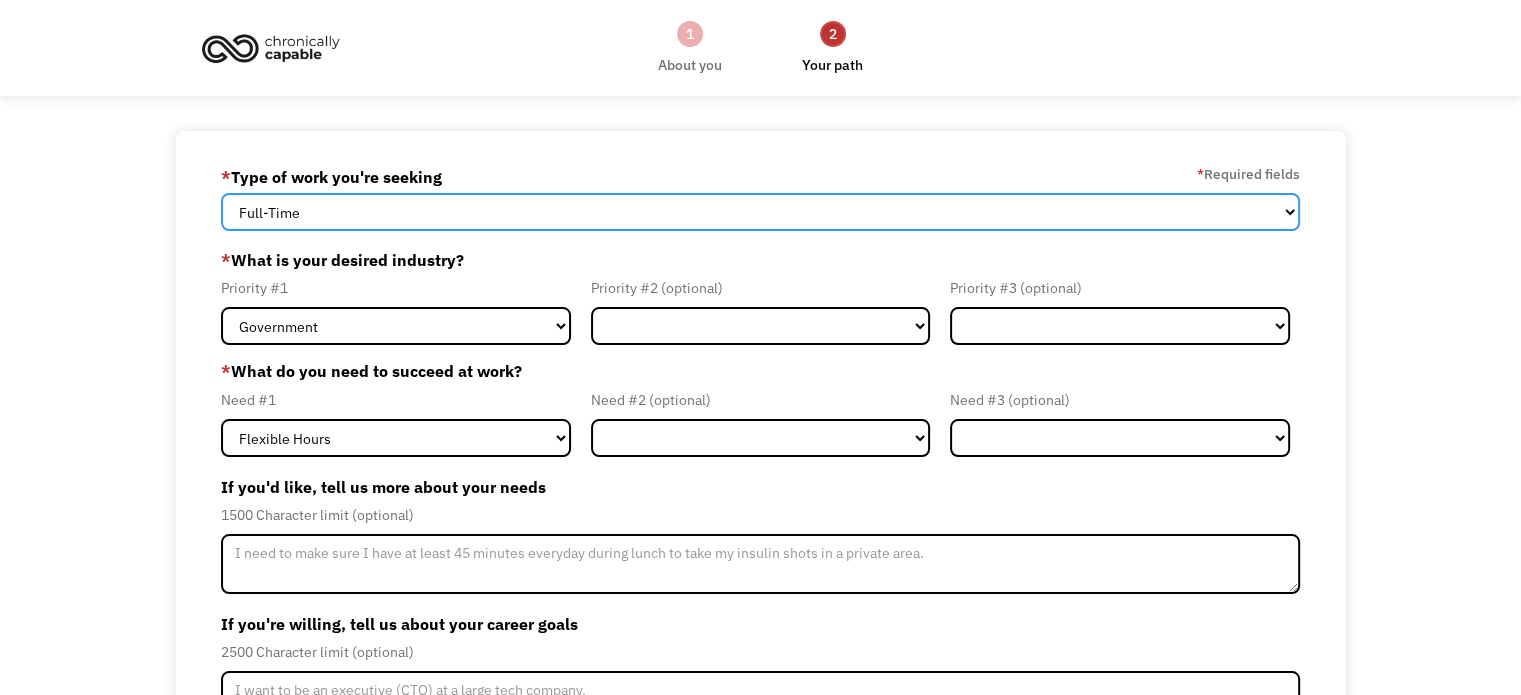 click on "Full-Time  Part-Time Both Full-Time and Part-Time" at bounding box center (760, 212) 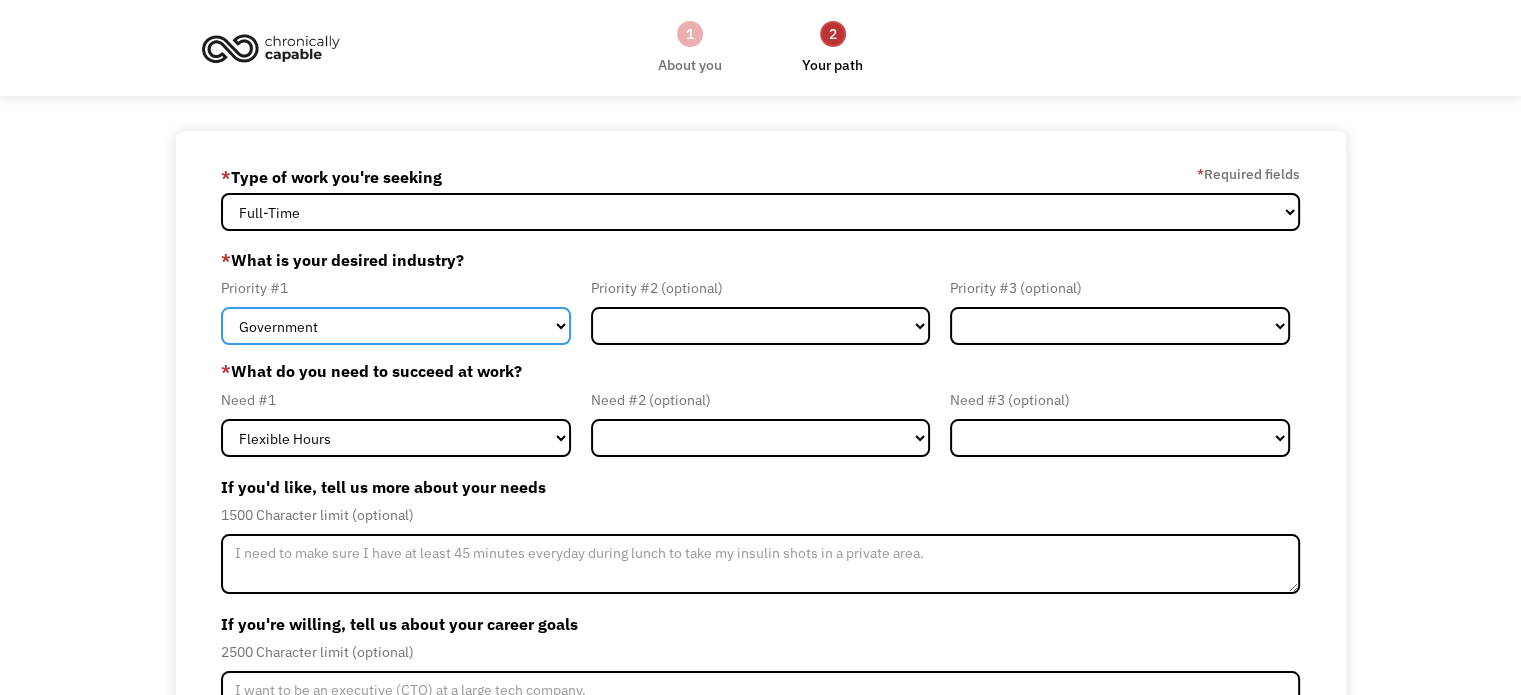 click on "Government Finance & Insurance Health & Social Care Tech & Engineering Creative & Design Administrative Education Other" at bounding box center [396, 326] 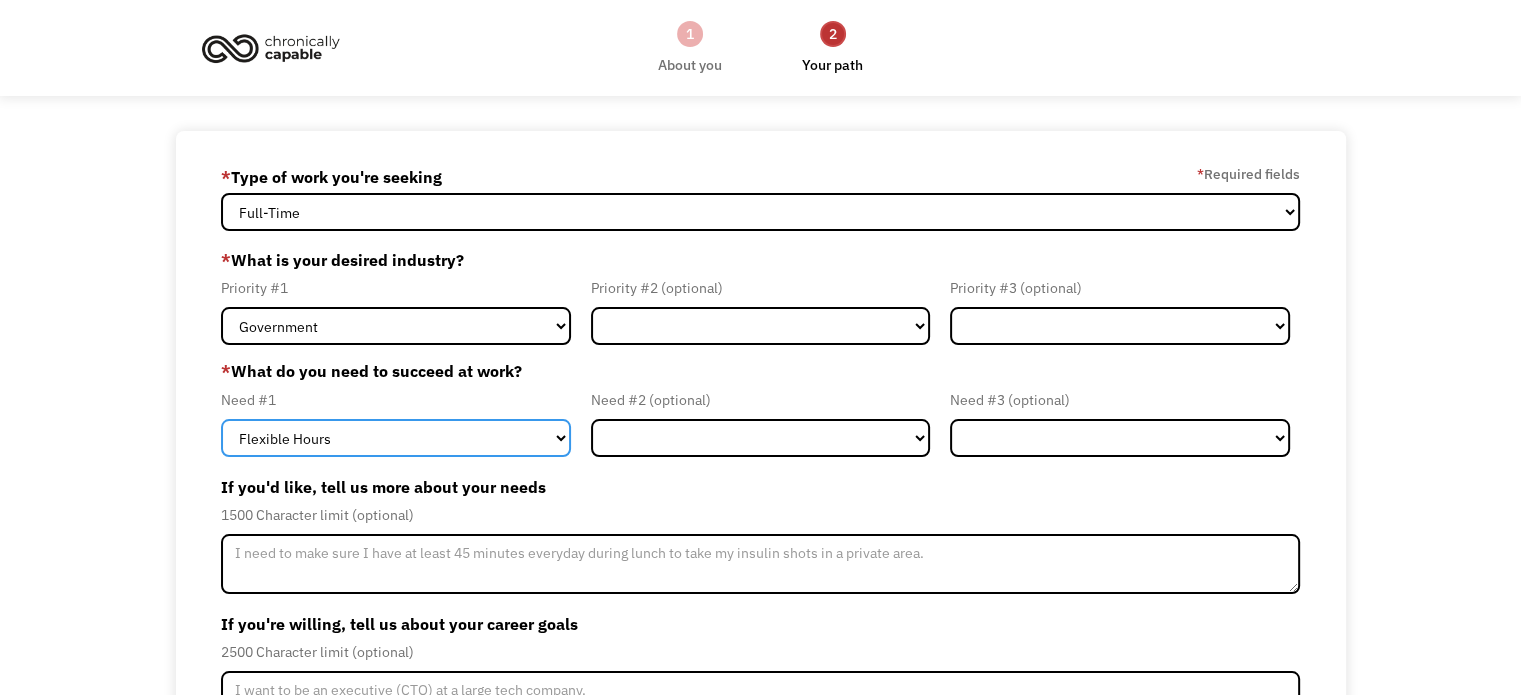 click on "Flexible Hours Remote Work Service Animal On-site Accommodations Visual Support Hearing Support Other" at bounding box center [396, 438] 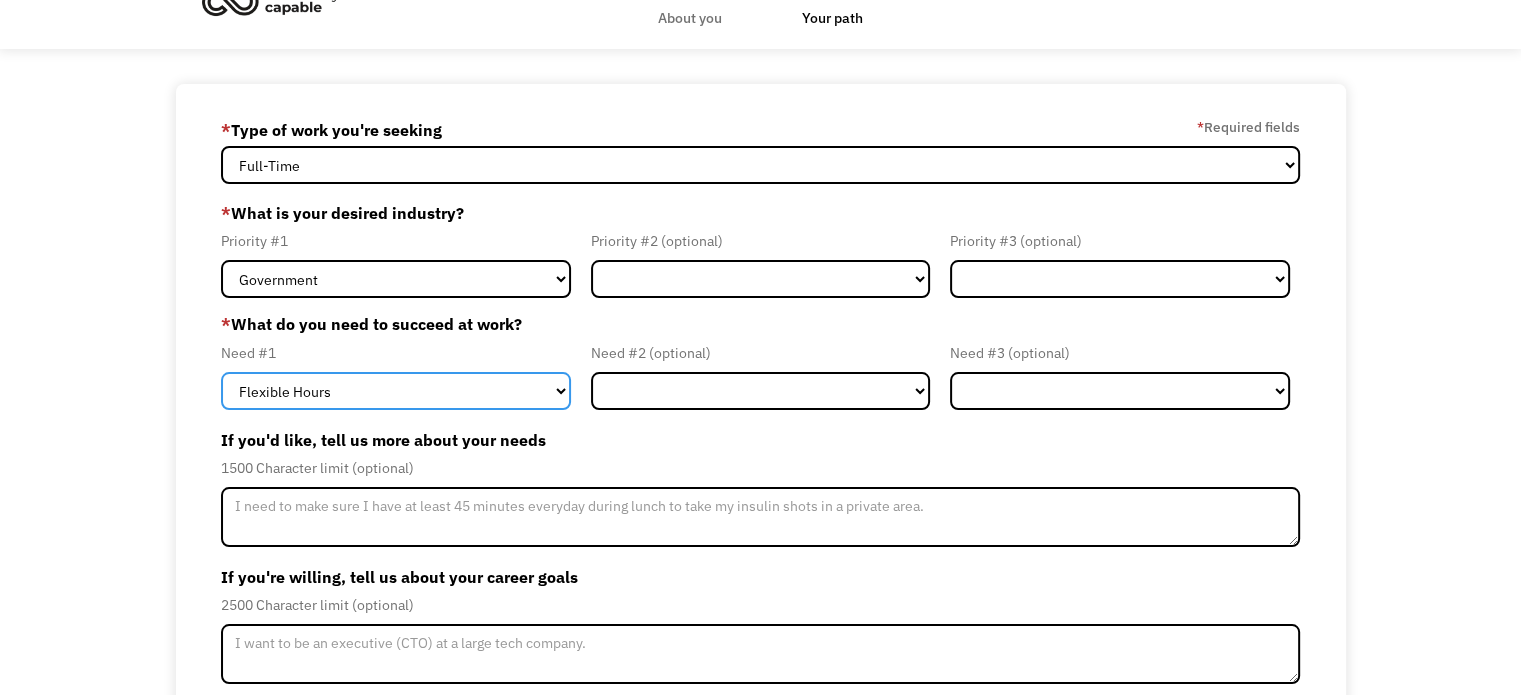 scroll, scrollTop: 48, scrollLeft: 0, axis: vertical 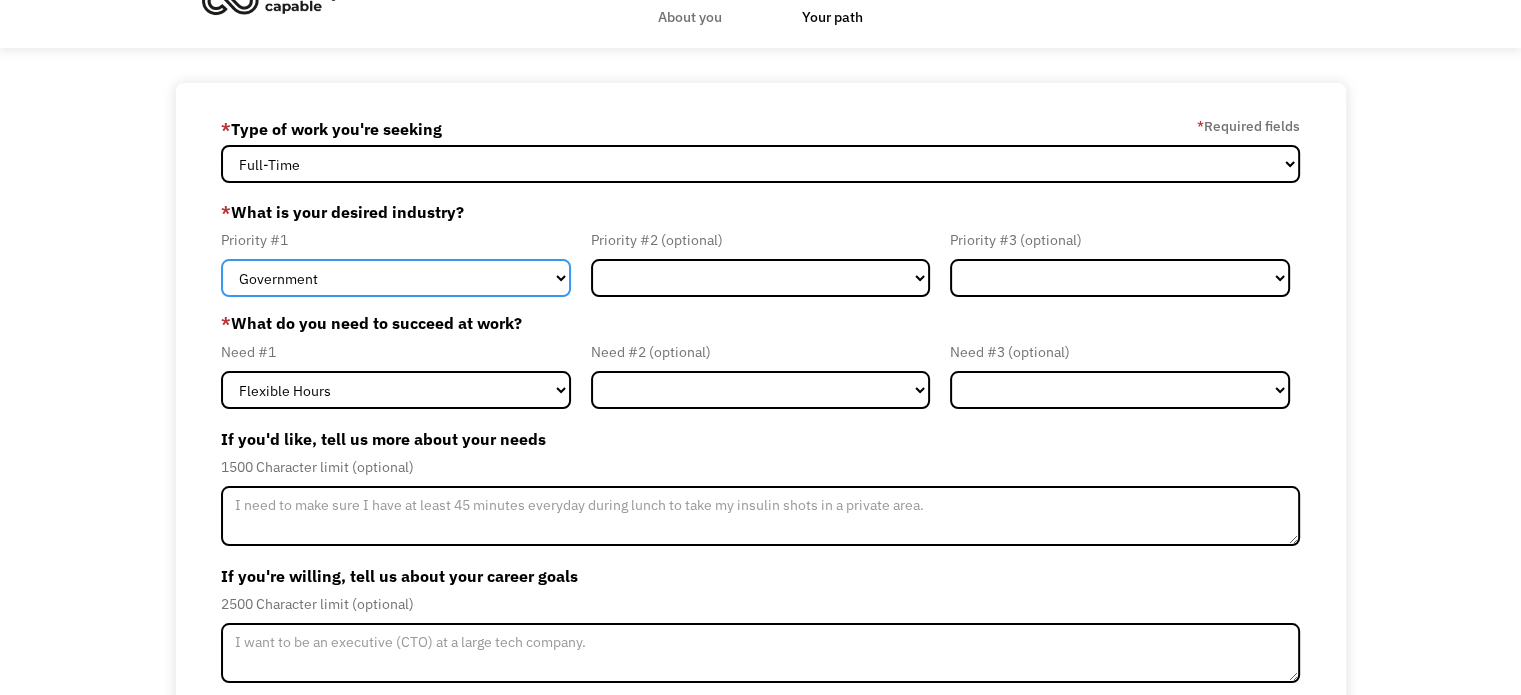 click on "Government Finance & Insurance Health & Social Care Tech & Engineering Creative & Design Administrative Education Other" at bounding box center [396, 278] 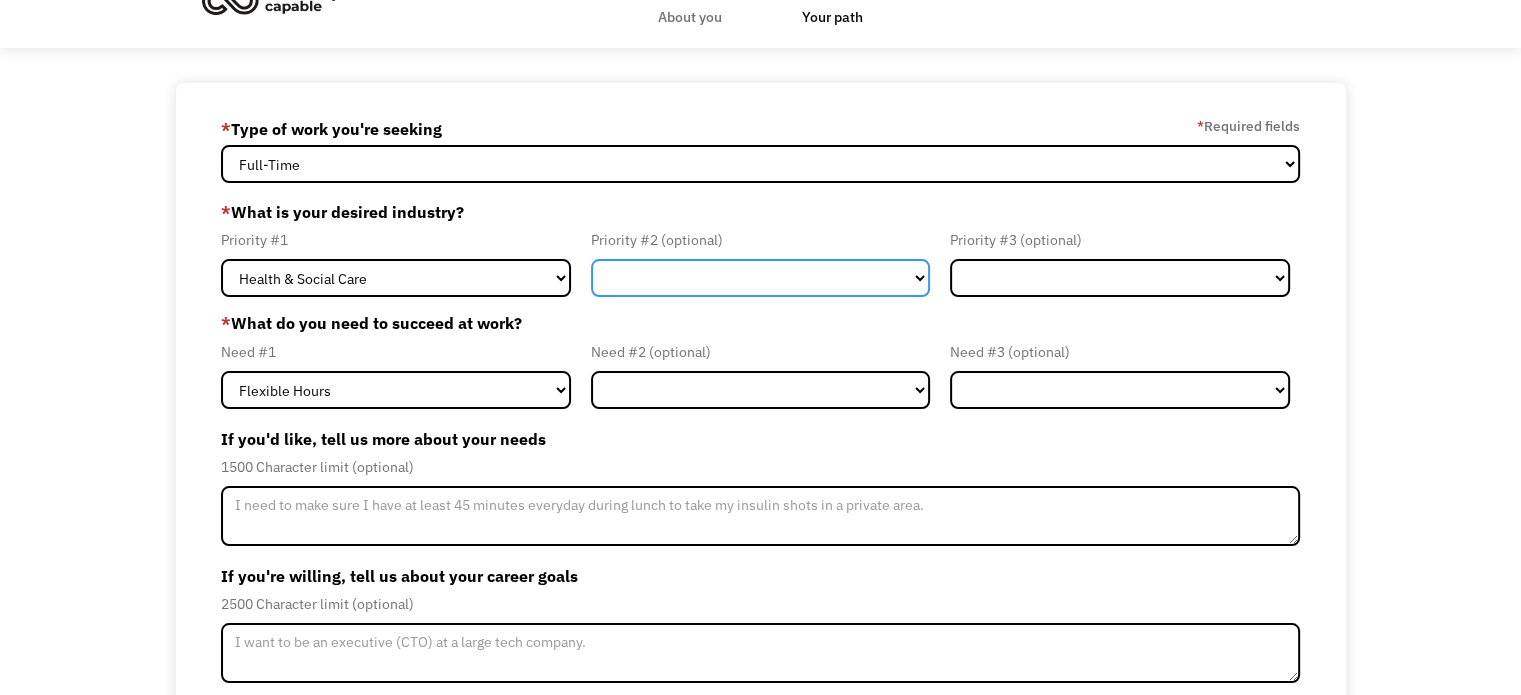 click on "Government Finance & Insurance Health & Social Care Tech & Engineering Creative & Design Administrative Education Other" at bounding box center (761, 278) 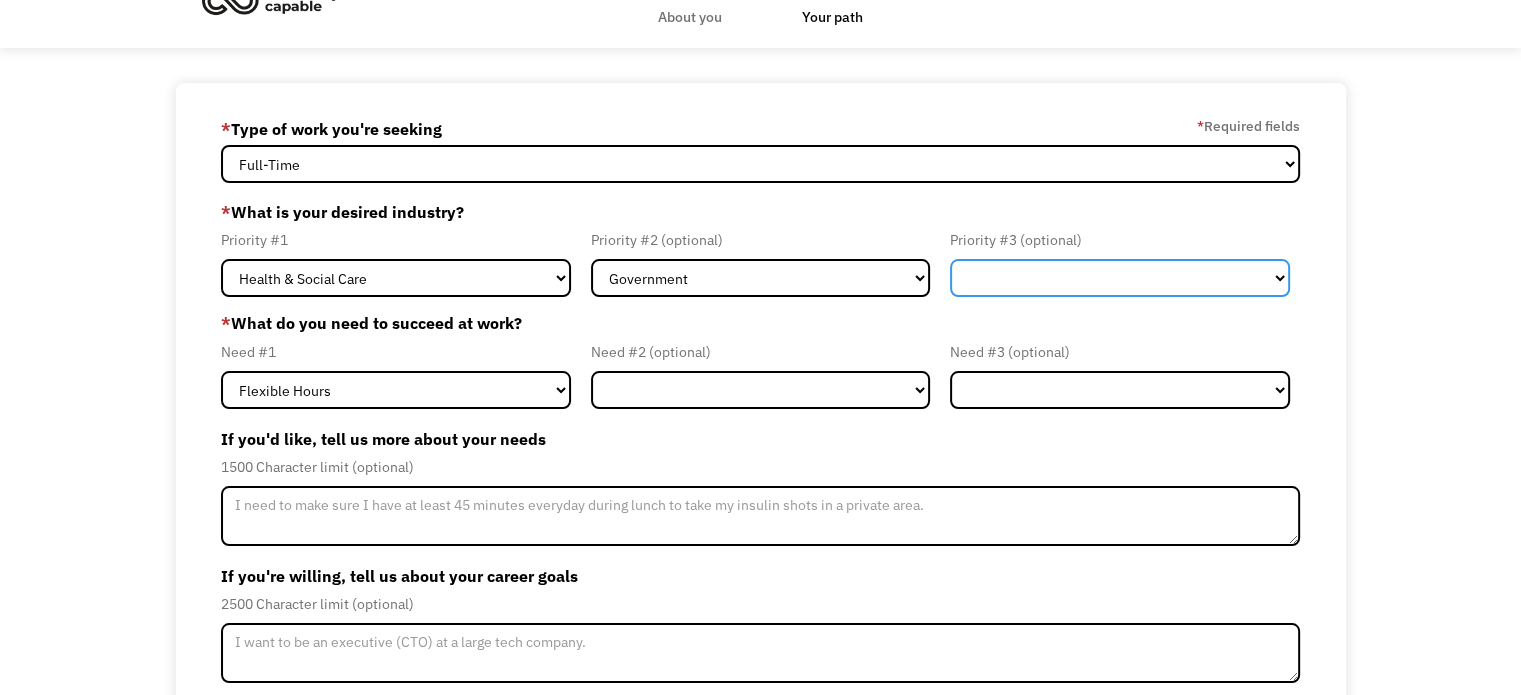 click on "Government Finance & Insurance Health & Social Care Tech & Engineering Creative & Design Administrative Education Other" at bounding box center (1120, 278) 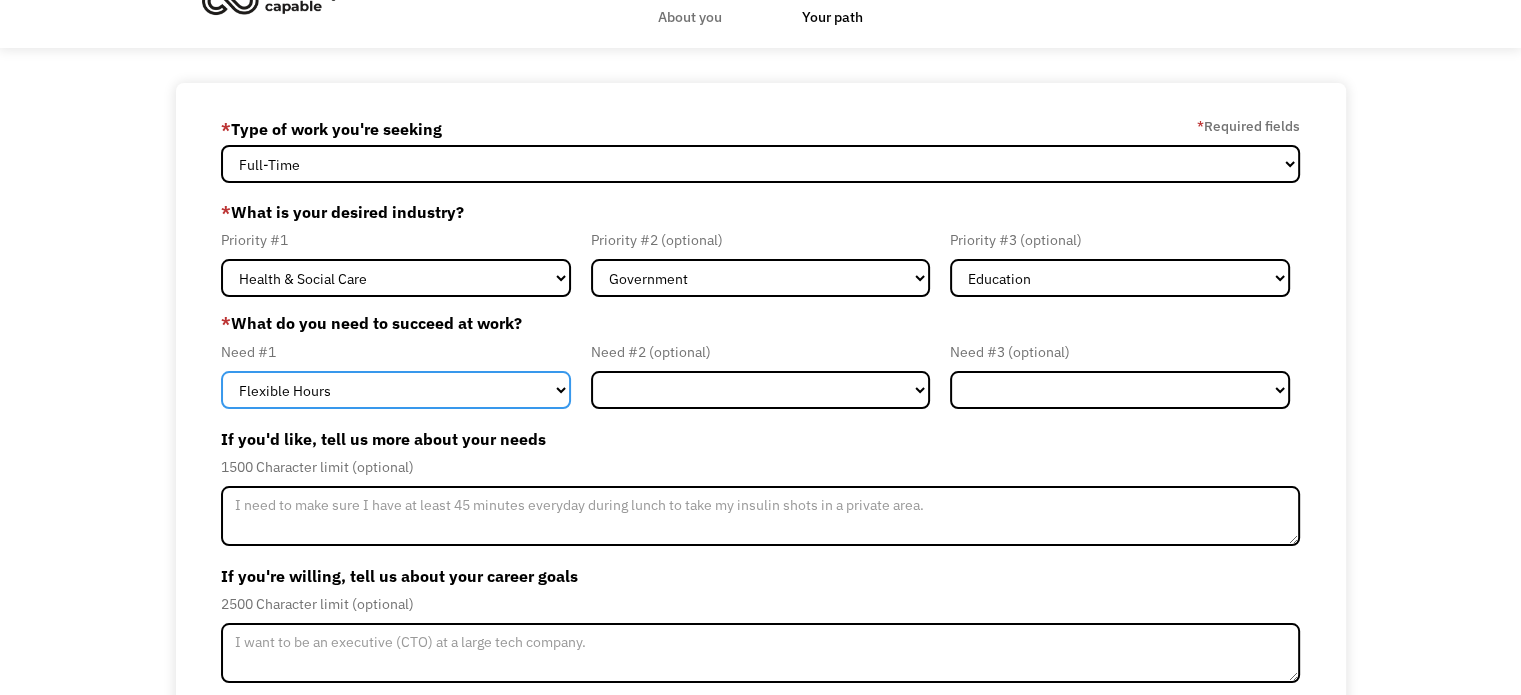 click on "Flexible Hours Remote Work Service Animal On-site Accommodations Visual Support Hearing Support Other" at bounding box center (396, 390) 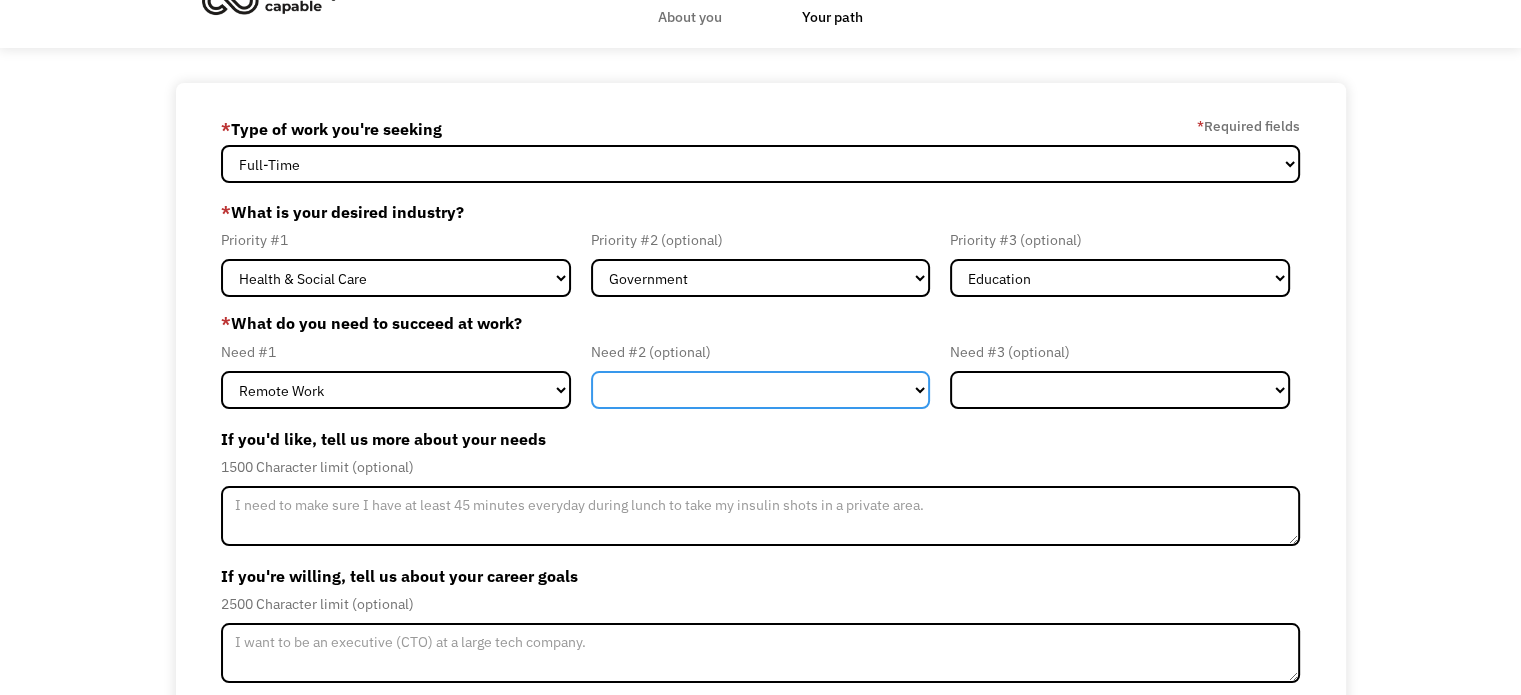 click on "Flexible Hours Remote Work Service Animal On-site Accommodations Visual Support Hearing Support Other" at bounding box center [761, 390] 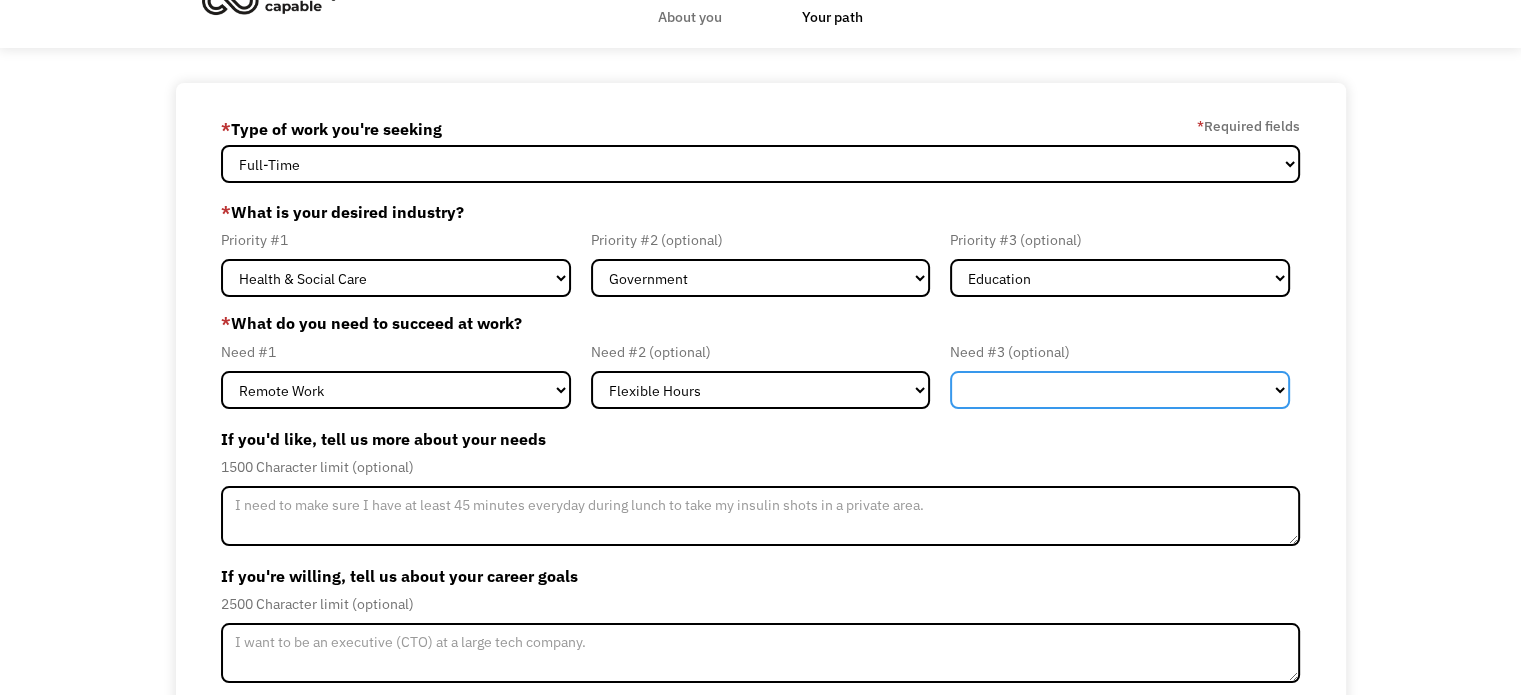click on "Flexible Hours Remote Work Service Animal On-site Accommodations Visual Support Hearing Support Other" at bounding box center (1120, 390) 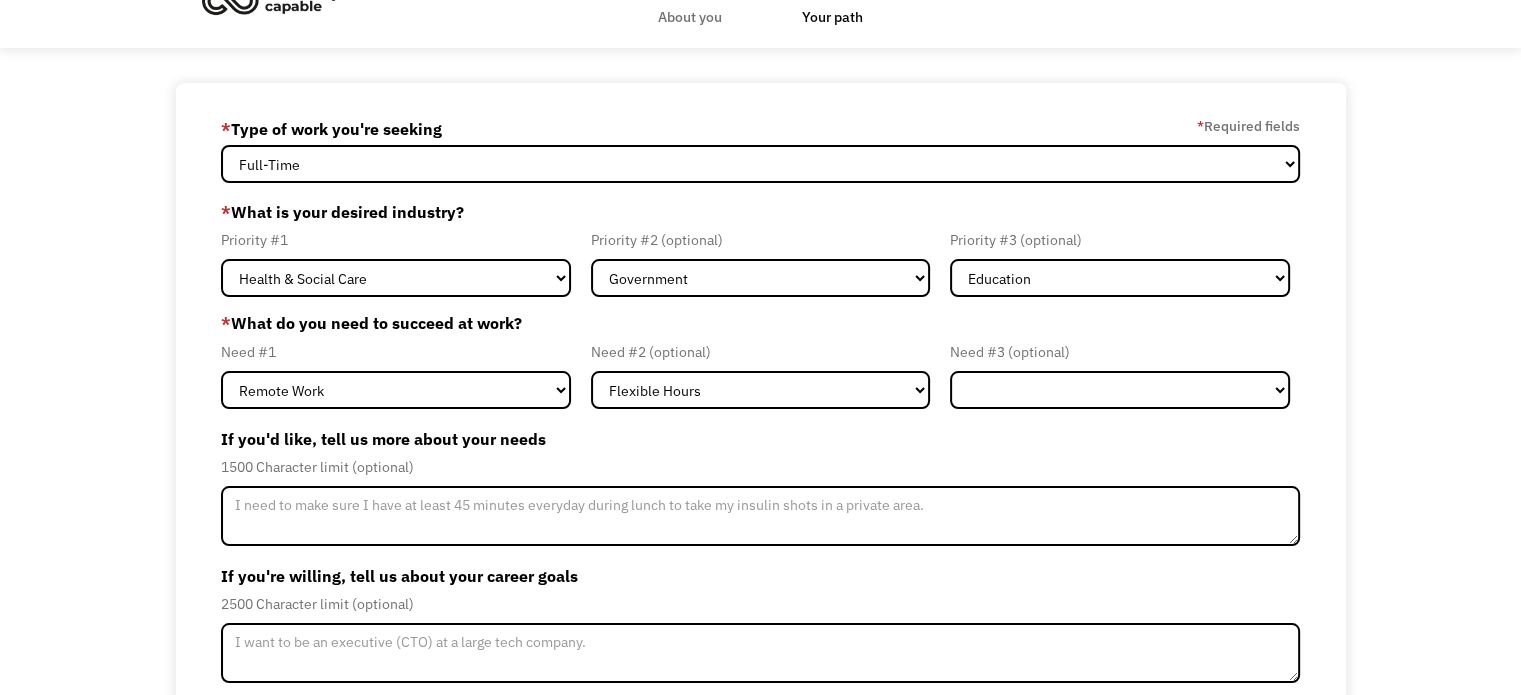 click on "If you'd like, tell us more about your needs" at bounding box center [760, 439] 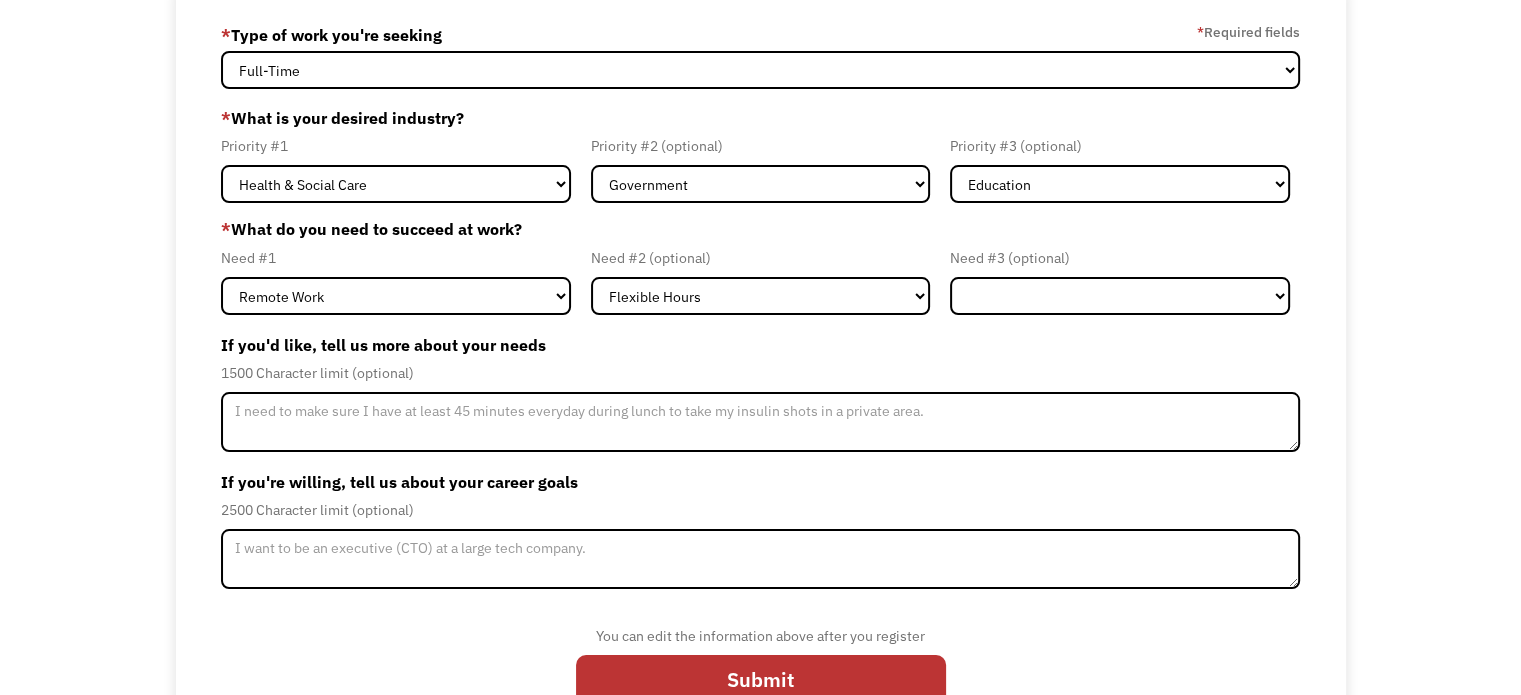 scroll, scrollTop: 143, scrollLeft: 0, axis: vertical 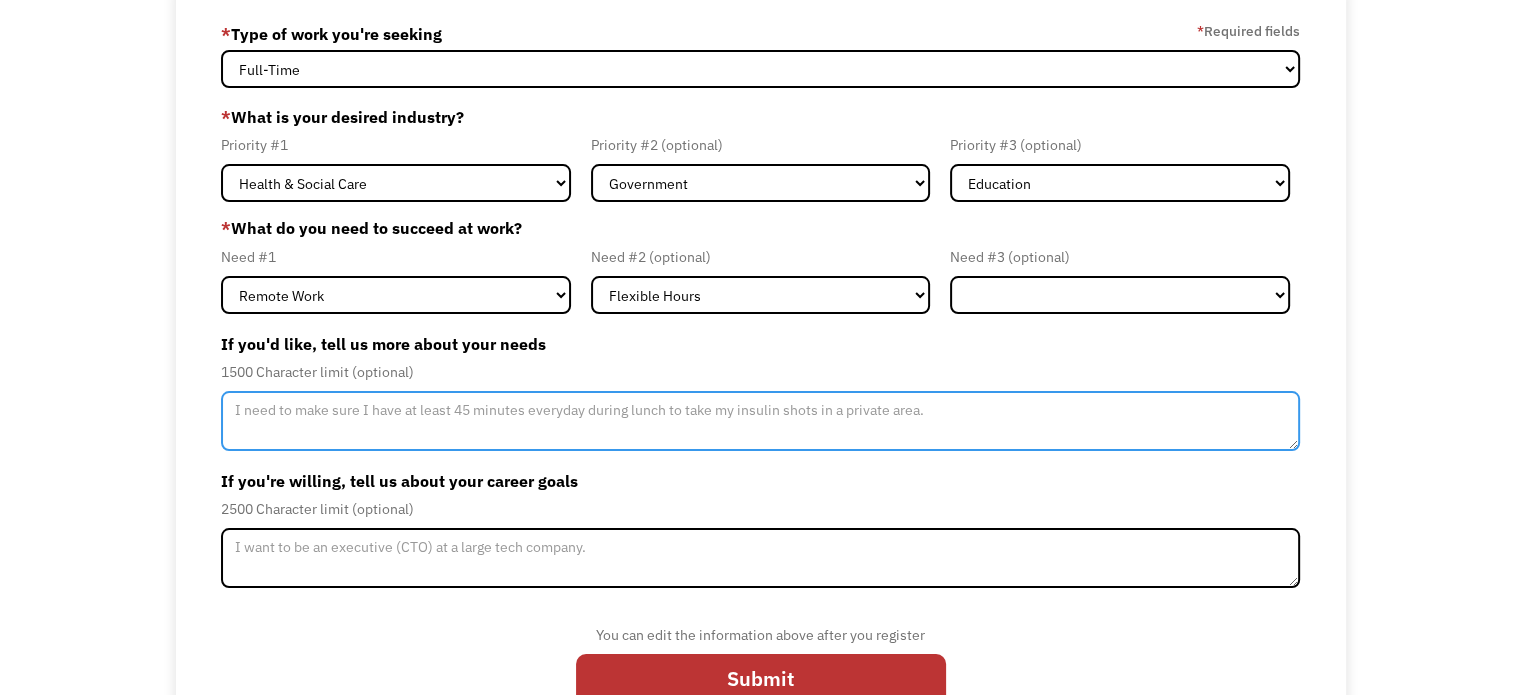 click at bounding box center [760, 421] 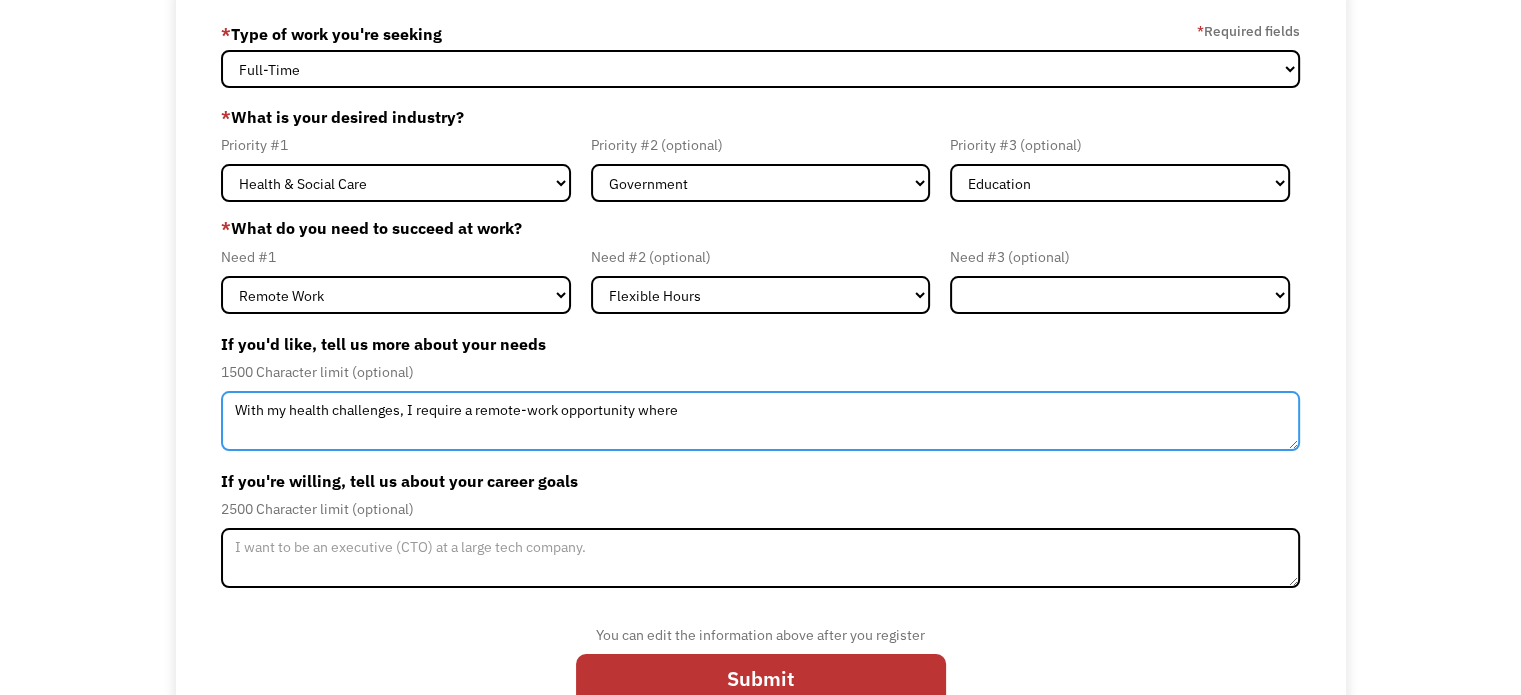 click on "With my health challenges, I require a remote-work opportunity where" at bounding box center (760, 421) 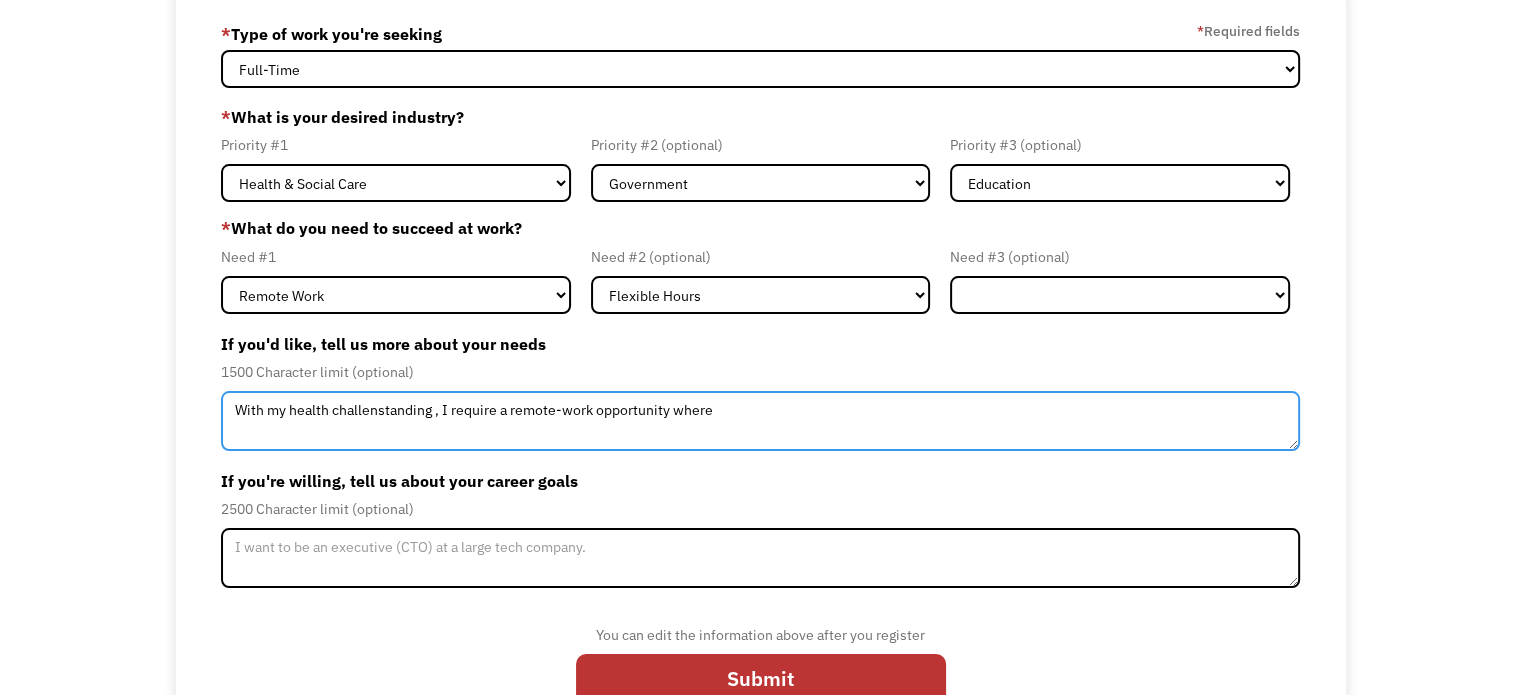drag, startPoint x: 445, startPoint y: 410, endPoint x: 188, endPoint y: 419, distance: 257.15753 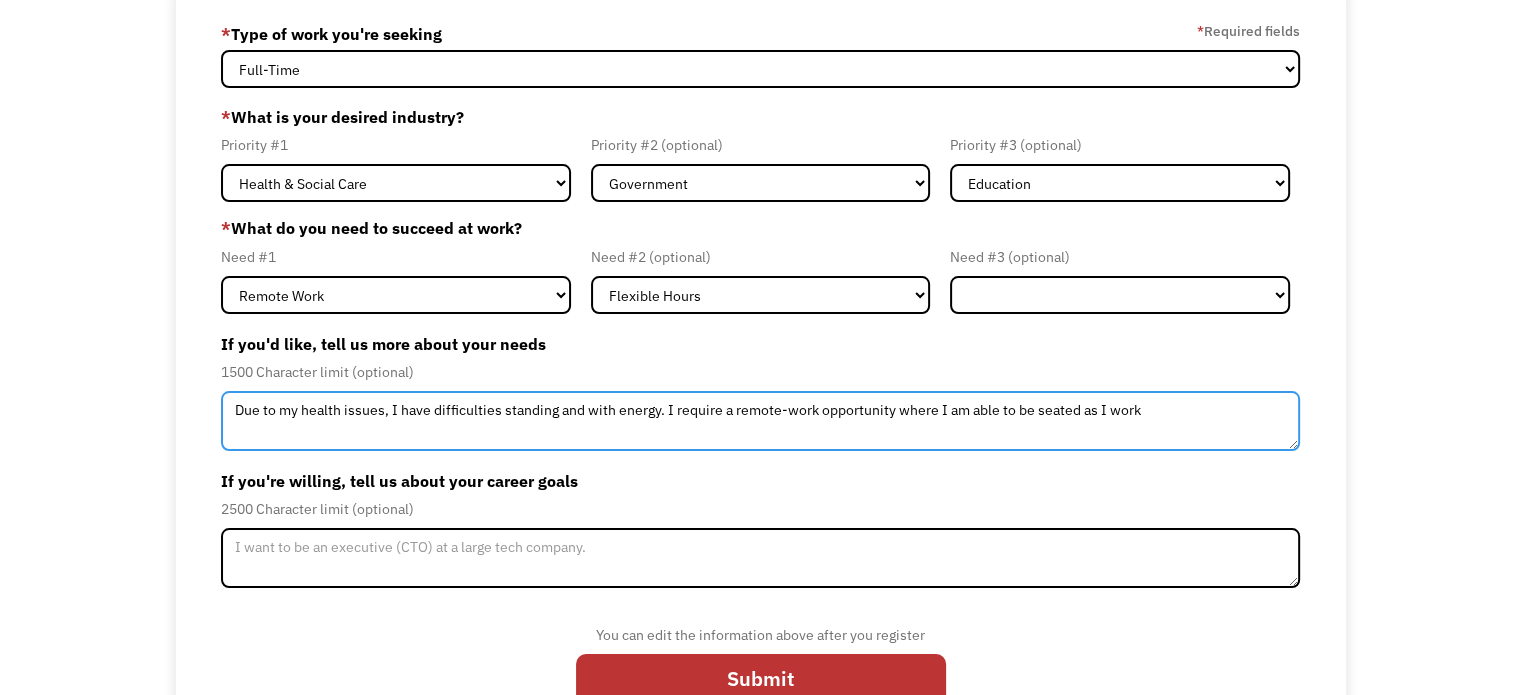 click on "Due to my health issues, I have difficulties standing and with energy. I require a remote-work opportunity where I am able to be seated as I work" at bounding box center (760, 421) 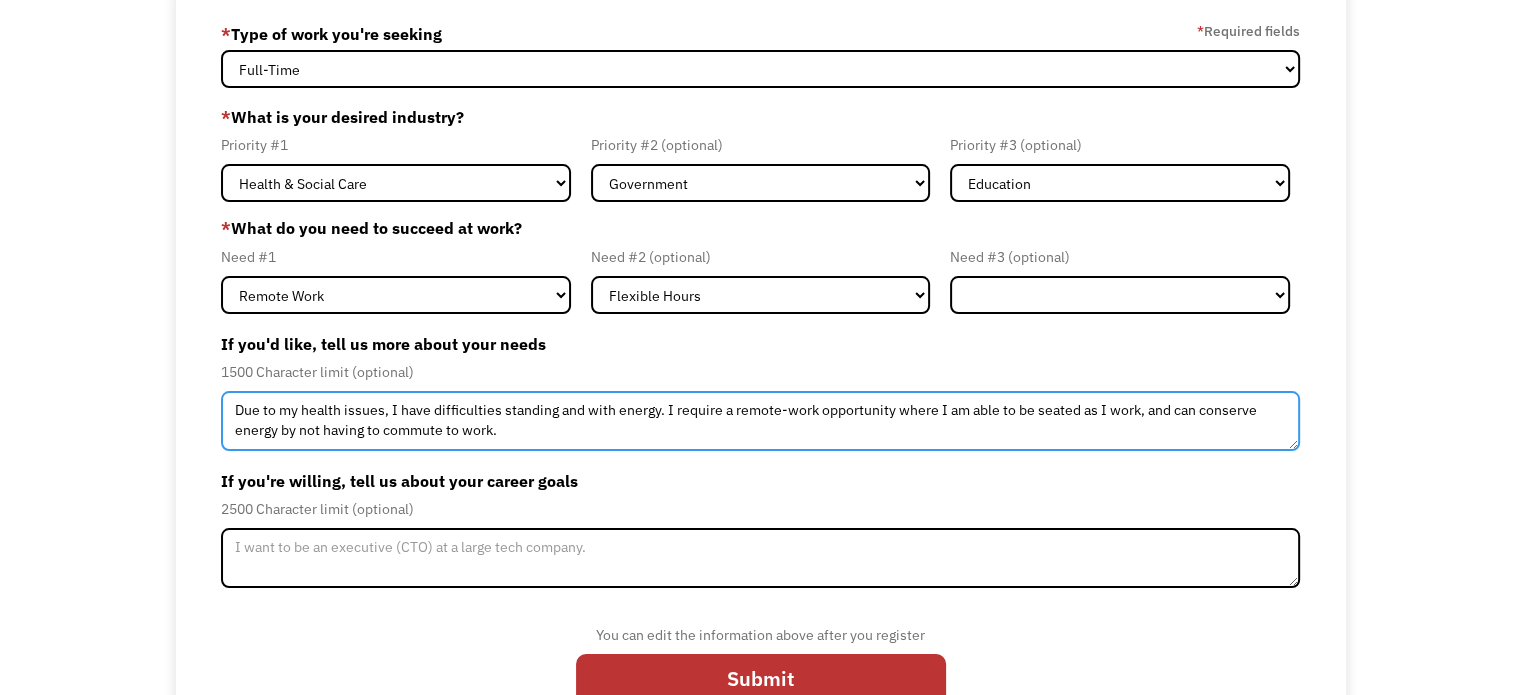 drag, startPoint x: 833, startPoint y: 431, endPoint x: 903, endPoint y: 415, distance: 71.80529 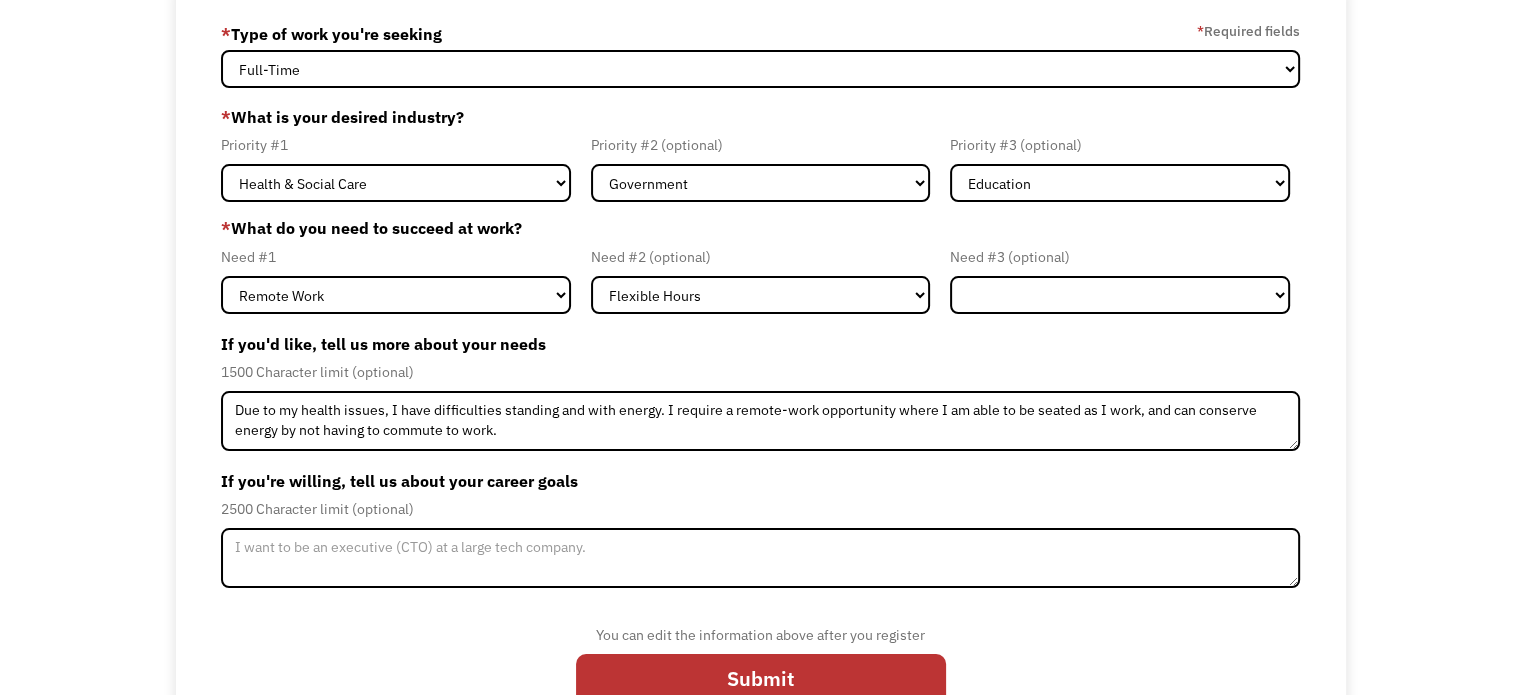 click on "68780f44dbd504aff97485fa ffearn_23@hotmail.com Florence Fearn * Type of work you're seeking * Required fields Full-Time  Part-Time Both Full-Time and Part-Time * What is your desired industry? Priority #1 Government Finance & Insurance Health & Social Care Tech & Engineering Creative & Design Administrative Education Other Priority #2 (optional)  Government Finance & Insurance Health & Social Care Tech & Engineering Creative & Design Administrative Education Other Priority #3 (optional)  Government Finance & Insurance Health & Social Care Tech & Engineering Creative & Design Administrative Education Other * What do you need to succeed at work? Need #1 Flexible Hours Remote Work Service Animal On-site Accommodations Visual Support Hearing Support Other Need #2 (optional)  Flexible Hours Remote Work Service Animal On-site Accommodations Visual Support Hearing Support Other Need #3 (optional)  Flexible Hours Remote Work Service Animal On-site Accommodations Visual Support Hearing Support Other Submit" at bounding box center [761, 368] 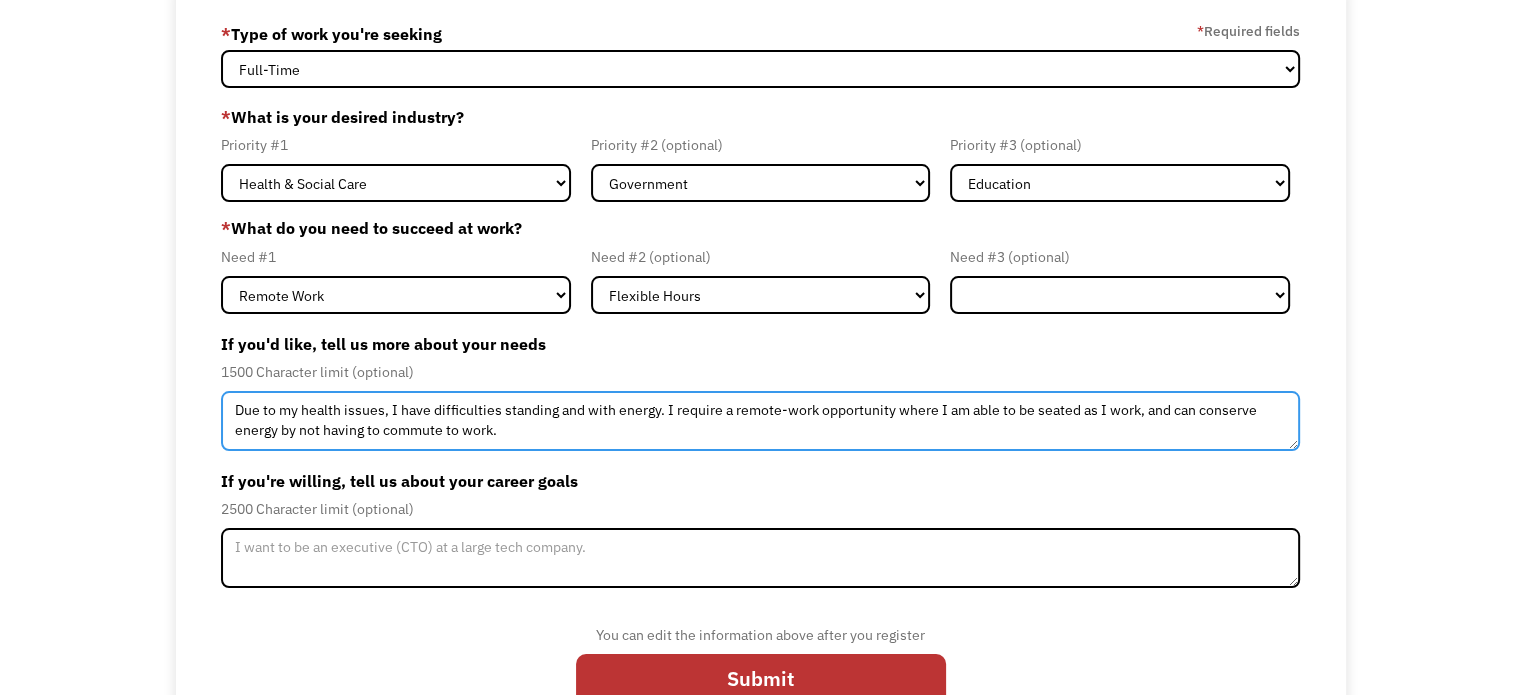 drag, startPoint x: 317, startPoint y: 427, endPoint x: 472, endPoint y: 411, distance: 155.82362 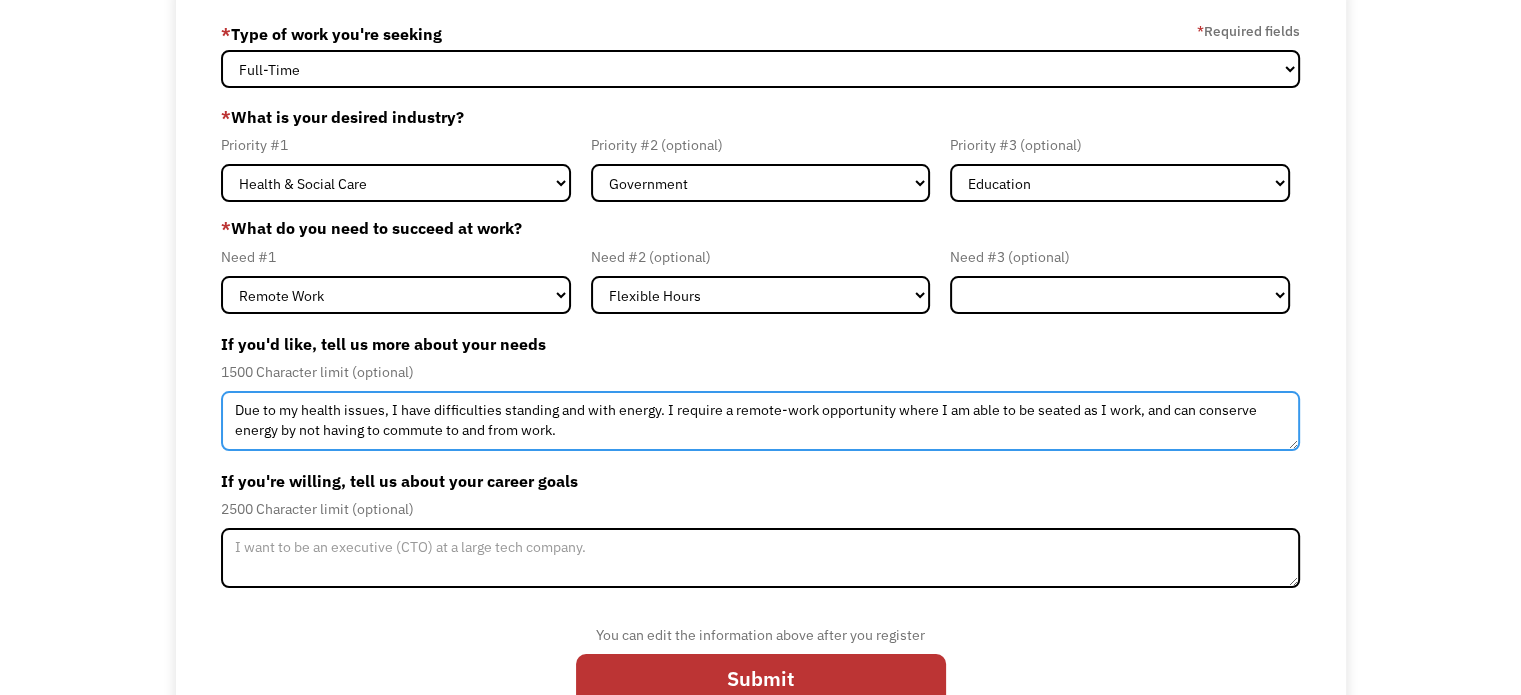 click on "Due to my health issues, I have difficulties standing and with energy. I require a remote-work opportunity where I am able to be seated as I work, and can conserve energy by not having to commute to and from work." at bounding box center [760, 421] 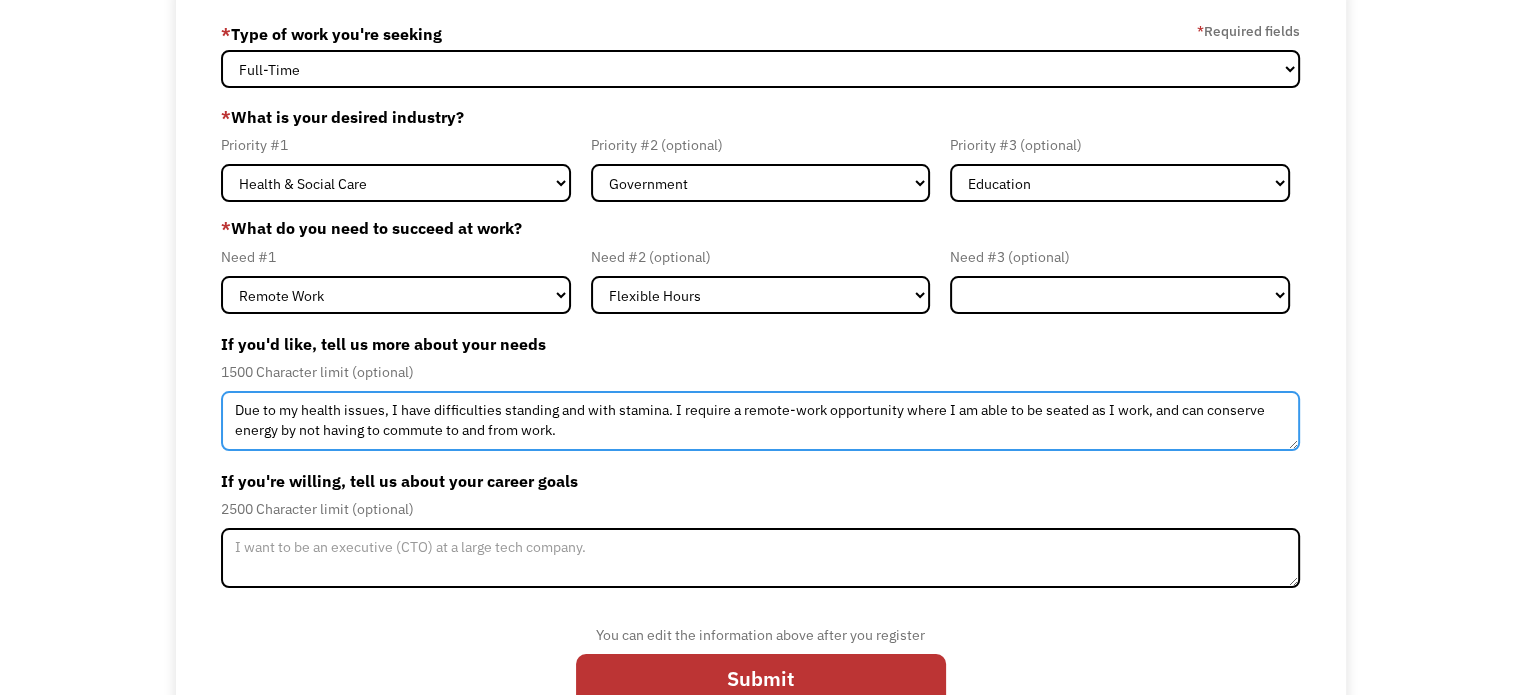 drag, startPoint x: 687, startPoint y: 412, endPoint x: 787, endPoint y: 415, distance: 100.04499 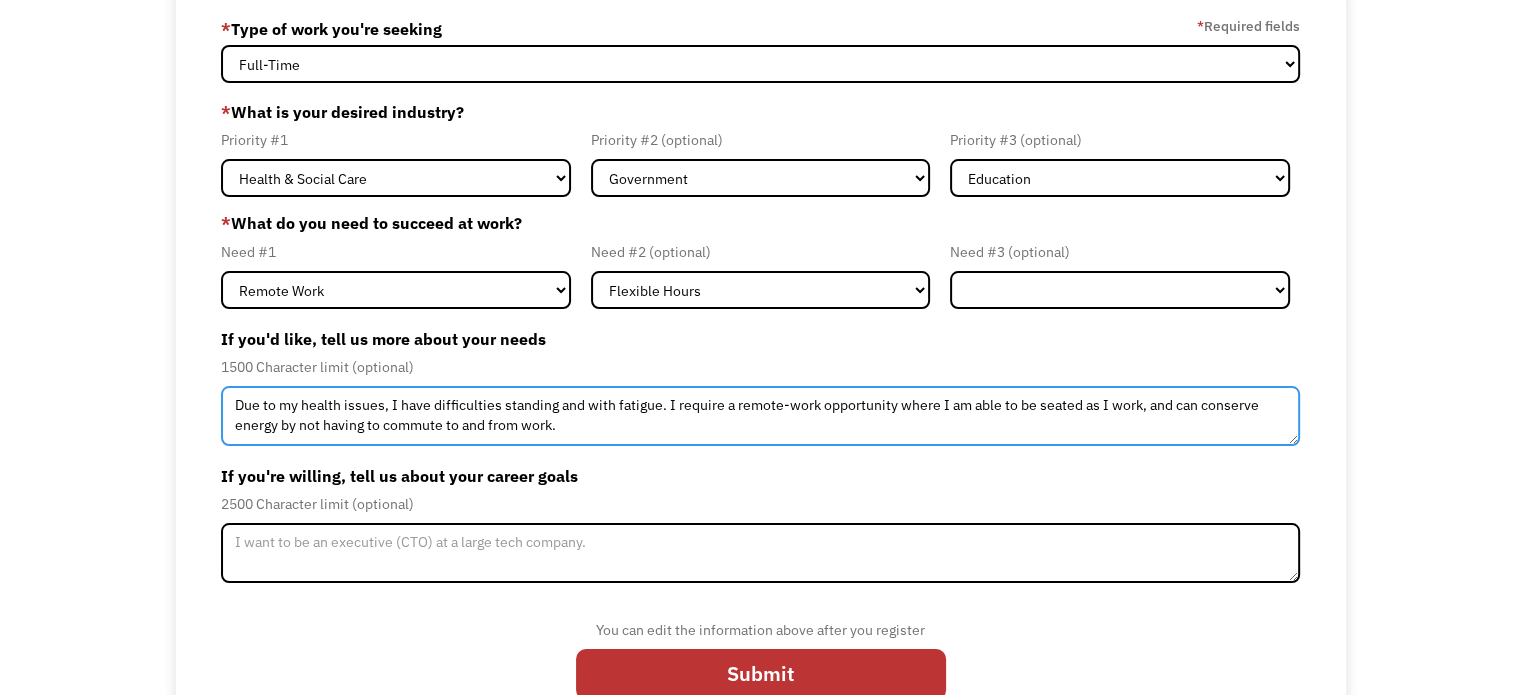 scroll, scrollTop: 167, scrollLeft: 0, axis: vertical 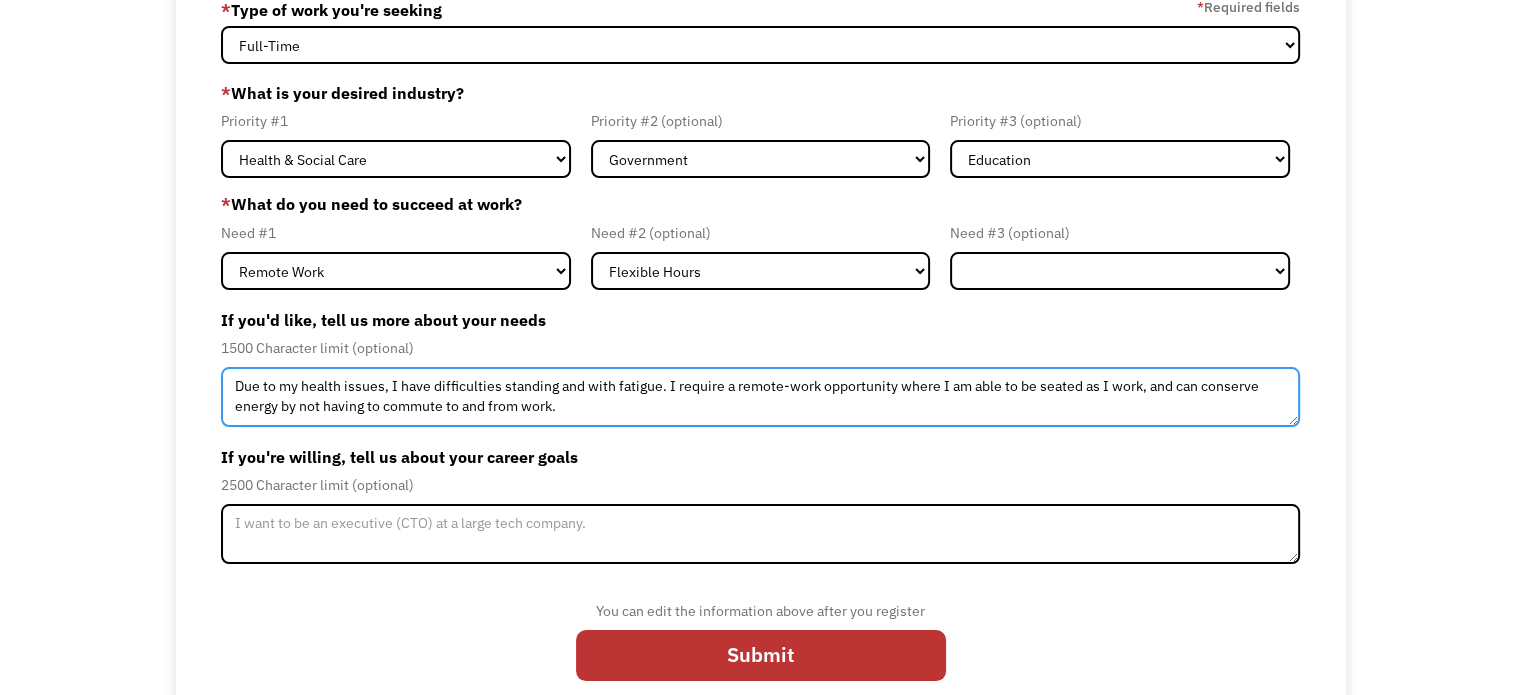 type on "Due to my health issues, I have difficulties standing and with fatigue. I require a remote-work opportunity where I am able to be seated as I work, and can conserve energy by not having to commute to and from work." 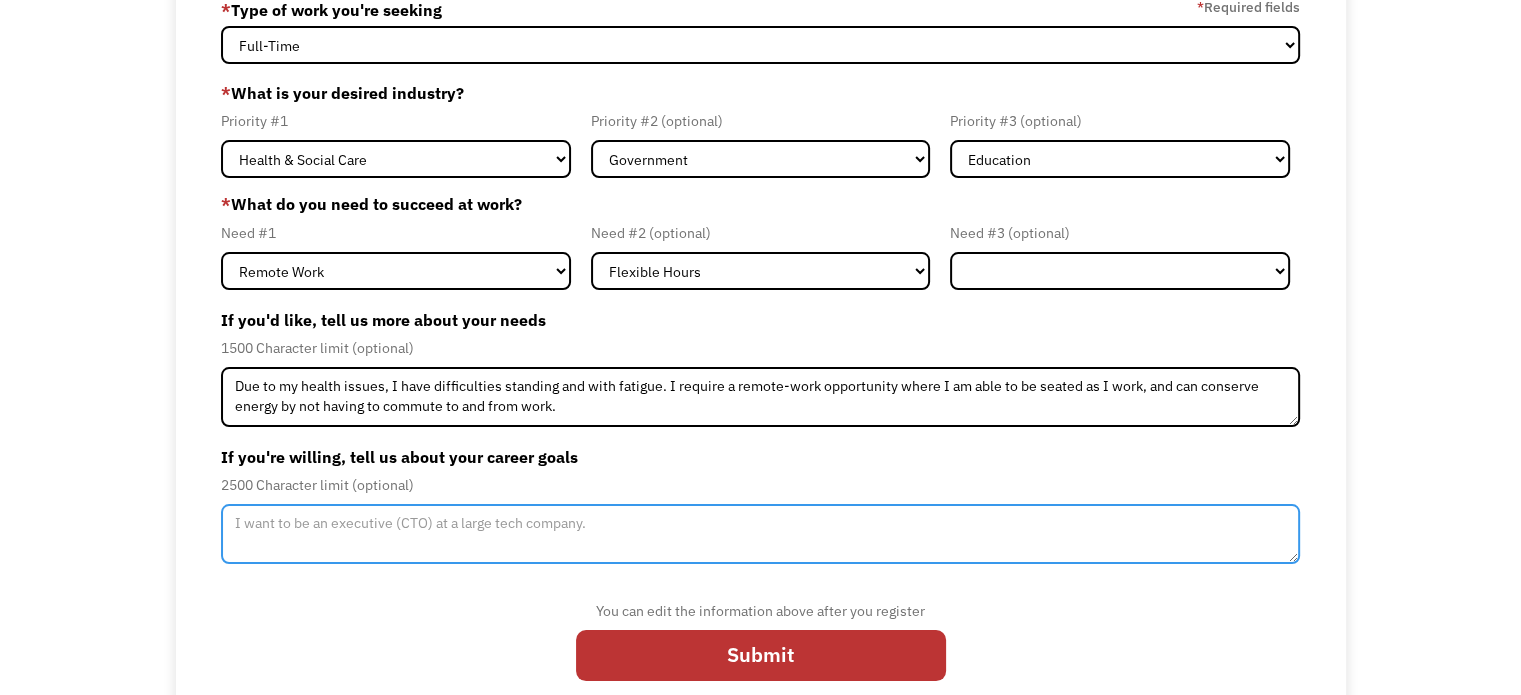click at bounding box center [760, 534] 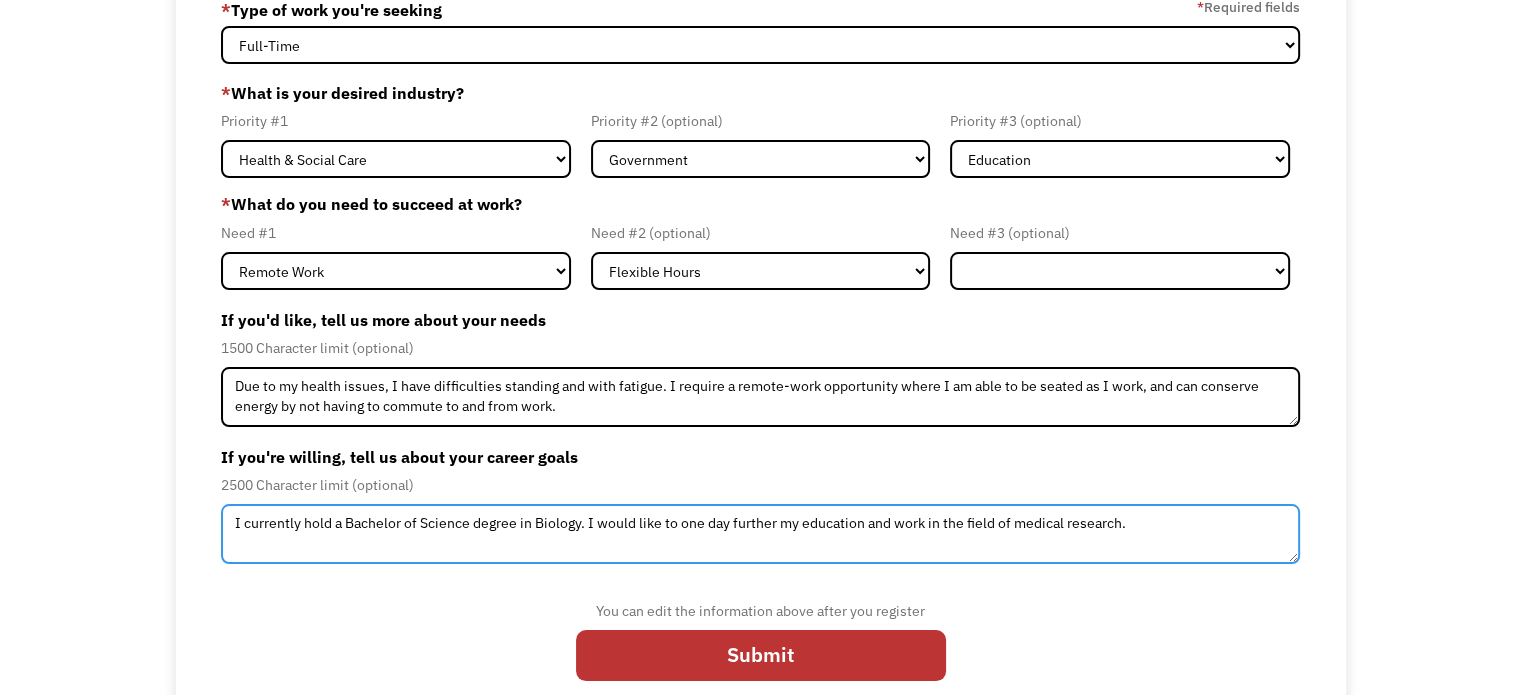 click on "I currently hold a Bachelor of Science degree in Biology. I would like to one day further my education and work in the field of medical research." at bounding box center (760, 534) 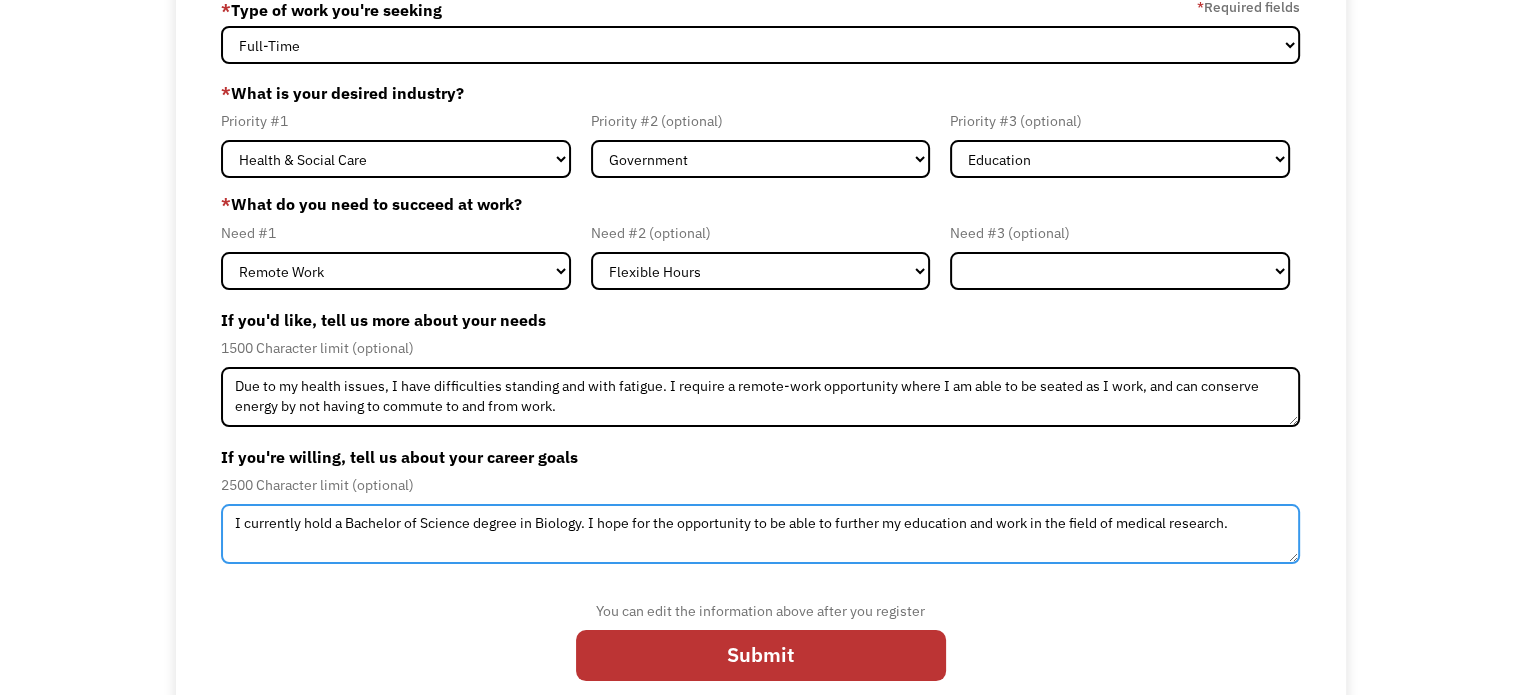 click on "I currently hold a Bachelor of Science degree in Biology. I hope for the opportunity to be able to further my education and work in the field of medical research." at bounding box center [760, 534] 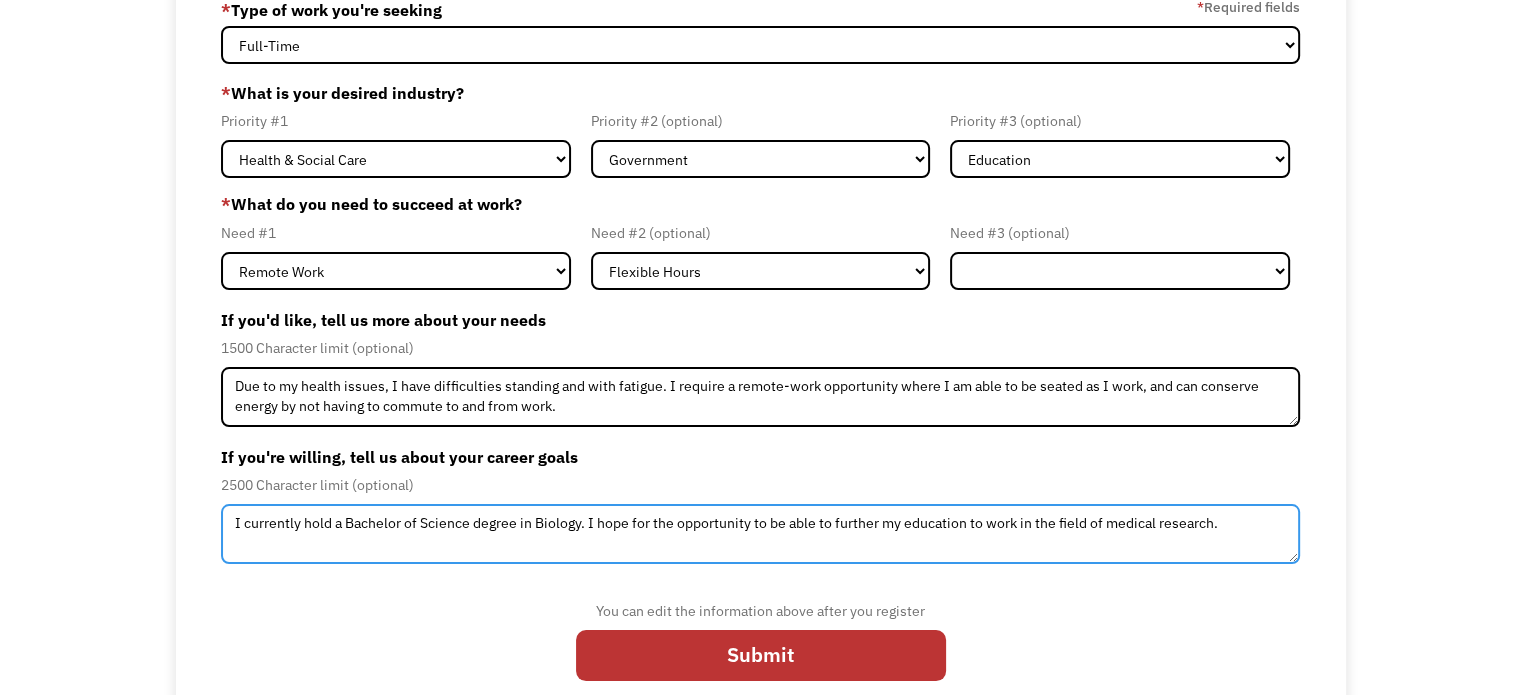 click on "I currently hold a Bachelor of Science degree in Biology. I hope for the opportunity to be able to further my education to work in the field of medical research." at bounding box center (760, 534) 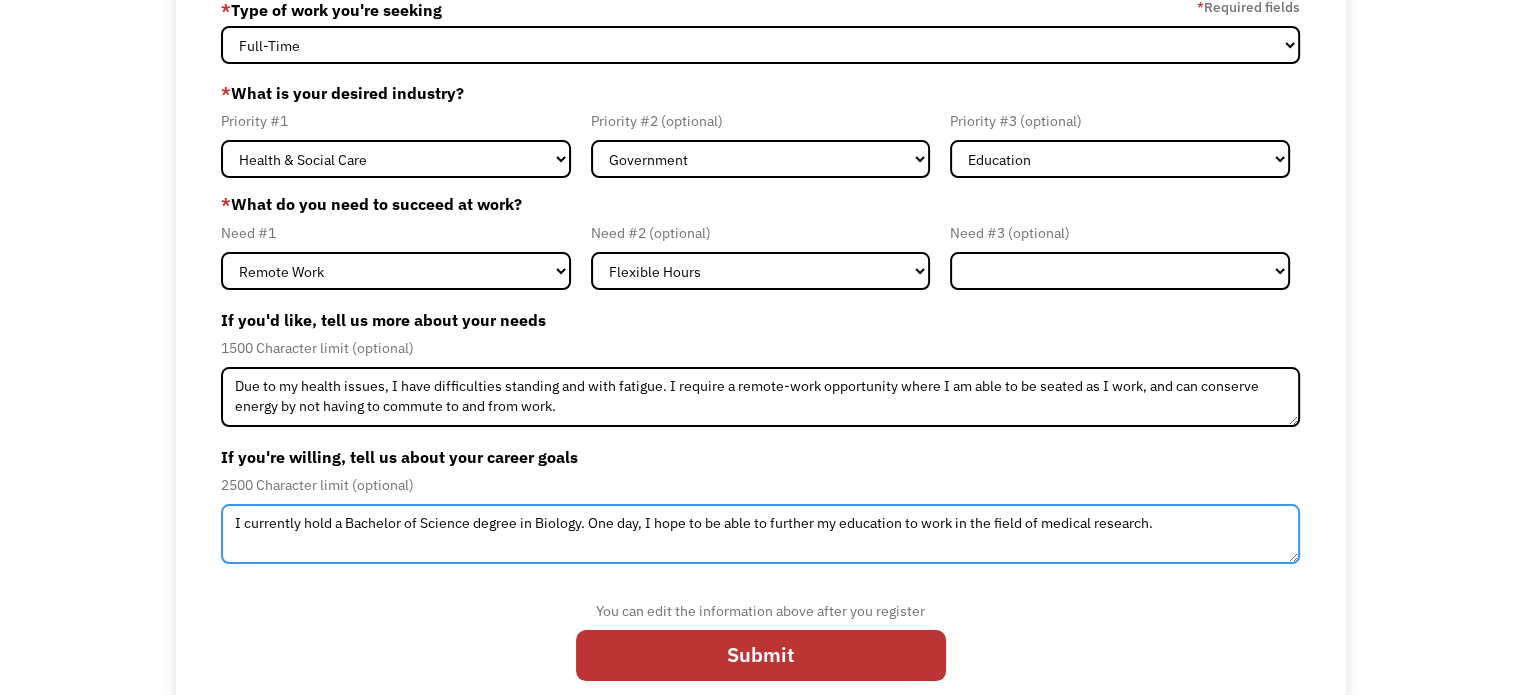 click on "I currently hold a Bachelor of Science degree in Biology. One day, I hope to be able to further my education to work in the field of medical research." at bounding box center [760, 534] 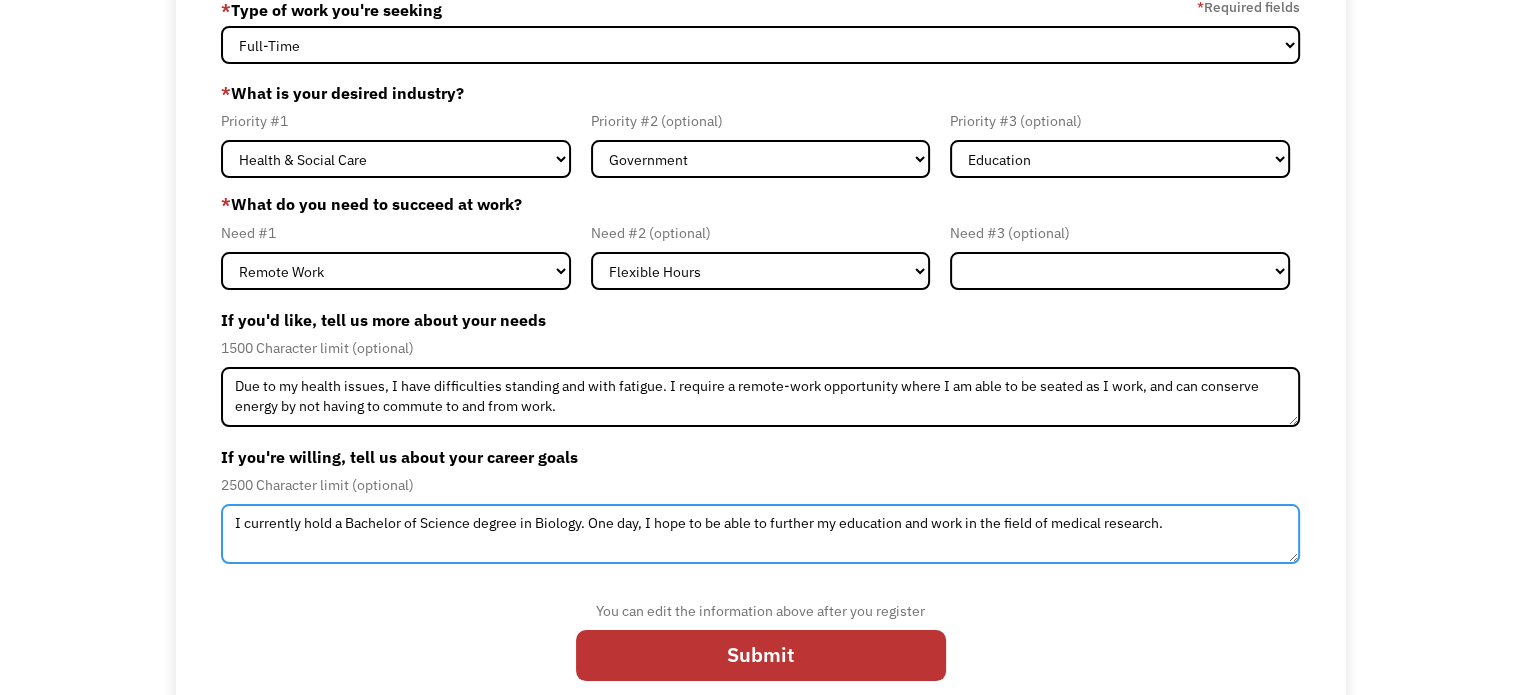 click on "I currently hold a Bachelor of Science degree in Biology. One day, I hope to be able to further my education and work in the field of medical research." at bounding box center (760, 534) 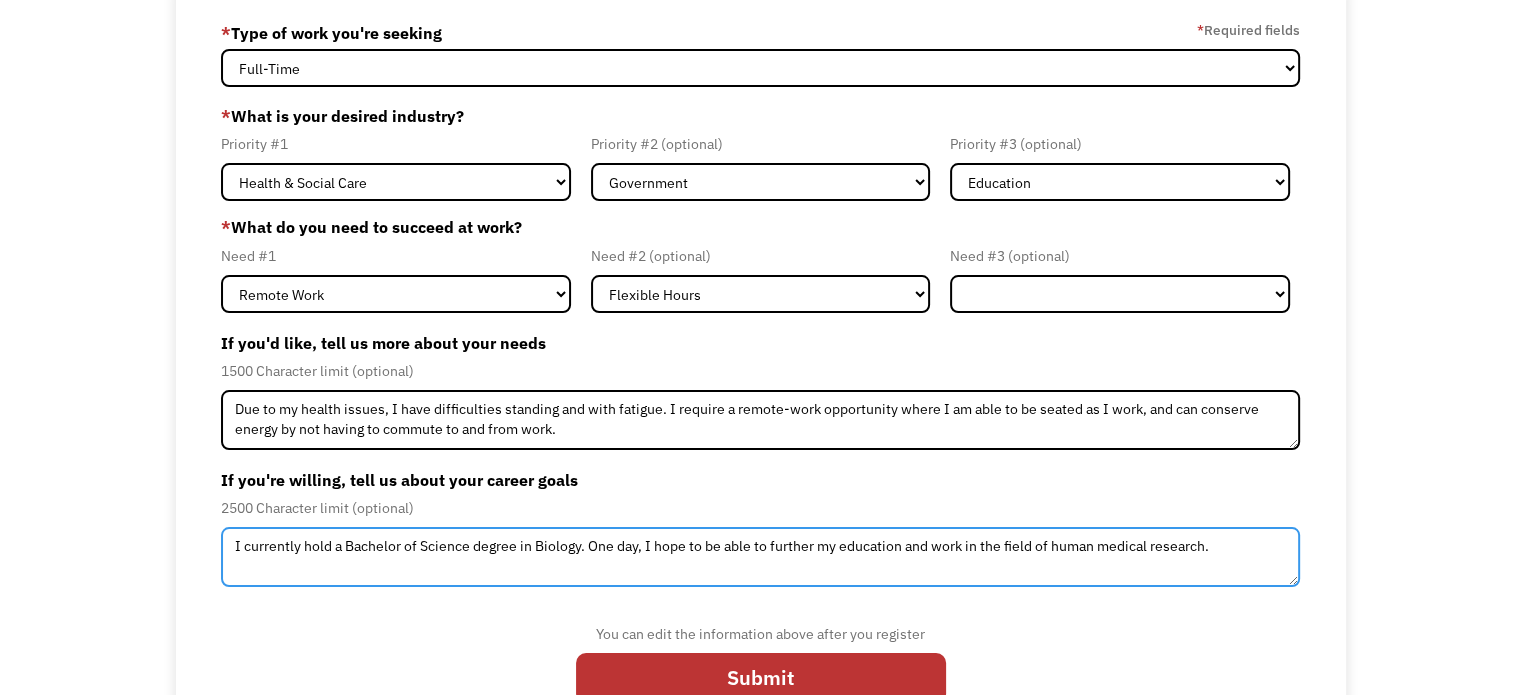 scroll, scrollTop: 195, scrollLeft: 0, axis: vertical 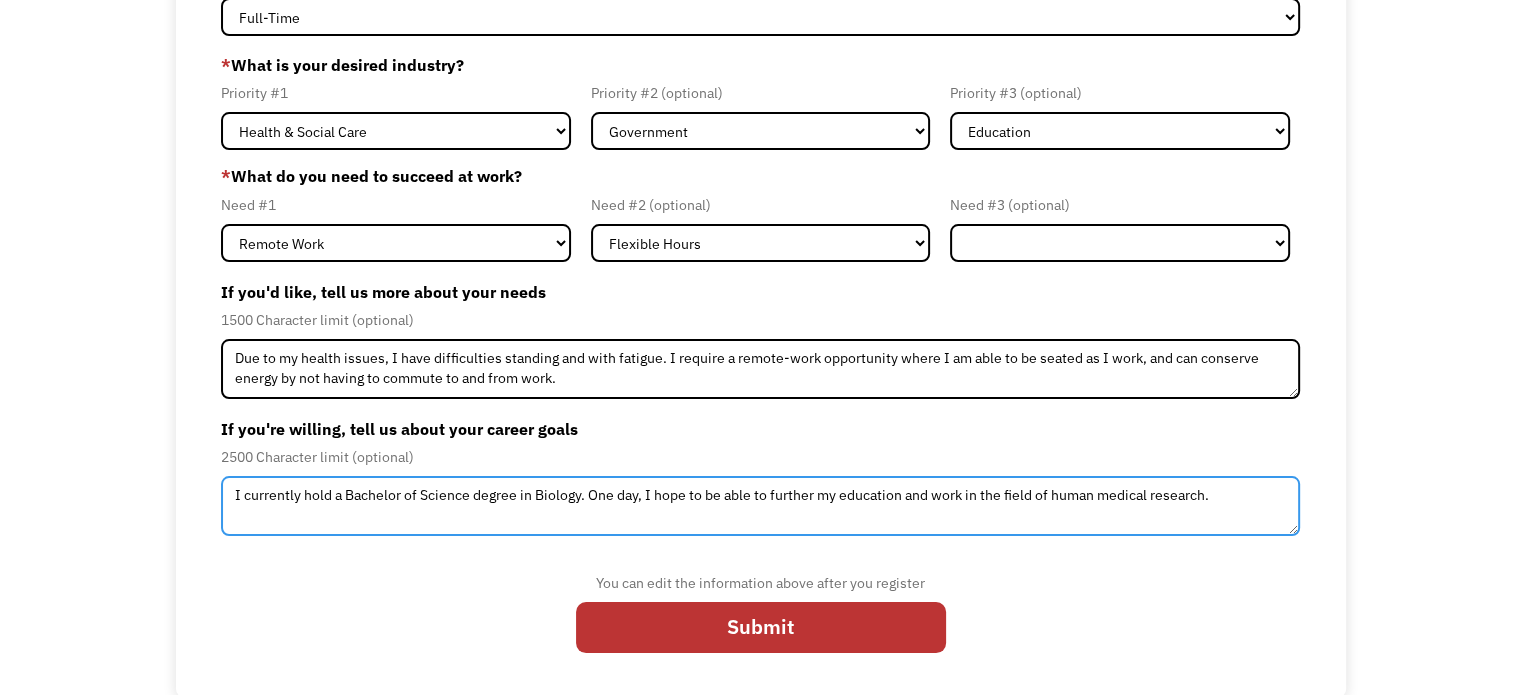 click on "I currently hold a Bachelor of Science degree in Biology. One day, I hope to be able to further my education and work in the field of human medical research." at bounding box center [760, 506] 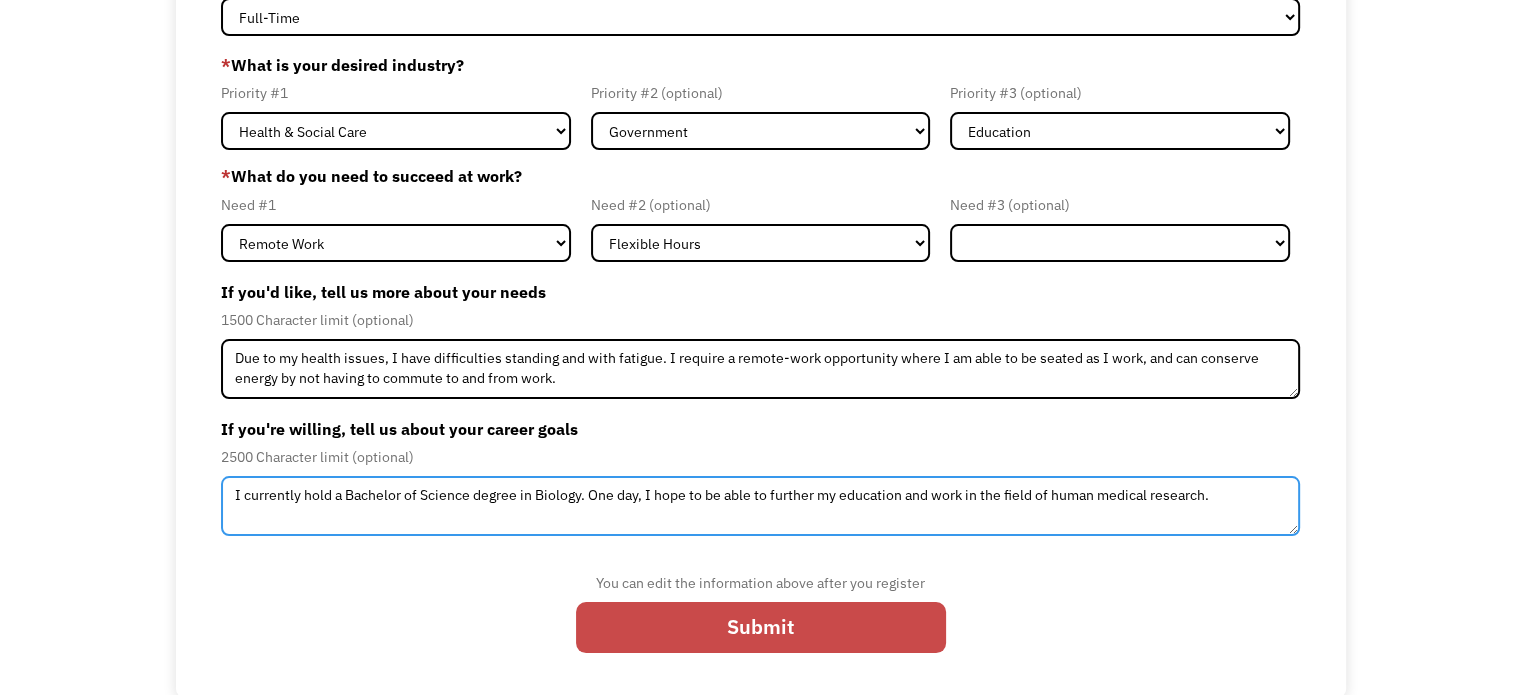 type on "I currently hold a Bachelor of Science degree in Biology. One day, I hope to be able to further my education and work in the field of human medical research." 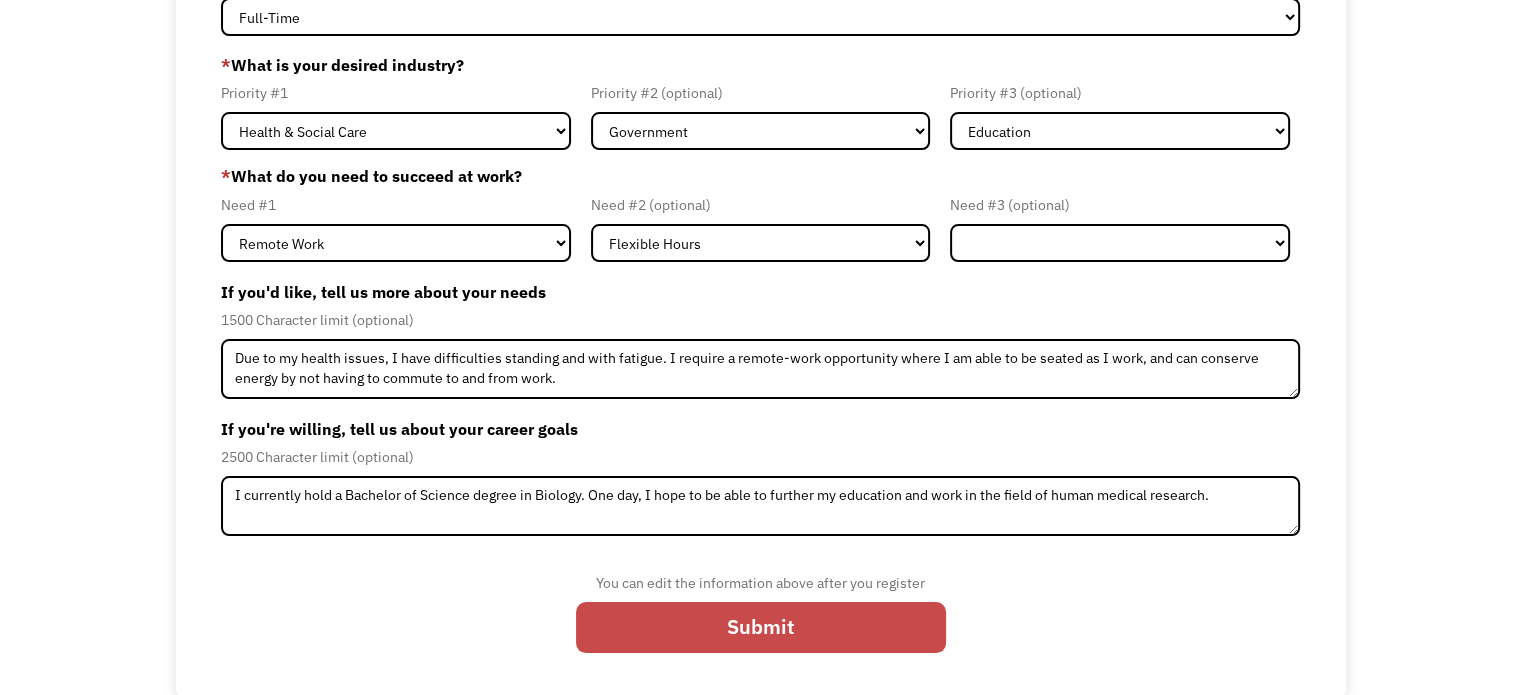 click on "Submit" at bounding box center [761, 628] 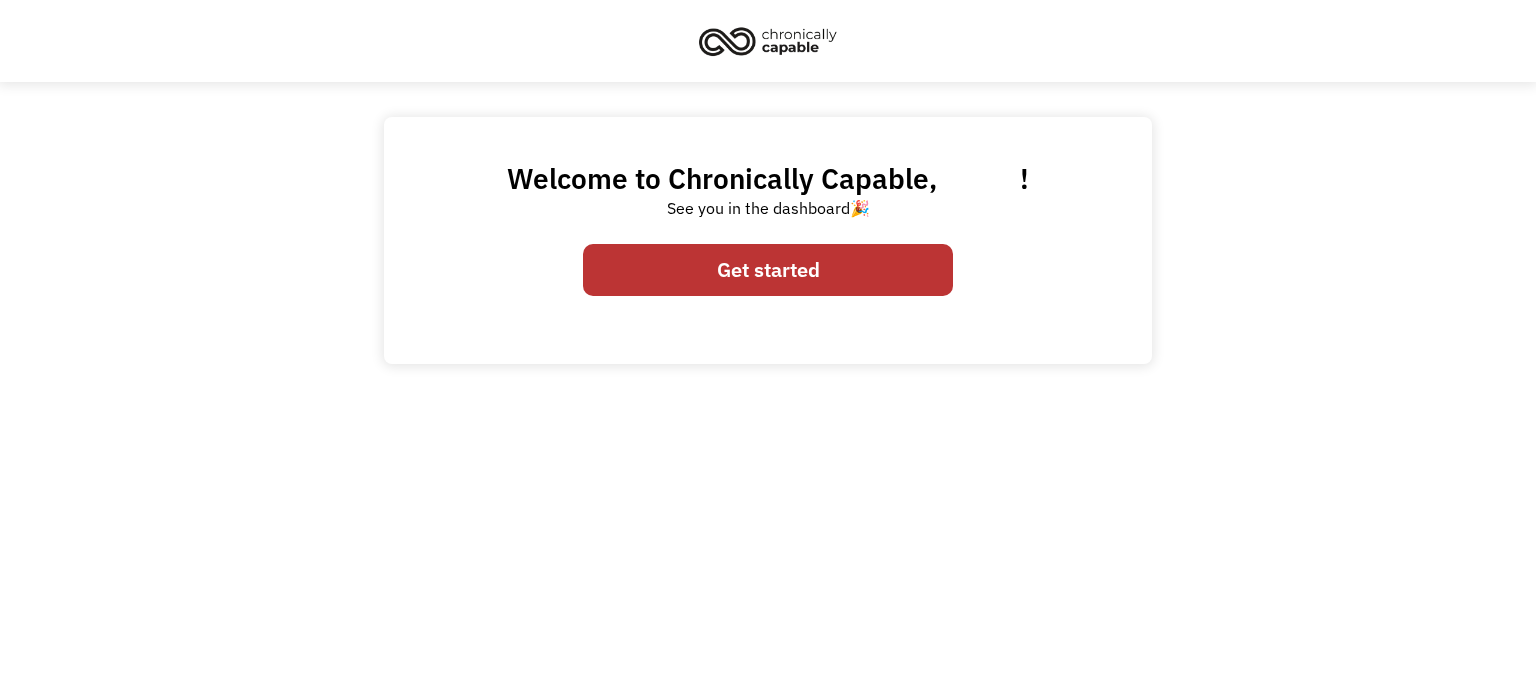 scroll, scrollTop: 0, scrollLeft: 0, axis: both 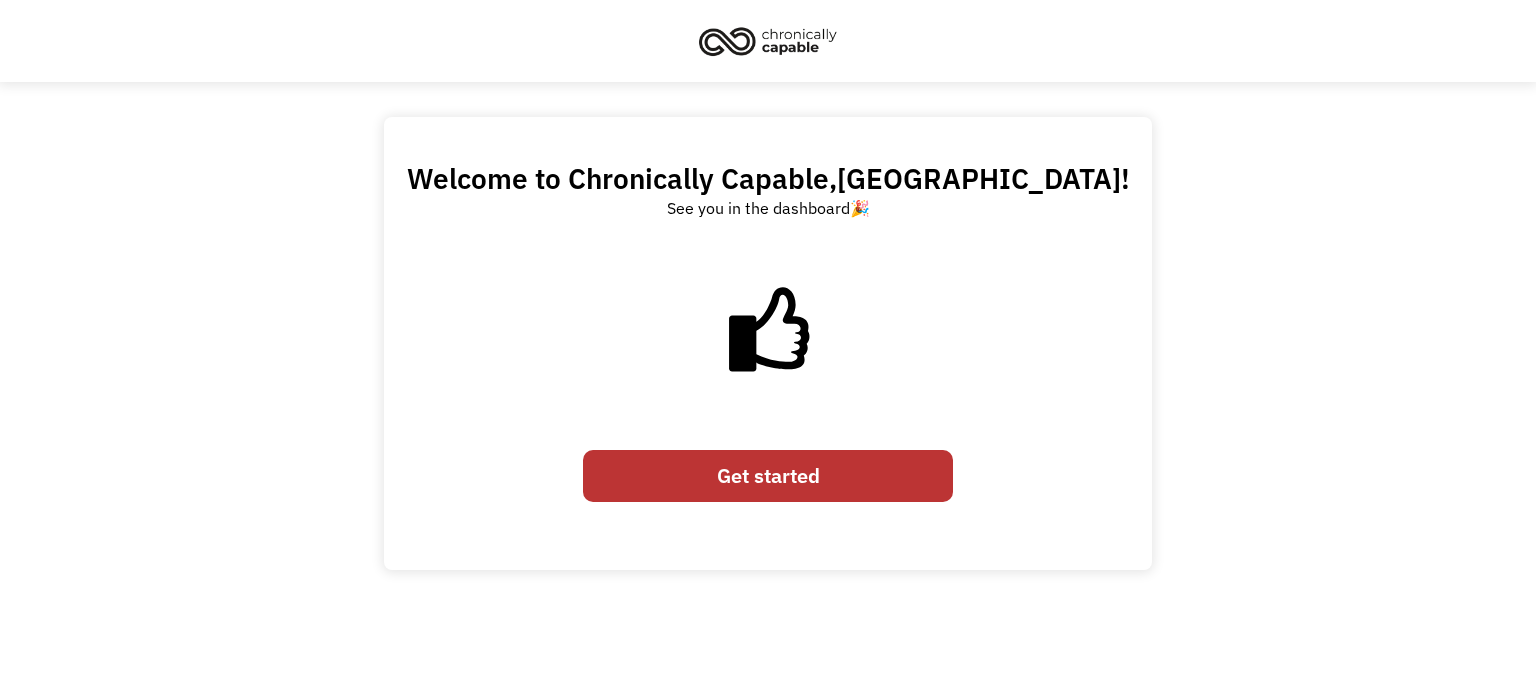 click on "Get started" at bounding box center (768, 476) 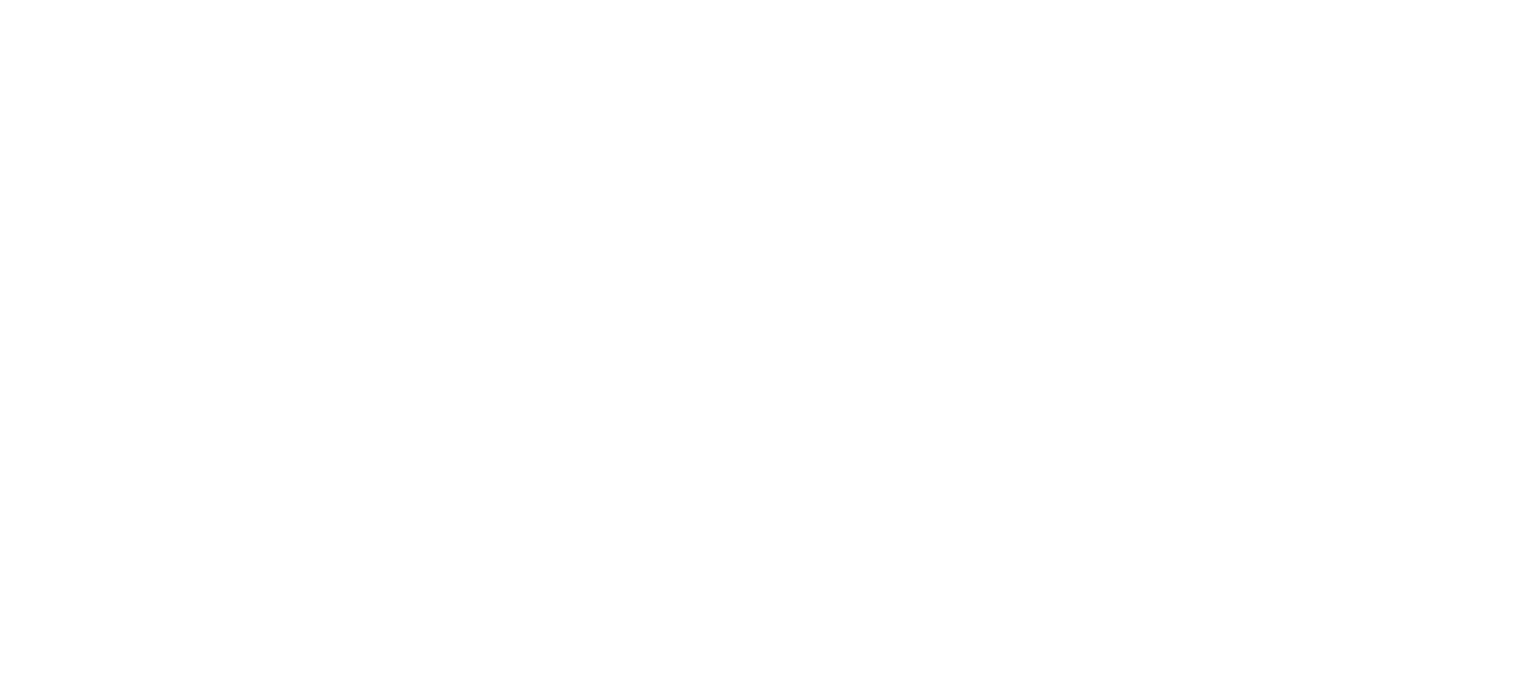 scroll, scrollTop: 0, scrollLeft: 0, axis: both 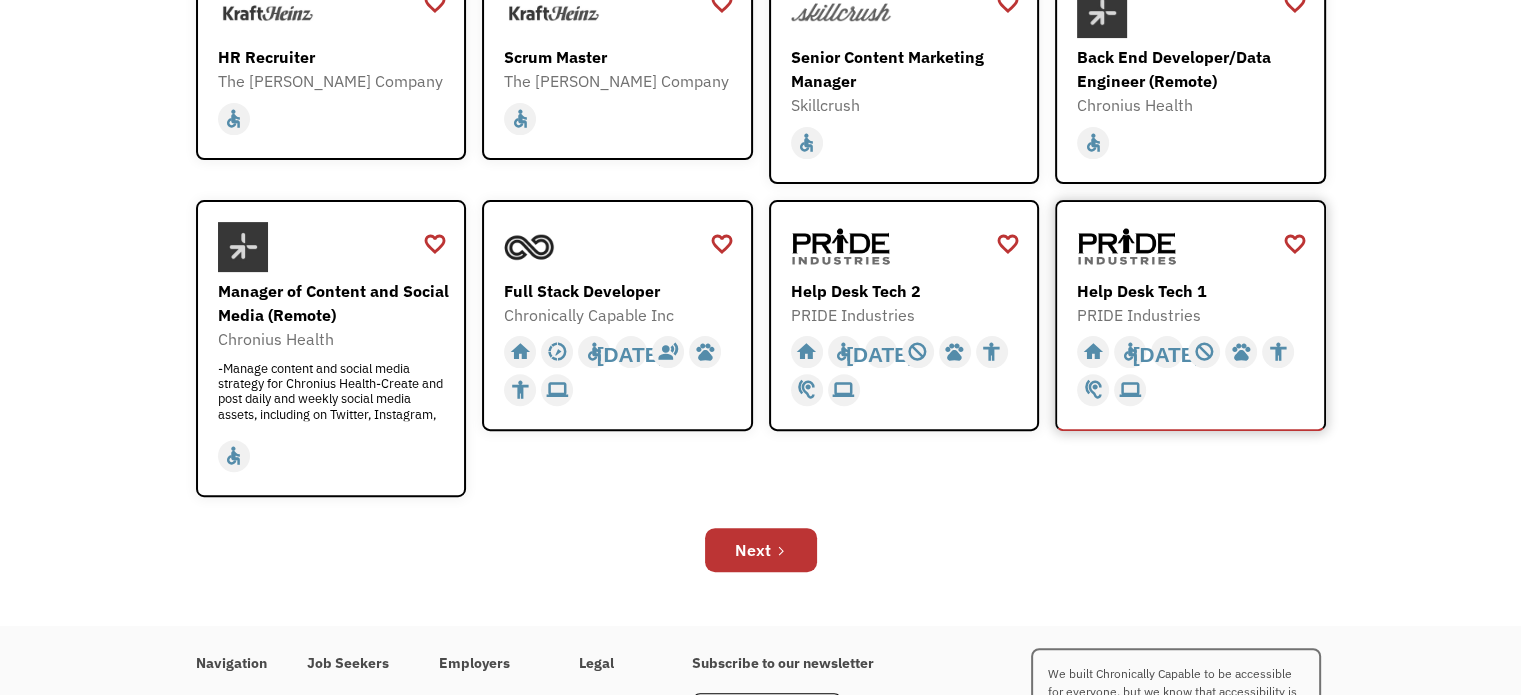 click on "Help Desk Tech 1" at bounding box center (1193, 291) 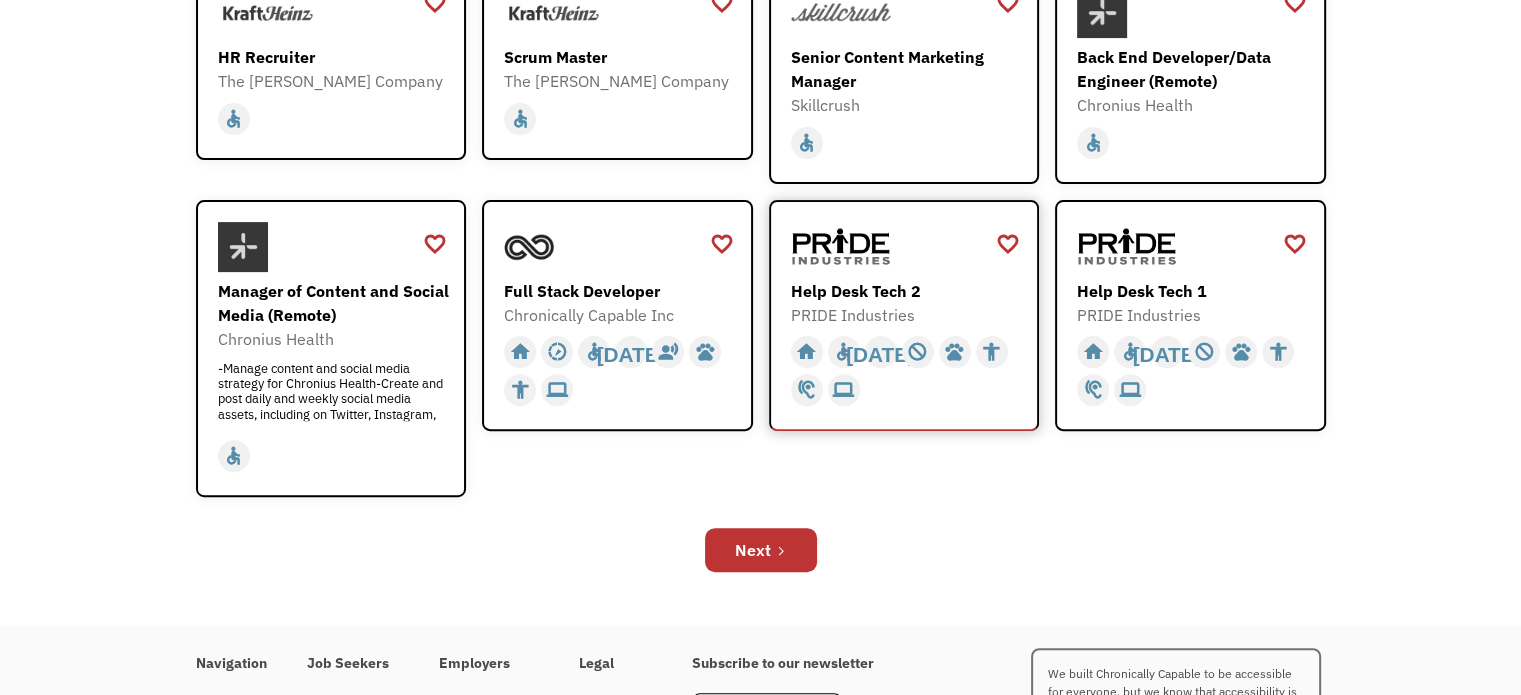 click on "PRIDE Industries" at bounding box center [907, 315] 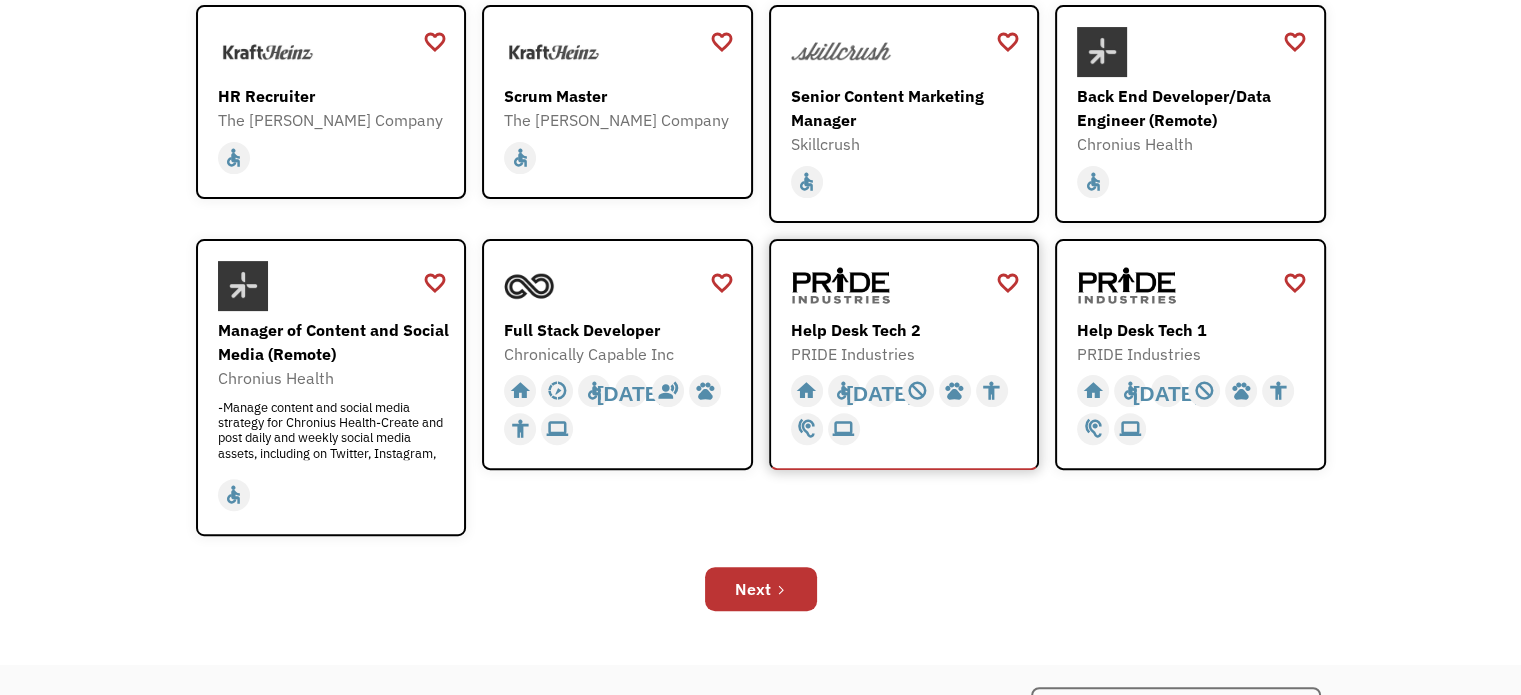 scroll, scrollTop: 521, scrollLeft: 0, axis: vertical 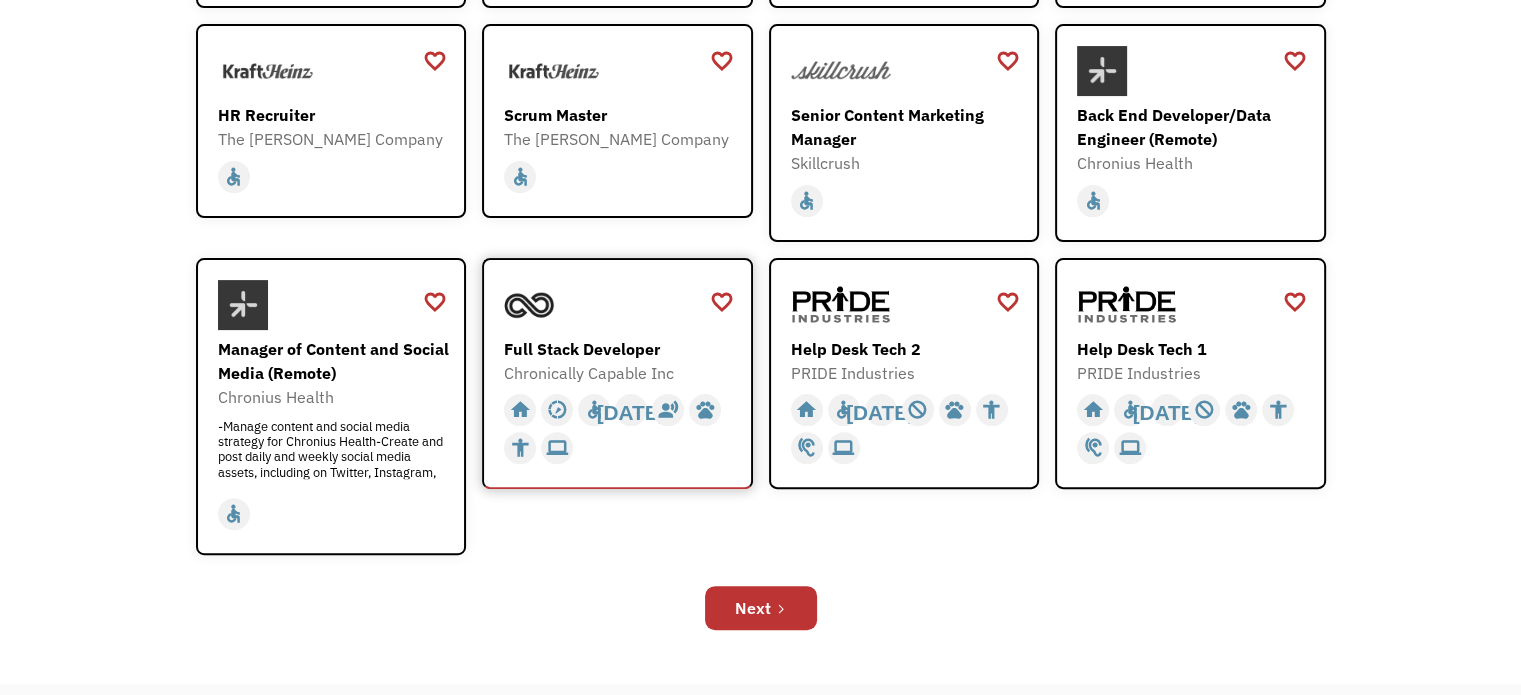 click on "Chronically Capable Inc" at bounding box center (620, 373) 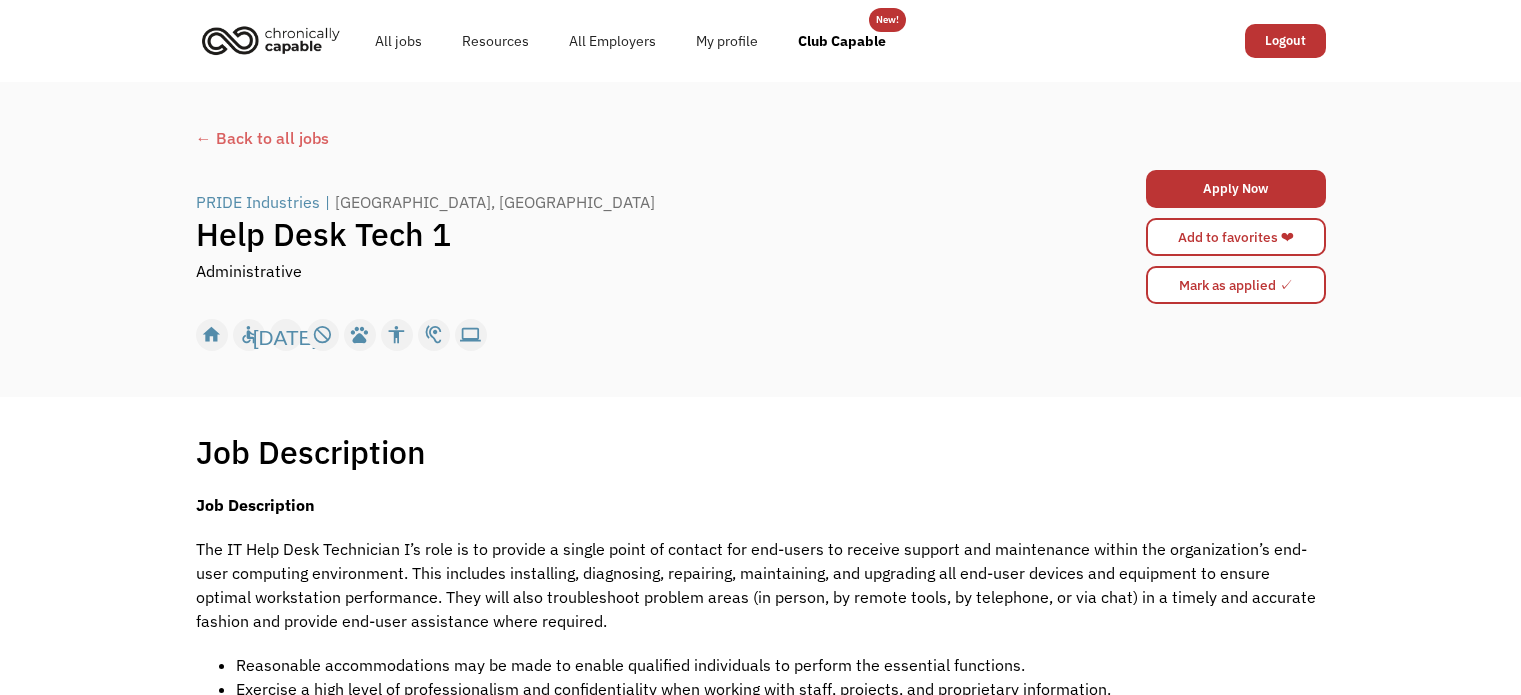 scroll, scrollTop: 0, scrollLeft: 0, axis: both 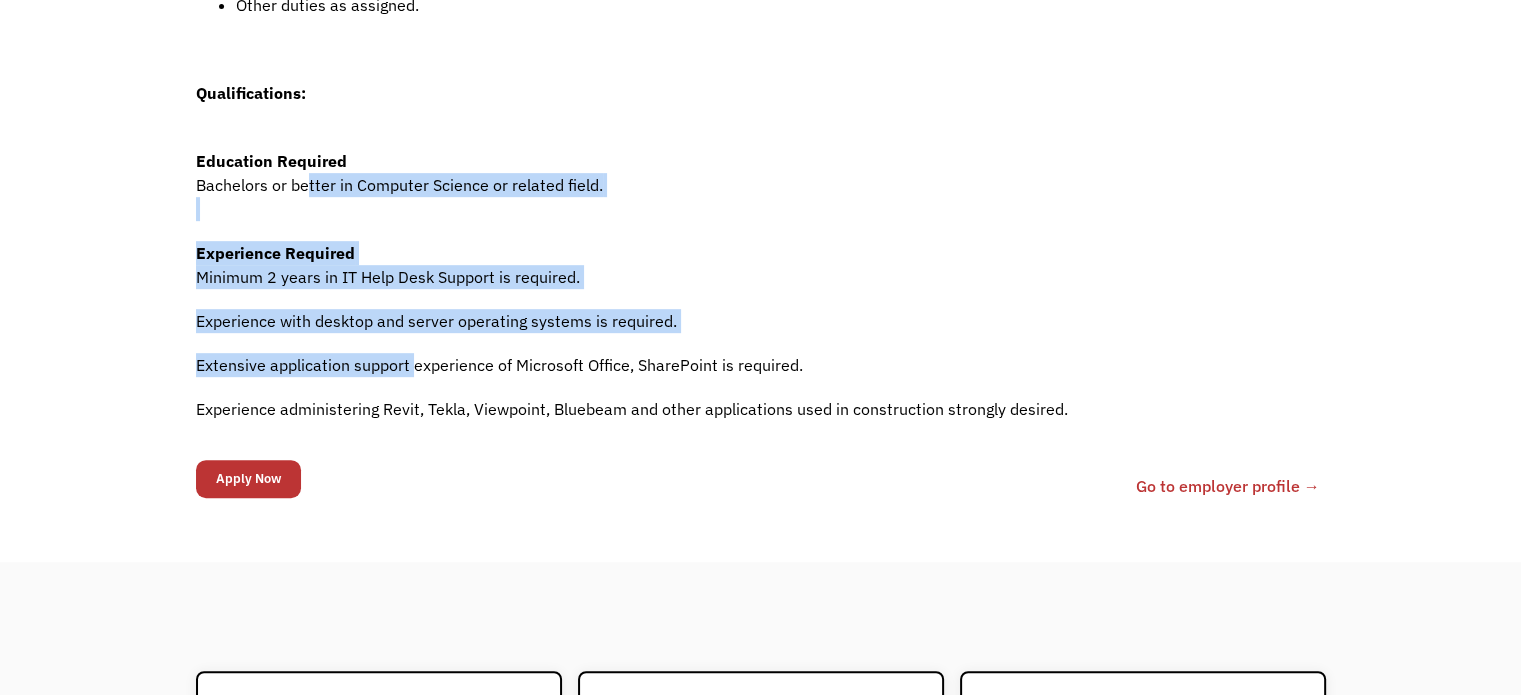 drag, startPoint x: 304, startPoint y: 183, endPoint x: 415, endPoint y: 379, distance: 225.24875 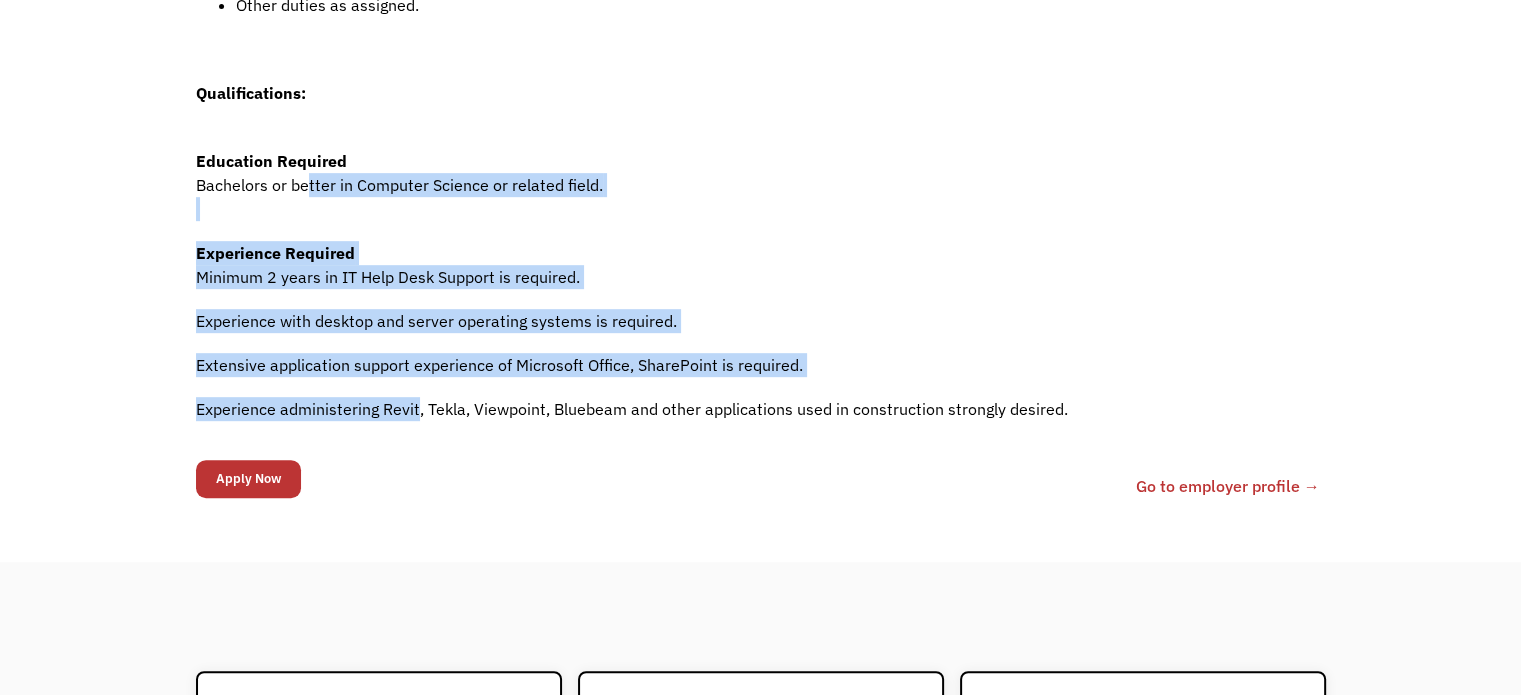 click on "Job Description The IT Help Desk Technician I’s role is to provide a single point of contact for end-users to receive support and maintenance within the organization’s end-user computing environment. This includes installing, diagnosing, repairing, maintaining, and upgrading all end-user devices and equipment to ensure optimal workstation performance. They will also troubleshoot problem areas (in person, by remote tools, by telephone, or via chat) in a timely and accurate fashion and provide end-user assistance where required. Reasonable accommodations may be made to enable qualified individuals to perform the essential functions. Exercise a high level of professionalism and confidentiality when working with staff, projects, and proprietary information. Record, track and document IT service incidents; resolve incidents per established Service Level Agreements. Provide proactive support our employees to ensure the optimal working of the hardware and software and provide coaching on best practices. ‍ ‍" at bounding box center (761, 5) 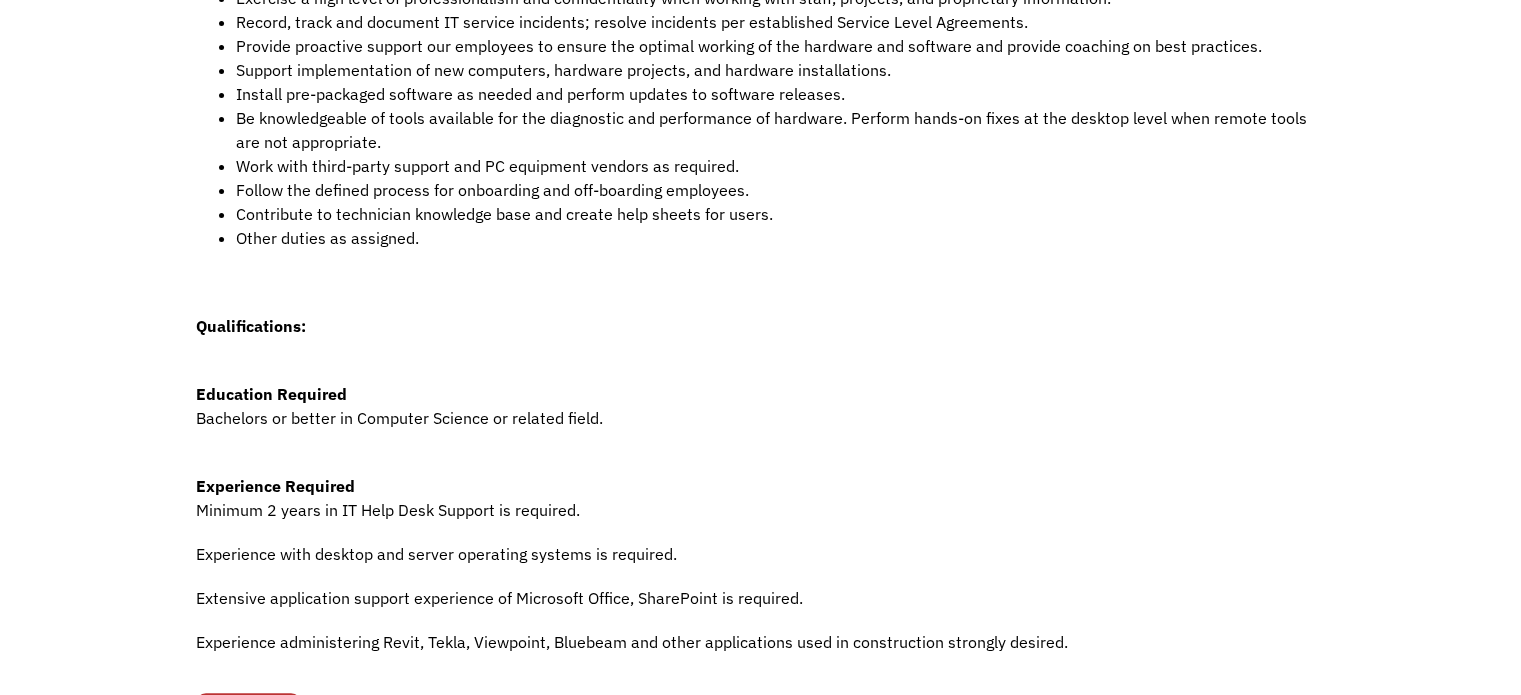 scroll, scrollTop: 686, scrollLeft: 0, axis: vertical 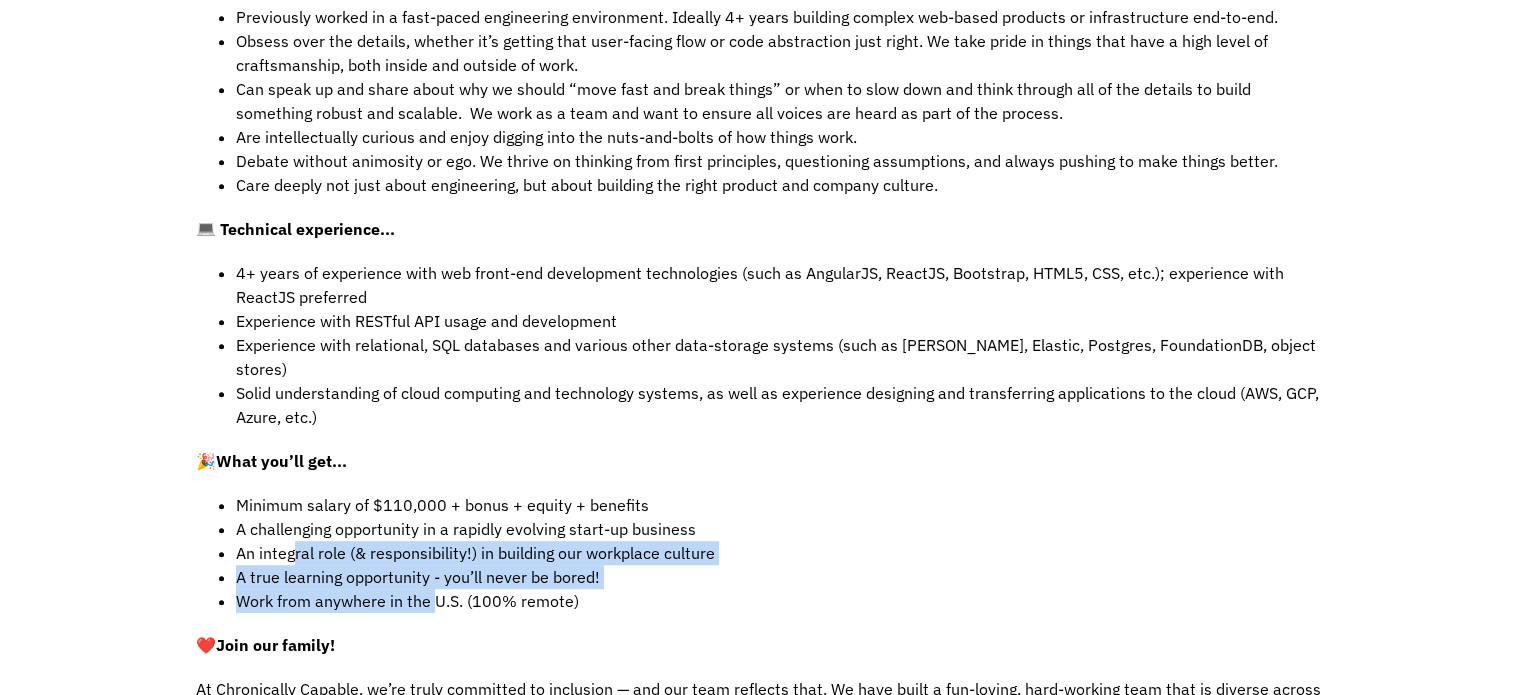 drag, startPoint x: 435, startPoint y: 563, endPoint x: 291, endPoint y: 511, distance: 153.10127 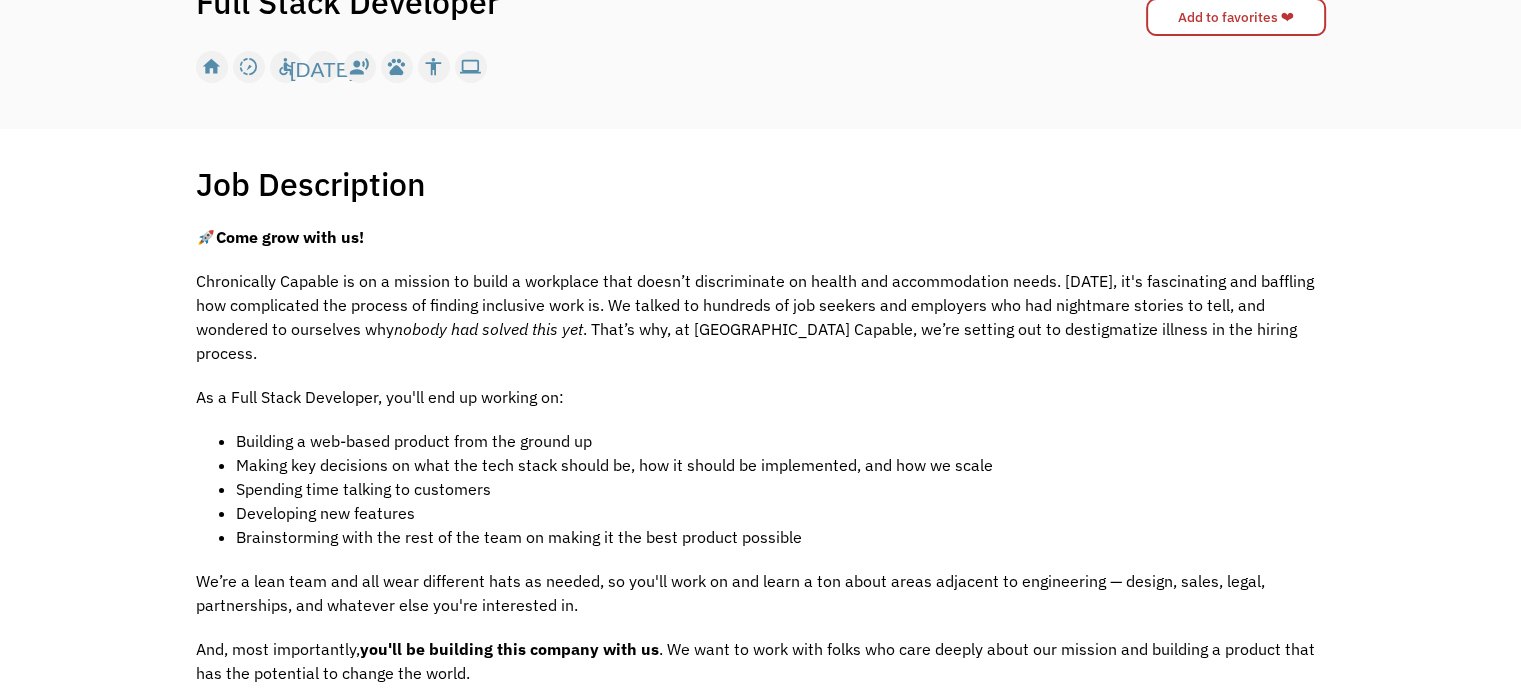 scroll, scrollTop: 0, scrollLeft: 0, axis: both 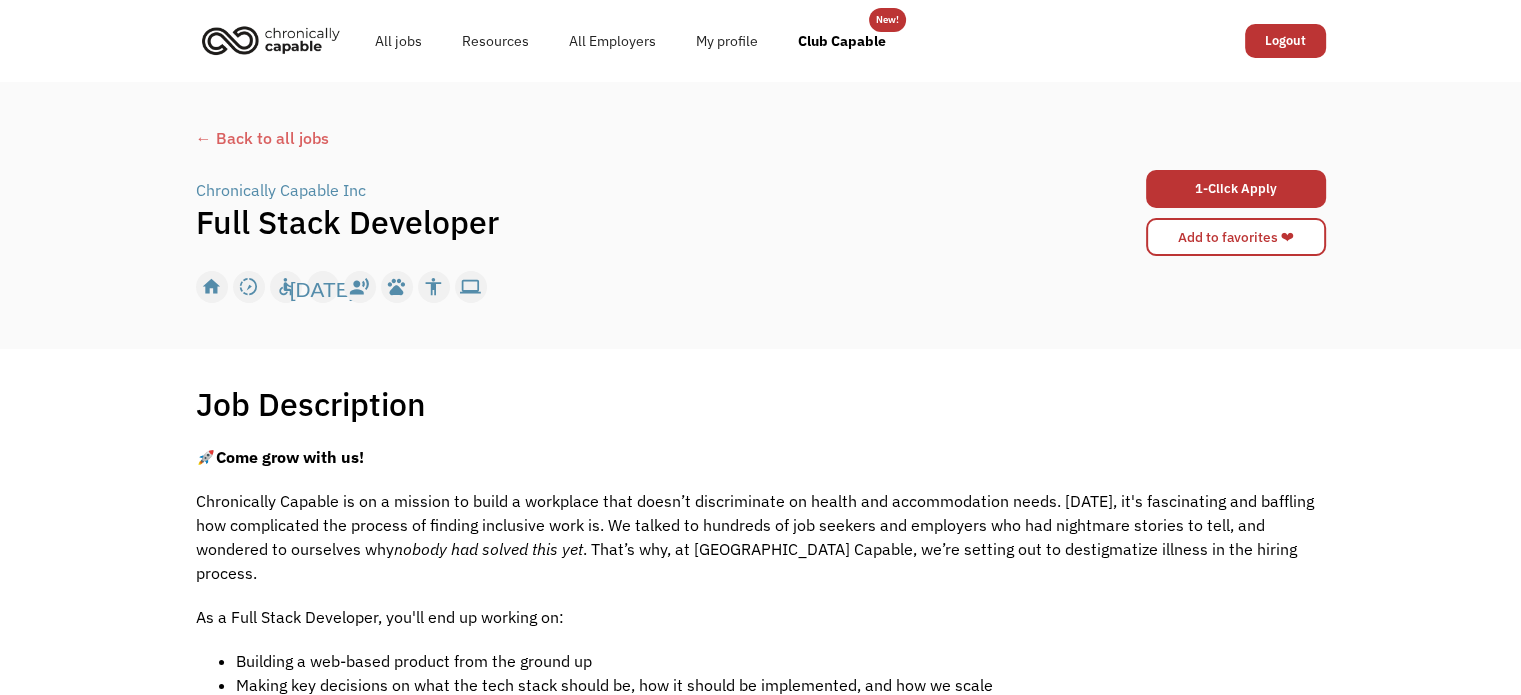 click on "Chronically Capable is on a mission to build a workplace that doesn’t discriminate on health and accommodation needs. Today, it's fascinating and baffling how complicated the process of finding inclusive work is. We talked to hundreds of job seekers and employers who had nightmare stories to tell, and wondered to ourselves why  nobody had solved this yet . That’s why, at Chronically Capable, we’re setting out to destigmatize illness in the hiring process." at bounding box center [761, 537] 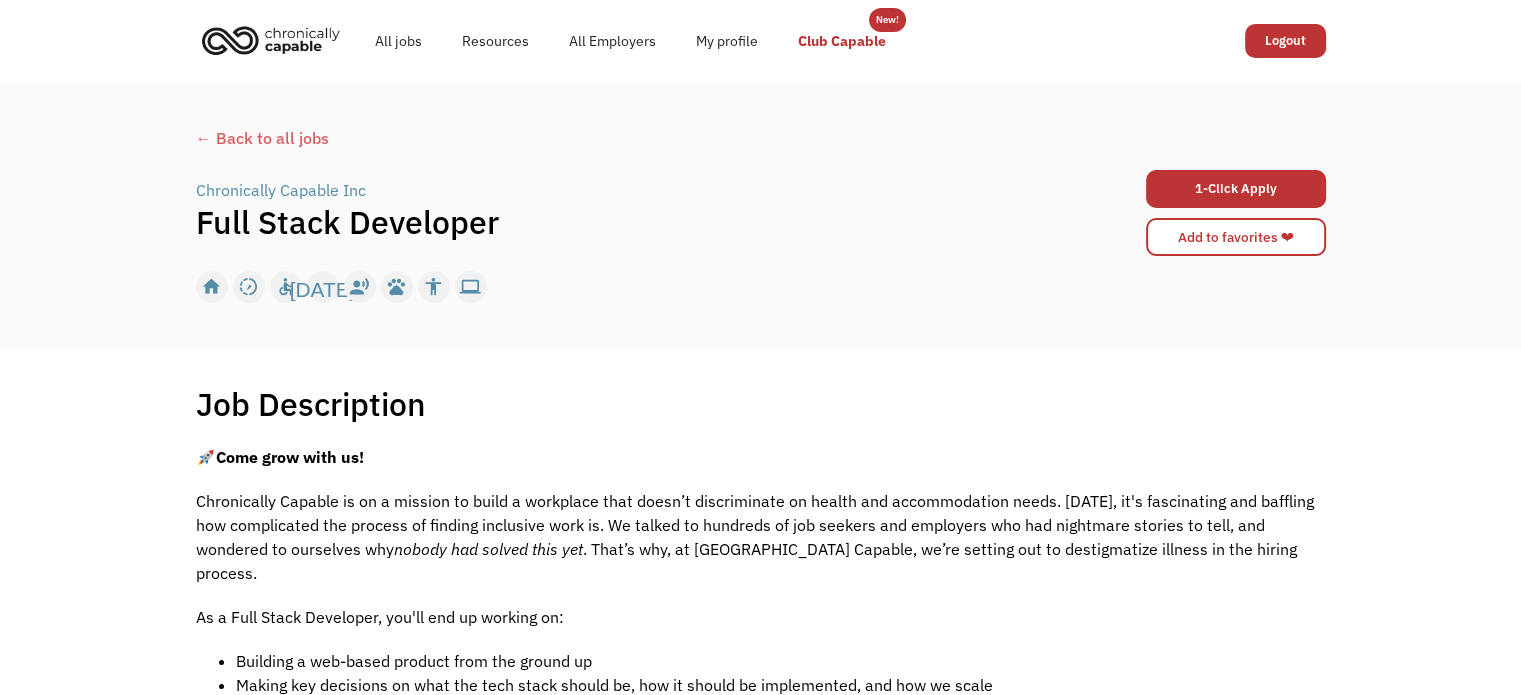 click on "Club Capable" at bounding box center (842, 41) 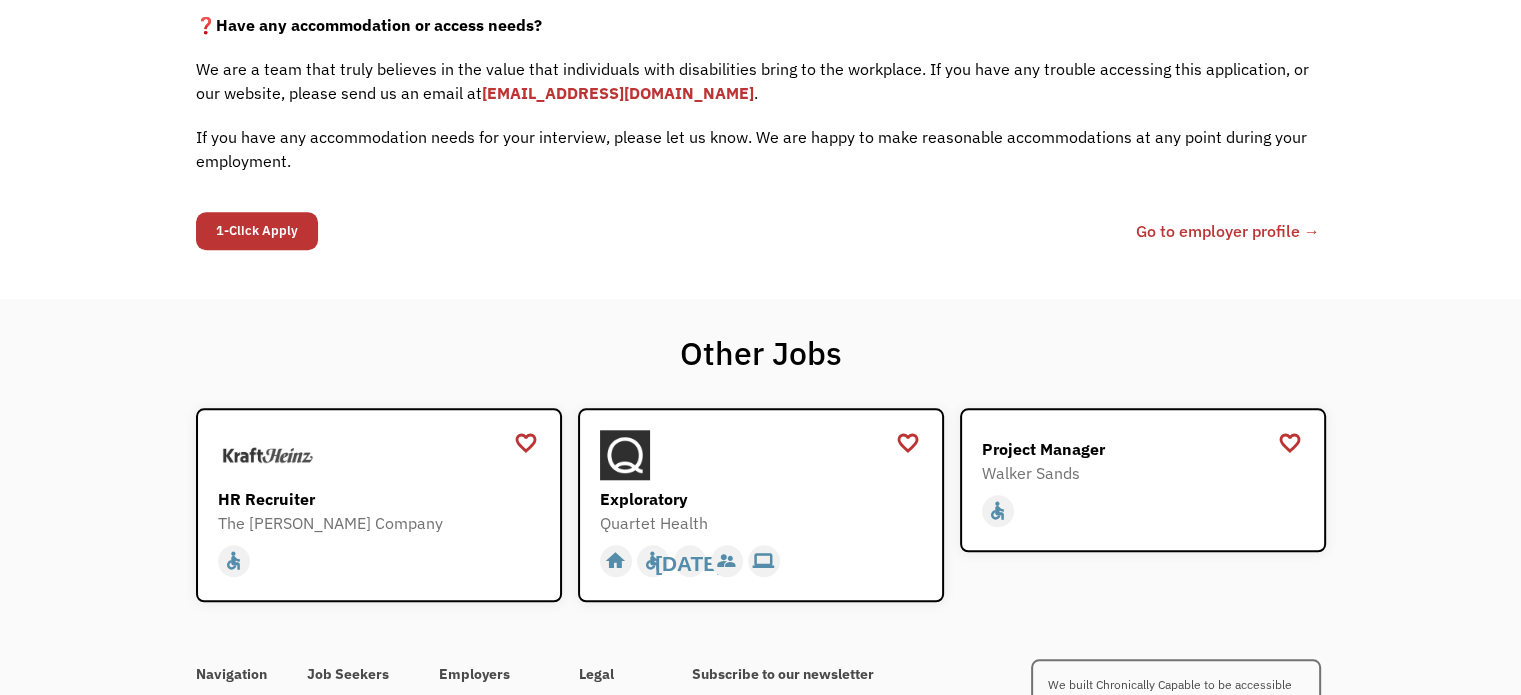scroll, scrollTop: 1763, scrollLeft: 0, axis: vertical 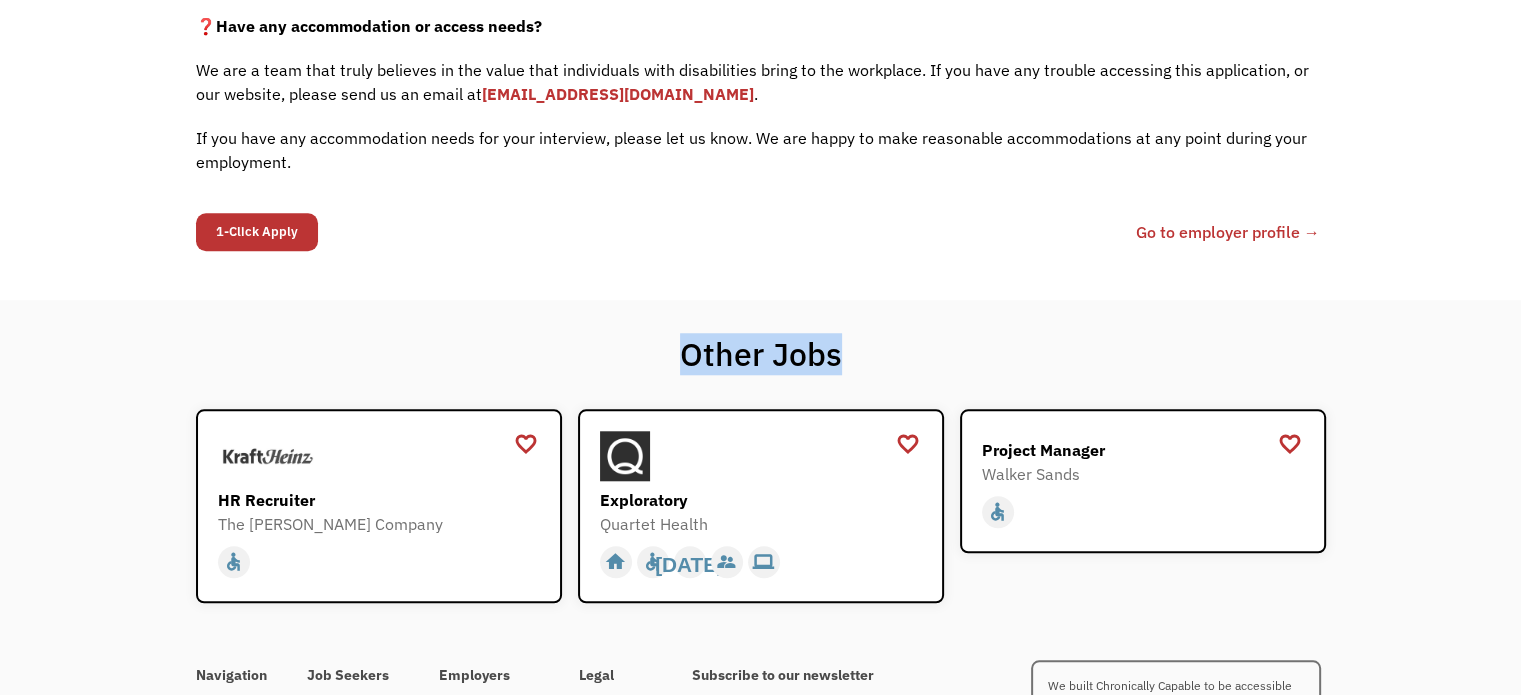 drag, startPoint x: 850, startPoint y: 310, endPoint x: 614, endPoint y: 327, distance: 236.6115 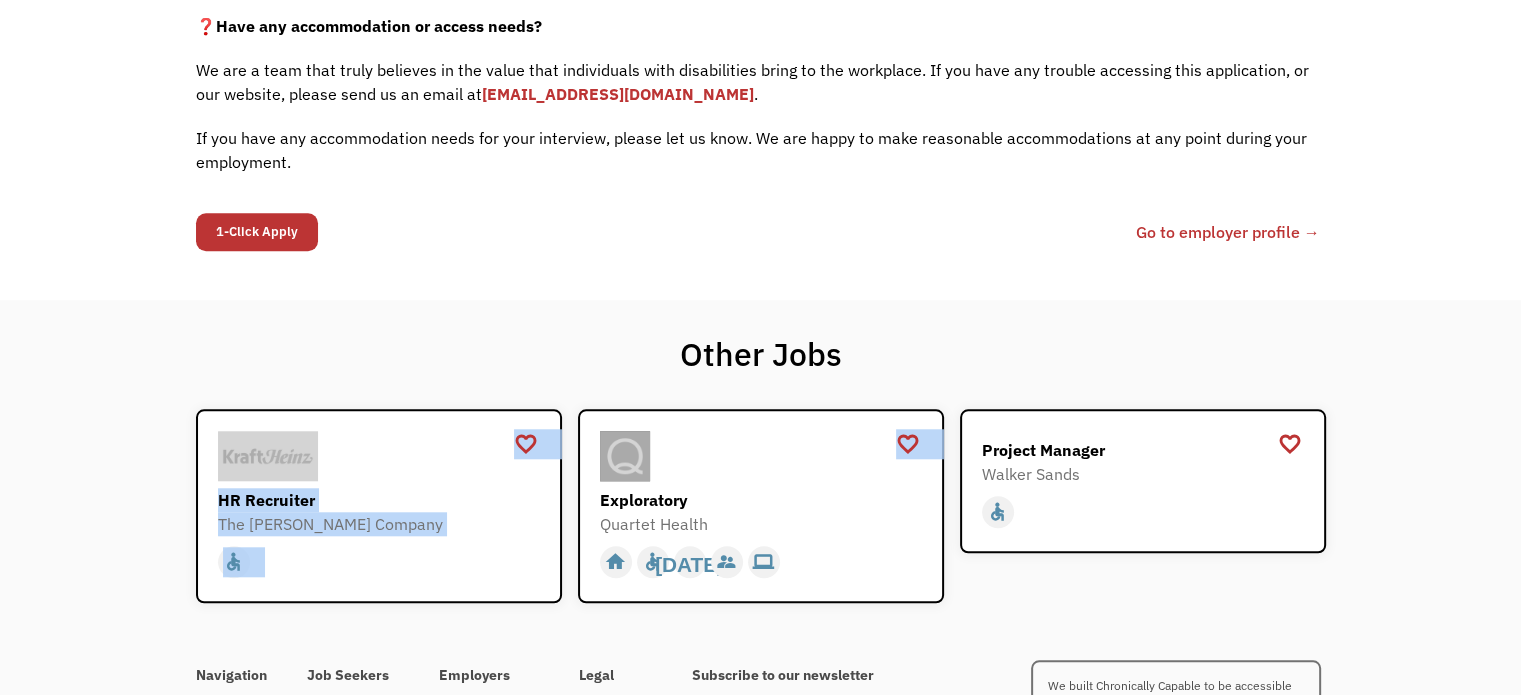 click on "Other Jobs favorite_border favorite Saving Senior Client Leader Dentsu https://join.smartrecruiters.com/dentsu/6dff79f2-4ec1-44c2-af0d-802be4ca224c-senior-client-leader?trid=f9f23e7a-cfff-454b-89dd-0c8b1ed7c2dc accessible account_circle pregnant_woman verified_user verified_user verified_user verified_user verified_user verified_user favorite_border favorite Saving Junior Client Leader Dentsu https://join.smartrecruiters.com/dentsu/acf99a1e-1981-4001-9d28-b13e8c13c3cb-junior-client-leader?trid=f9f23e7a-cfff-454b-89dd-0c8b1ed7c2dc accessible account_circle pregnant_woman verified_user verified_user verified_user verified_user verified_user verified_user favorite_border favorite Saving Junior Strategist Dentsu https://join.smartrecruiters.com/dentsu/3f6e4235-1bf0-4603-bd55-fefeef3270d9-junior-strategist?trid=f9f23e7a-cfff-454b-89dd-0c8b1ed7c2dc accessible account_circle pregnant_woman verified_user verified_user verified_user verified_user verified_user verified_user favorite_border favorite Saving Dentsu Other" at bounding box center [760, 469] 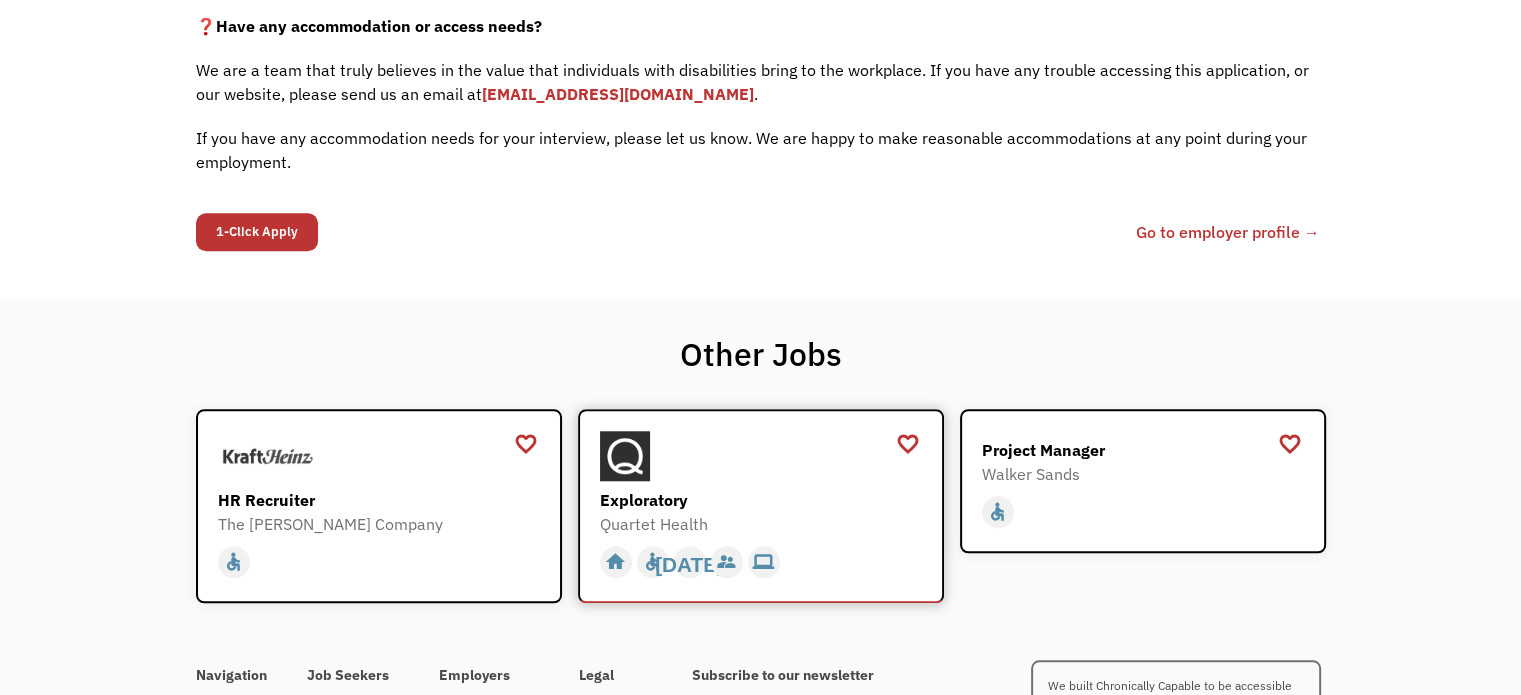 click on "Exploratory" at bounding box center [763, 500] 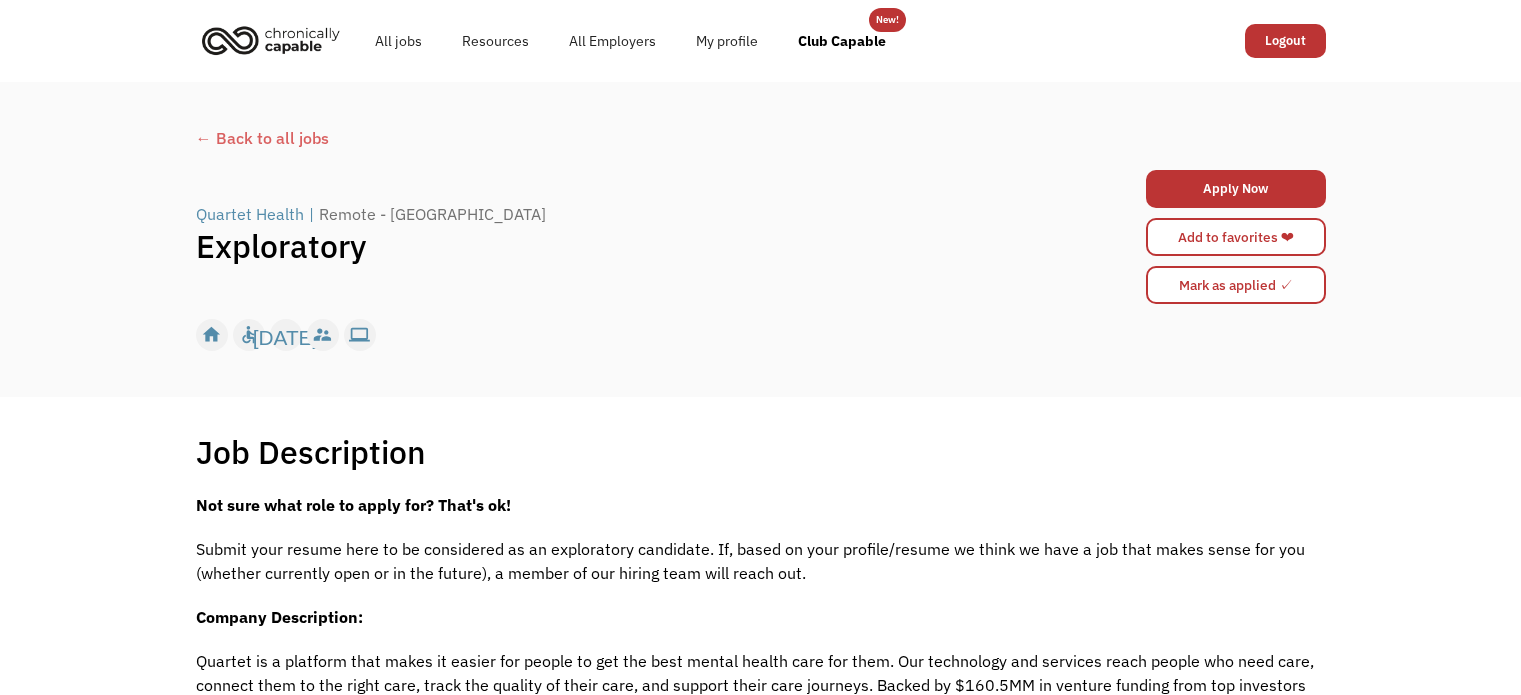 scroll, scrollTop: 0, scrollLeft: 0, axis: both 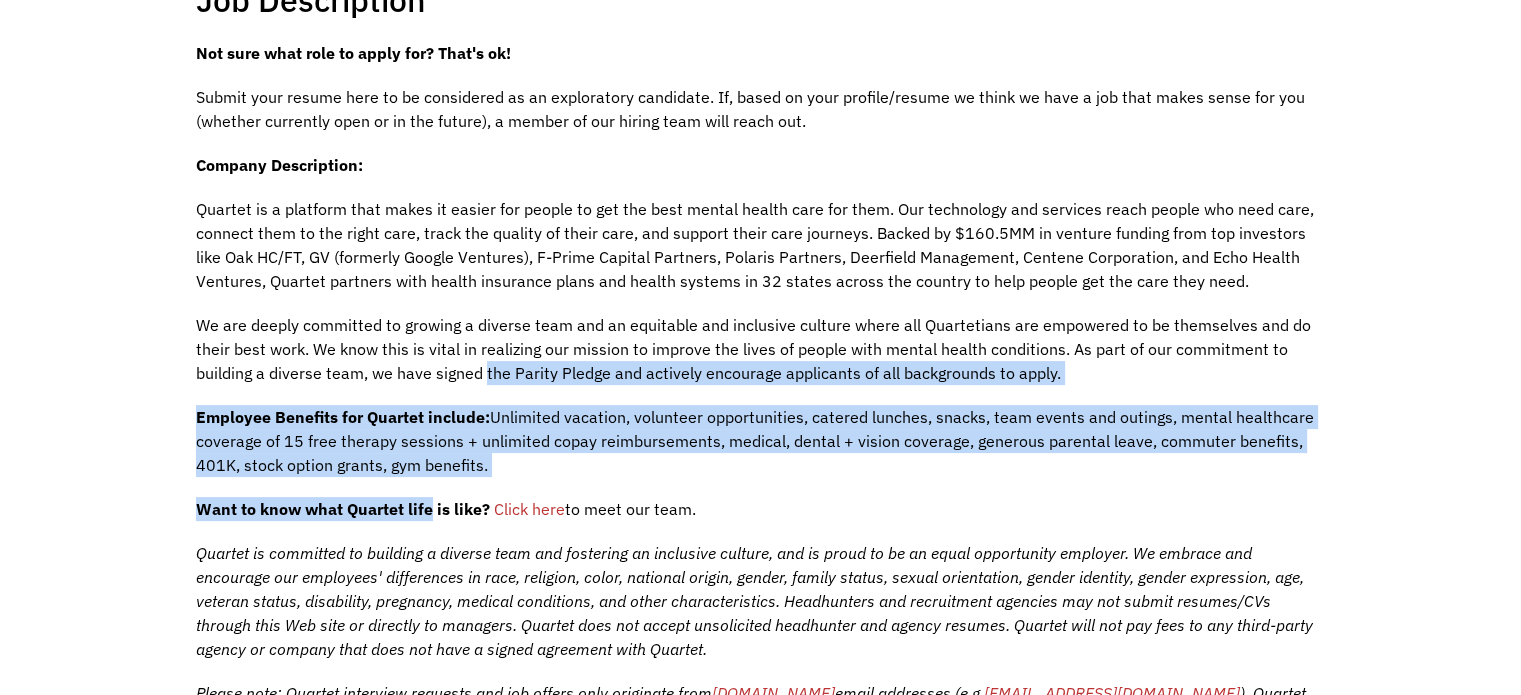 drag, startPoint x: 484, startPoint y: 376, endPoint x: 429, endPoint y: 504, distance: 139.3162 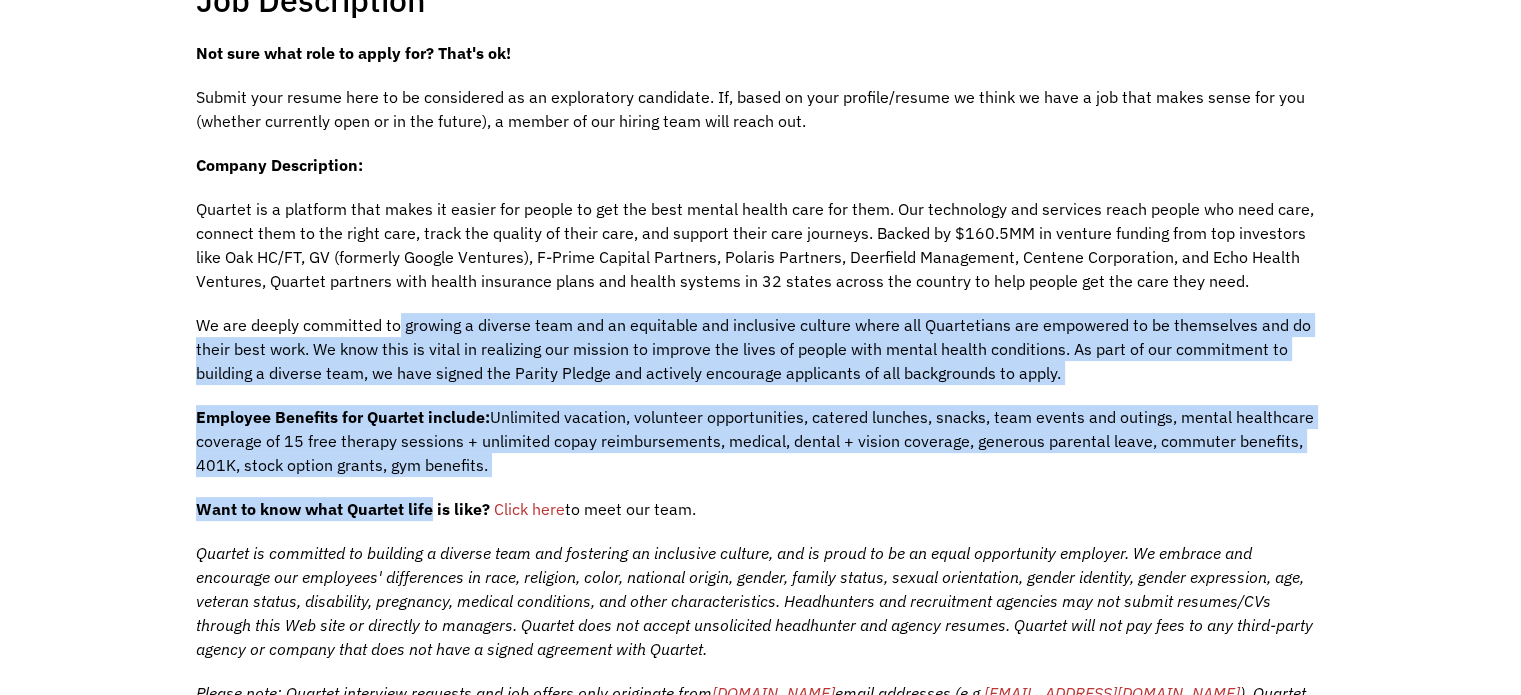 drag, startPoint x: 429, startPoint y: 504, endPoint x: 400, endPoint y: 329, distance: 177.38658 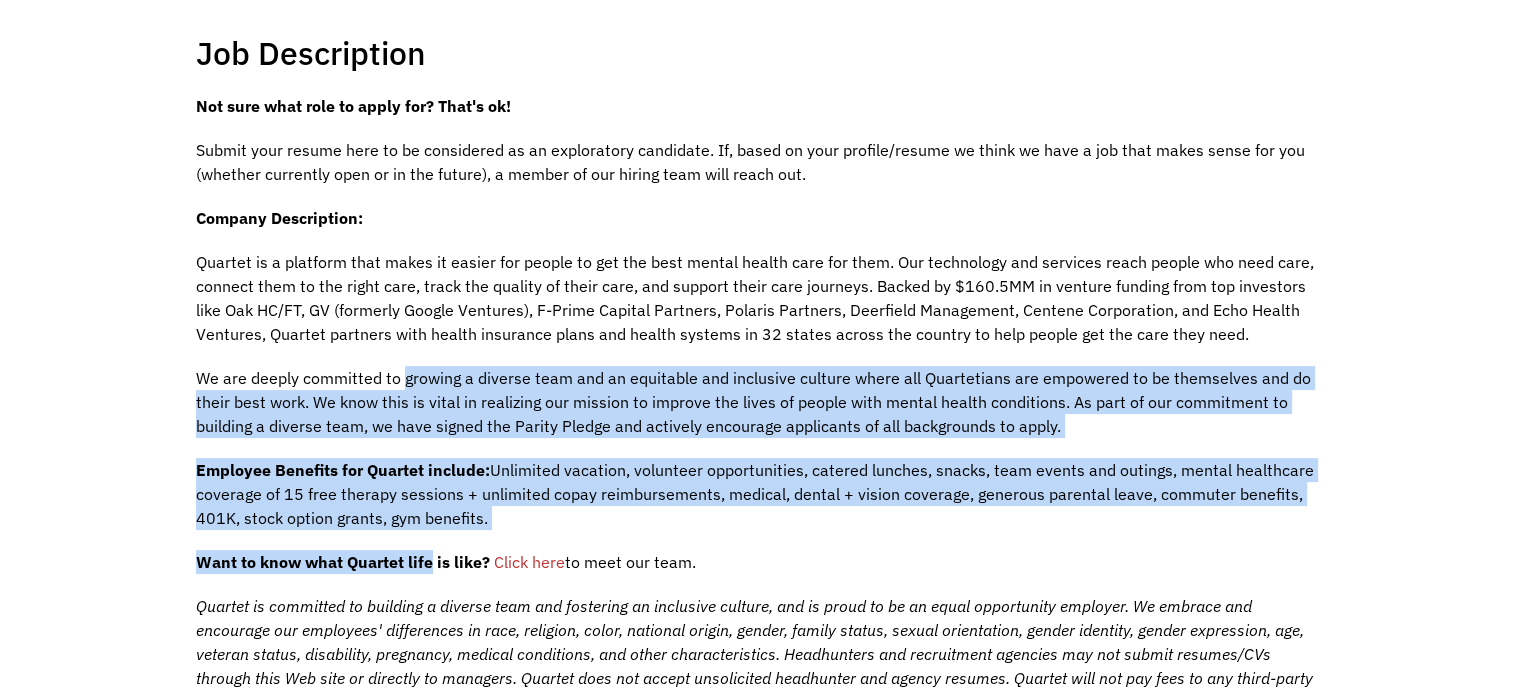 scroll, scrollTop: 396, scrollLeft: 0, axis: vertical 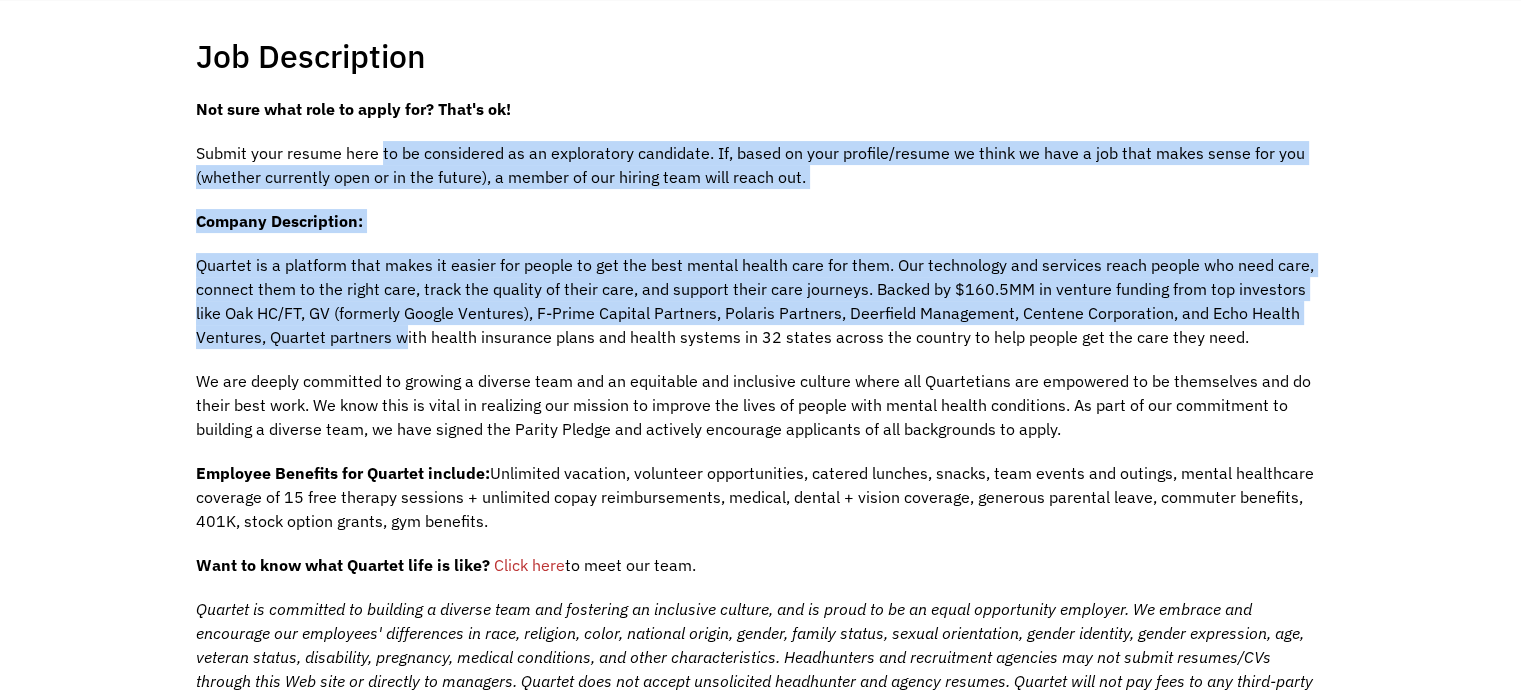 drag, startPoint x: 400, startPoint y: 329, endPoint x: 384, endPoint y: 147, distance: 182.70195 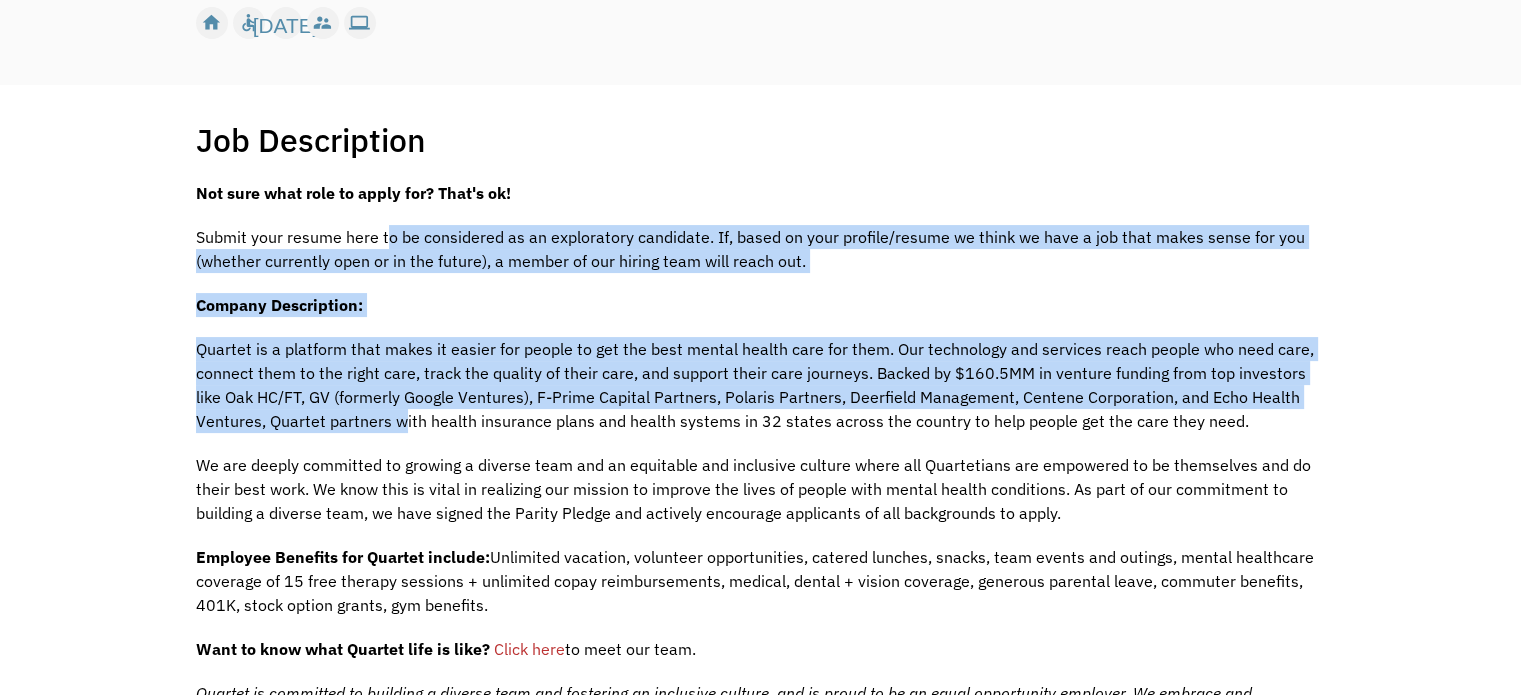 scroll, scrollTop: 347, scrollLeft: 0, axis: vertical 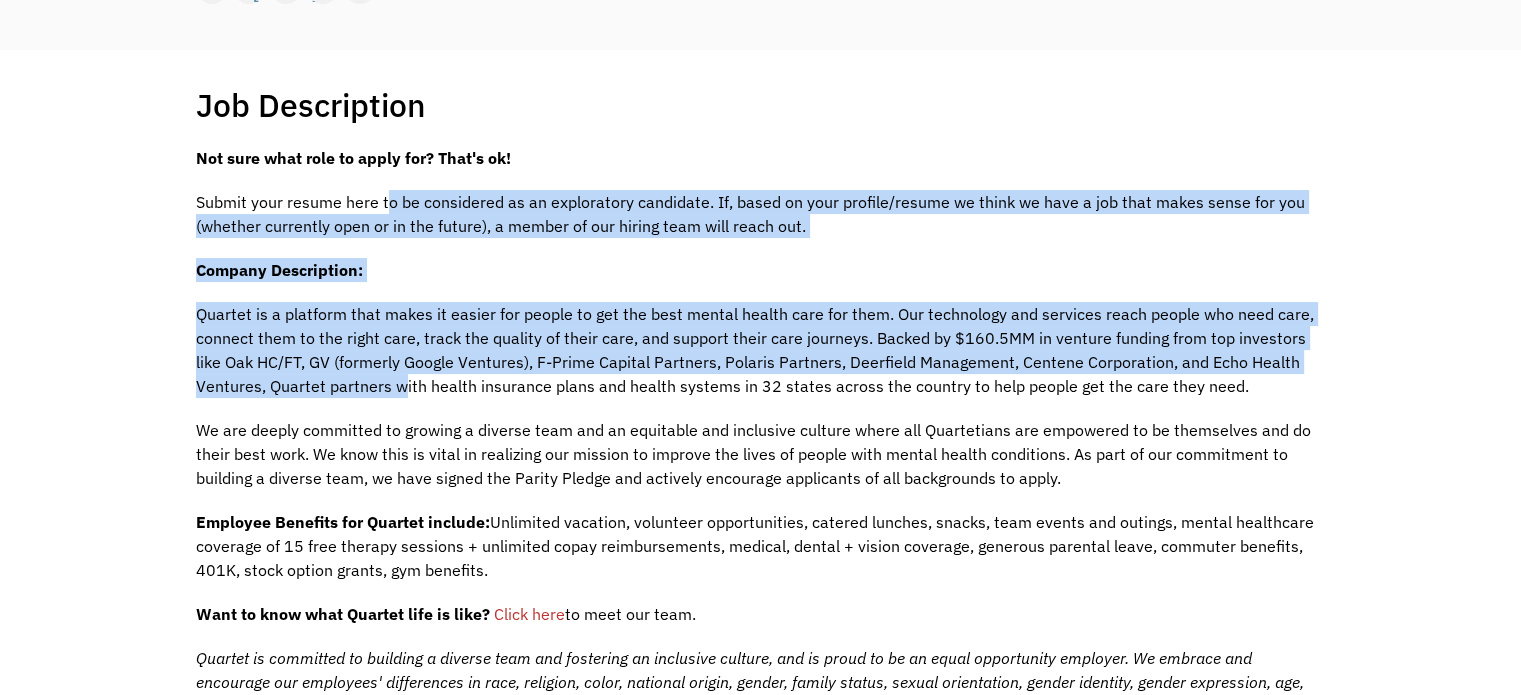 click on "Quartet is a platform that makes it easier for people to get the best mental health care for them. Our technology and services reach people who need care, connect them to the right care, track the quality of their care, and support their care journeys. Backed by $160.5MM in venture funding from top investors like Oak HC/FT, GV (formerly Google Ventures), F-Prime Capital Partners, Polaris Partners, Deerfield Management, Centene Corporation, and Echo Health Ventures, Quartet partners with health insurance plans and health systems in 32 states across the country to help people get the care they need." at bounding box center (755, 350) 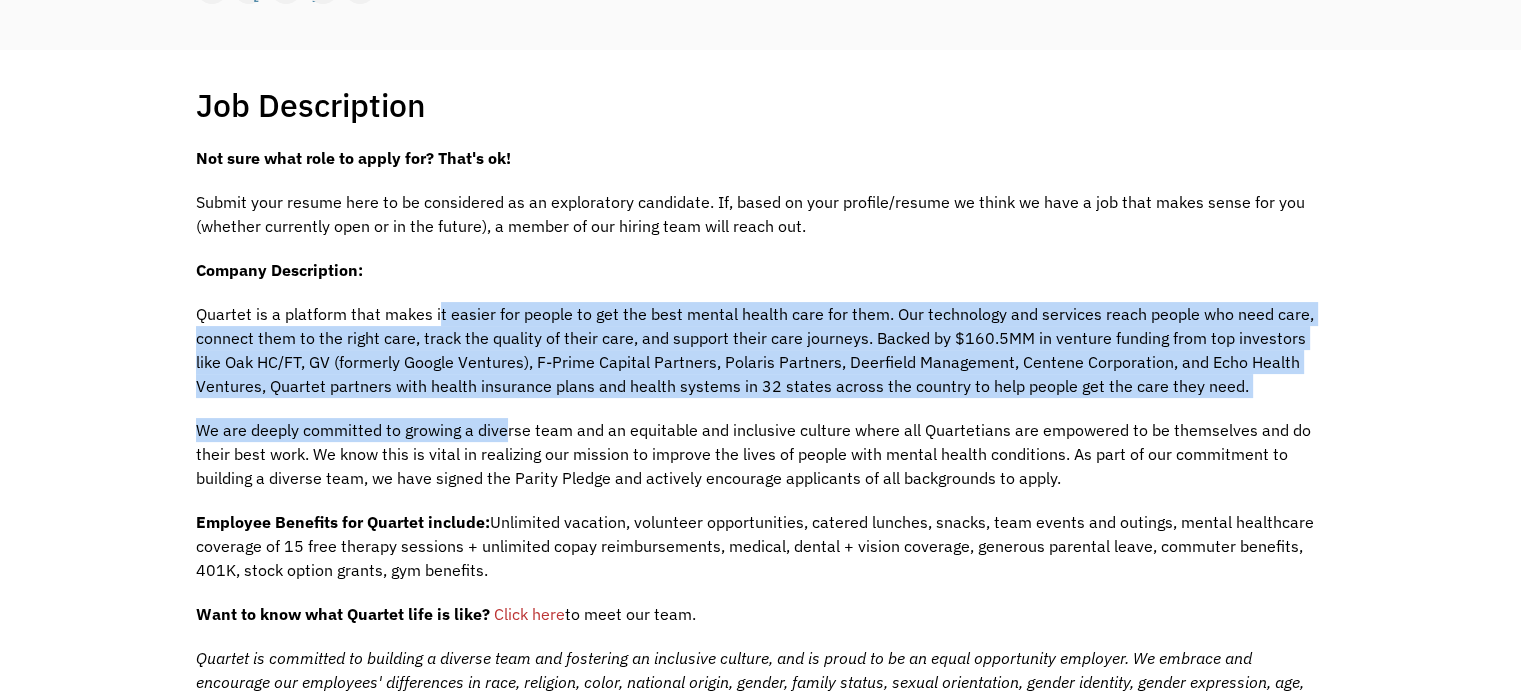 drag, startPoint x: 436, startPoint y: 311, endPoint x: 500, endPoint y: 403, distance: 112.0714 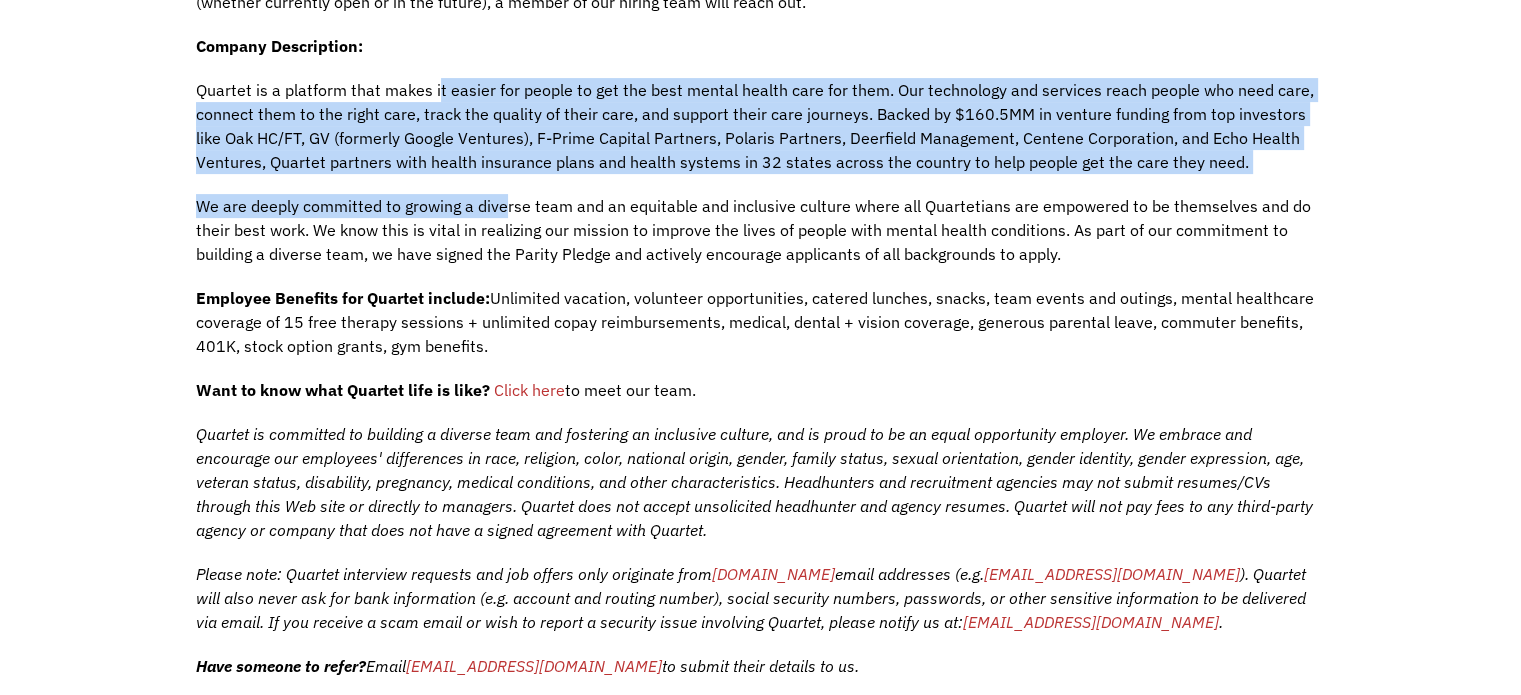 scroll, scrollTop: 572, scrollLeft: 0, axis: vertical 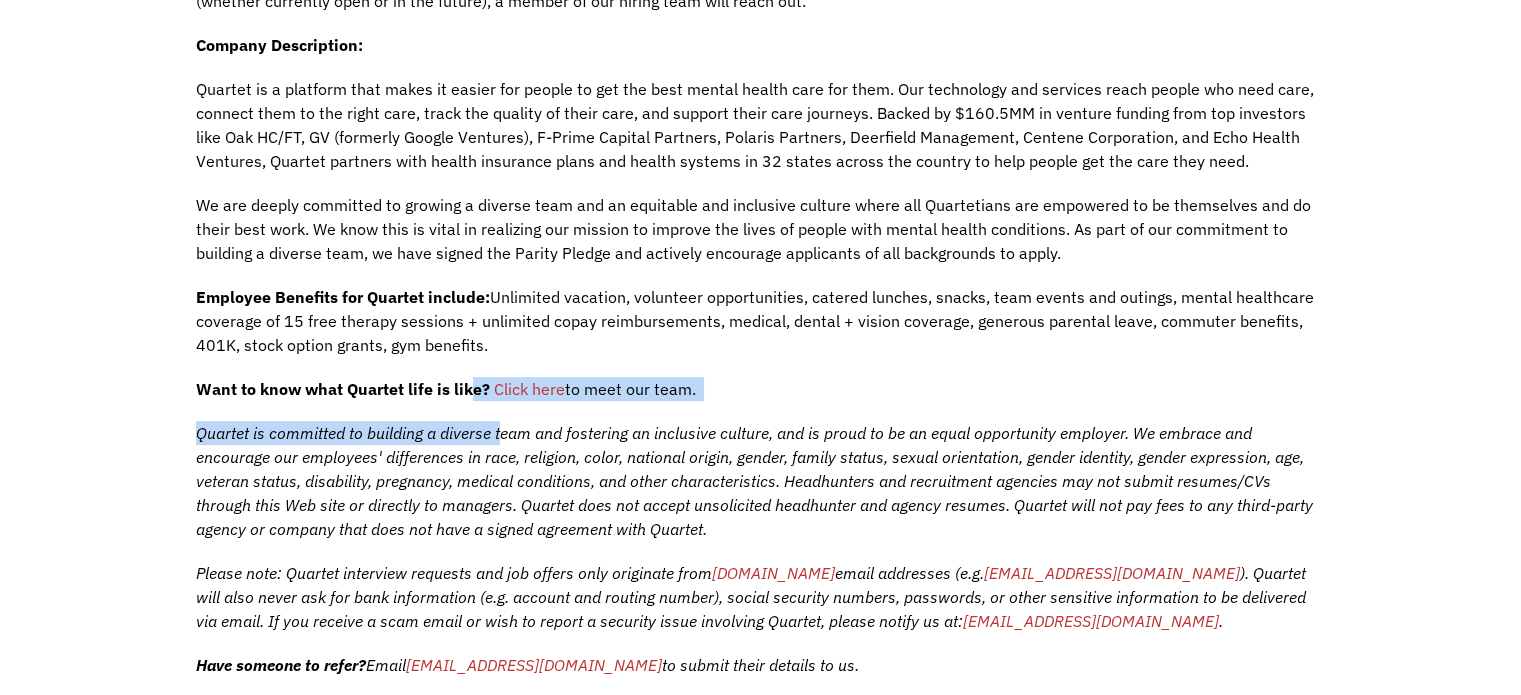drag, startPoint x: 500, startPoint y: 403, endPoint x: 472, endPoint y: 394, distance: 29.410883 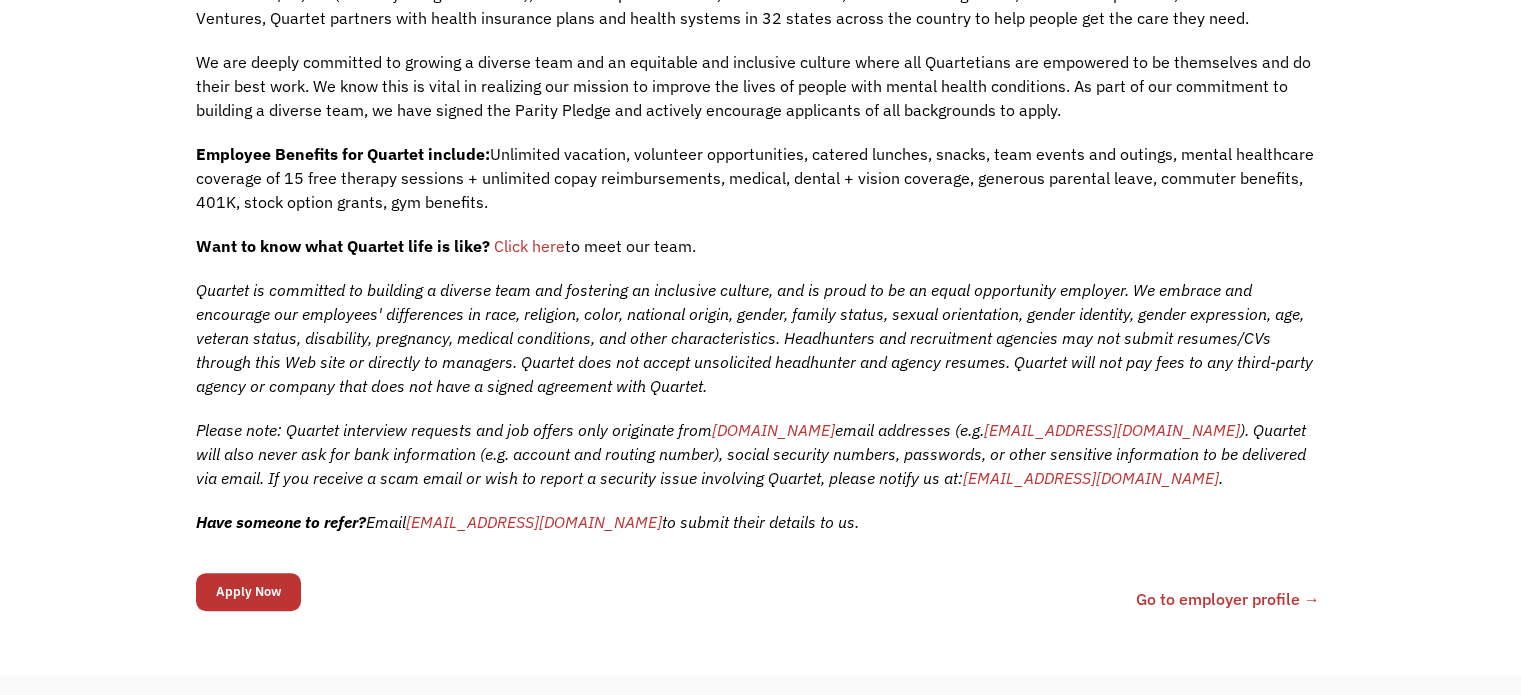 scroll, scrollTop: 728, scrollLeft: 0, axis: vertical 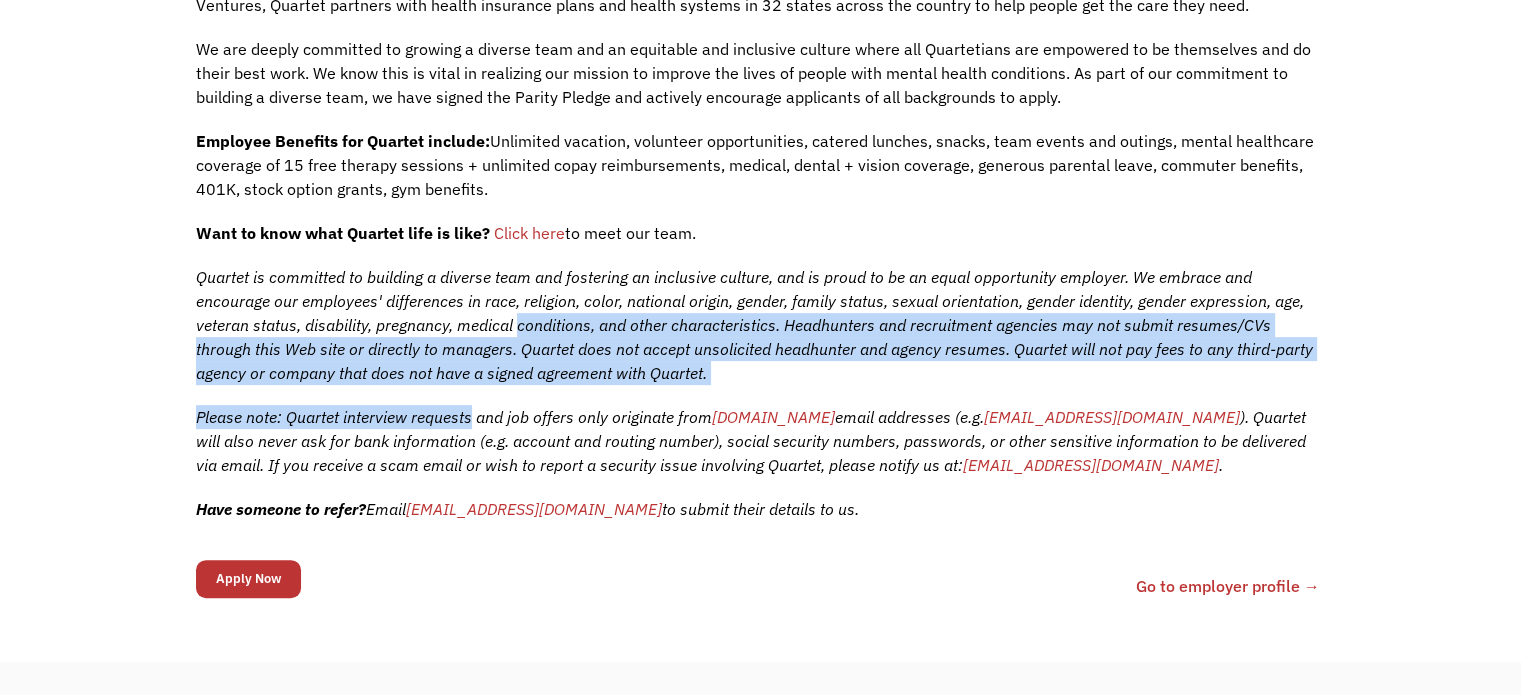 drag, startPoint x: 472, startPoint y: 394, endPoint x: 521, endPoint y: 337, distance: 75.16648 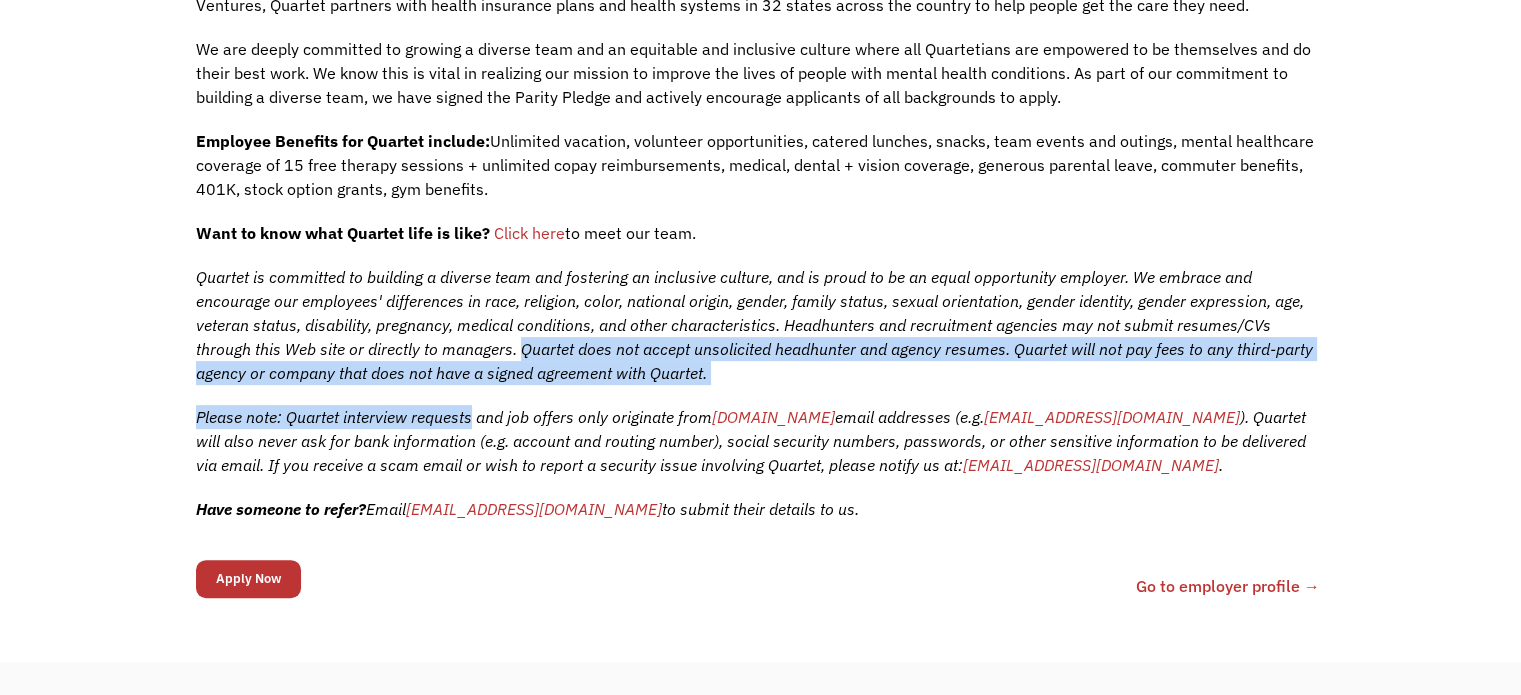 click on "Quartet is committed to building a diverse team and fostering an inclusive culture, and is proud to be an equal opportunity employer. We embrace and encourage our employees' differences in race, religion, color, national origin, gender, family status, sexual orientation, gender identity, gender expression, age, veteran status, disability, pregnancy, medical conditions, and other characteristics. Headhunters and recruitment agencies may not submit resumes/CVs through this Web site or directly to managers. Quartet does not accept unsolicited headhunter and agency resumes. Quartet will not pay fees to any third-party agency or company that does not have a signed agreement with Quartet." at bounding box center [754, 325] 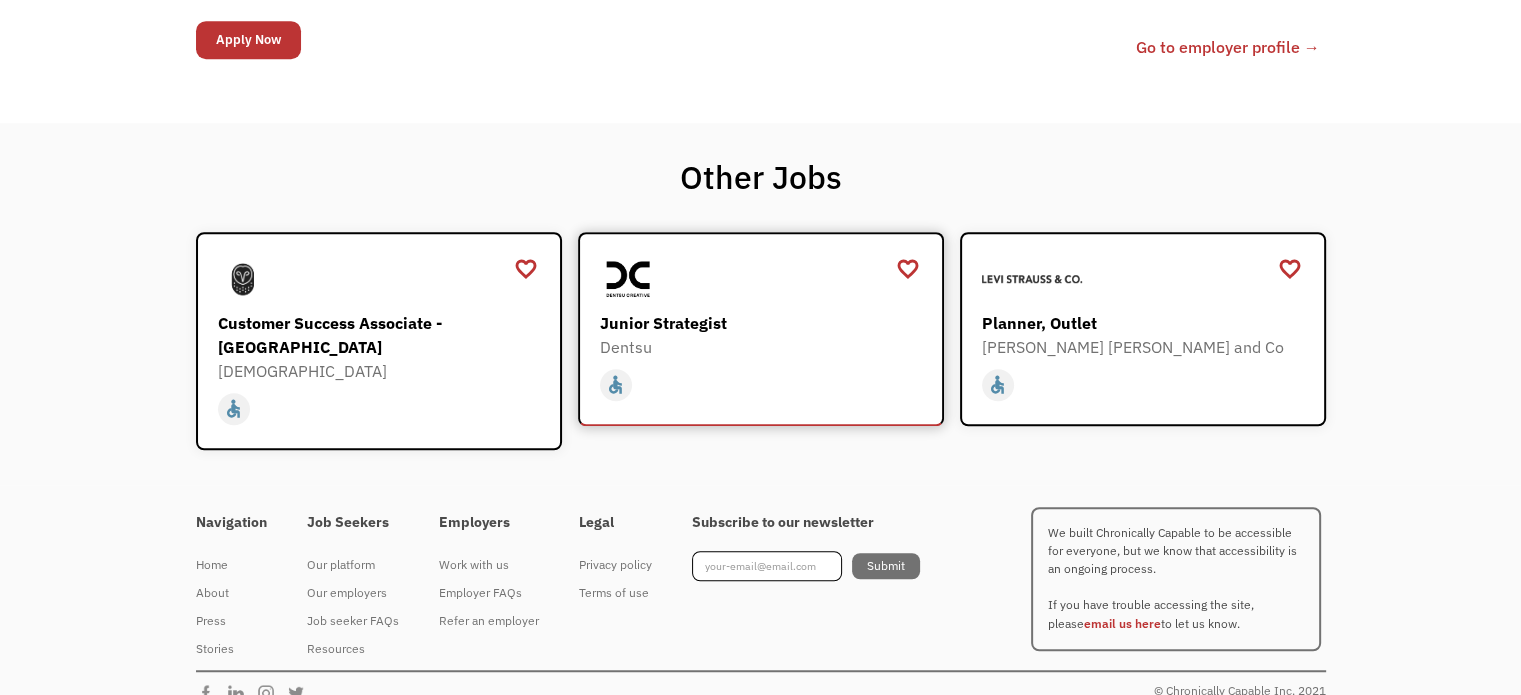 scroll, scrollTop: 0, scrollLeft: 0, axis: both 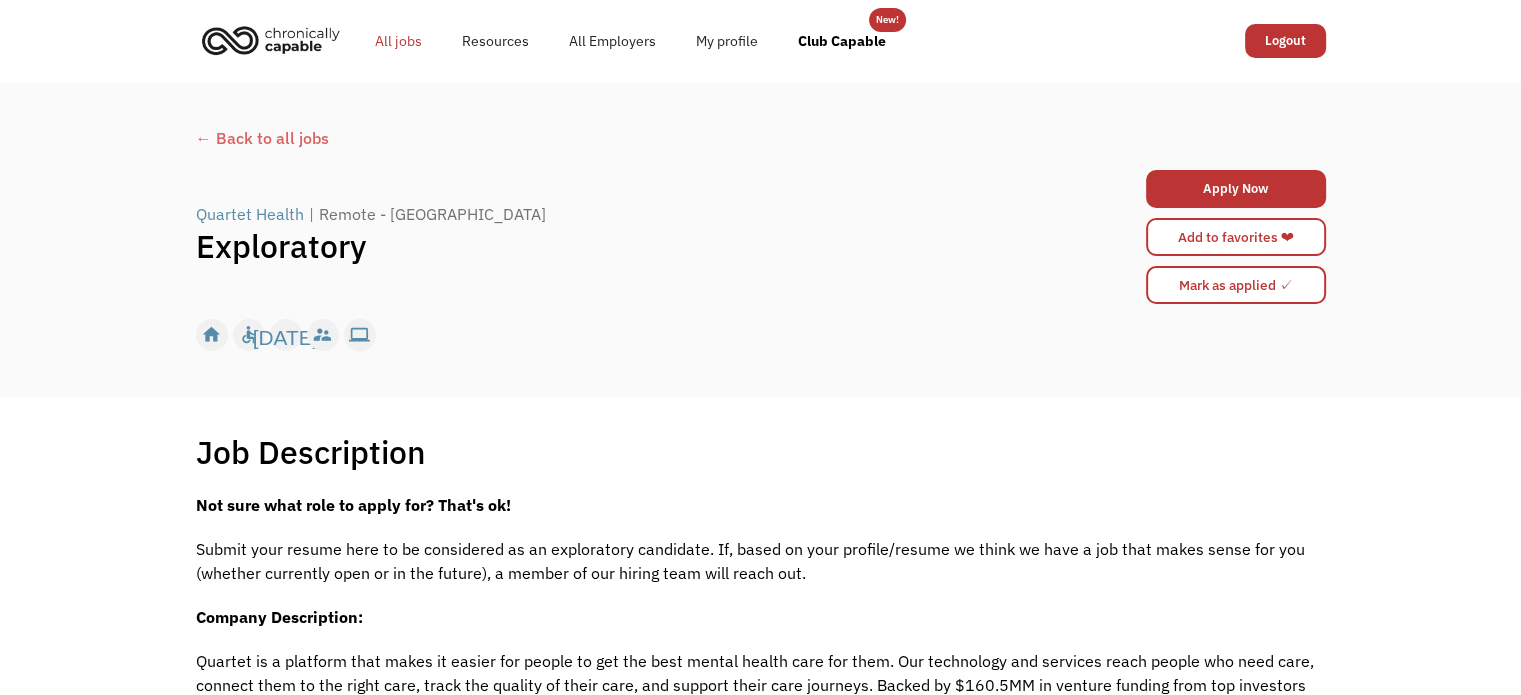 click on "All jobs" at bounding box center [398, 41] 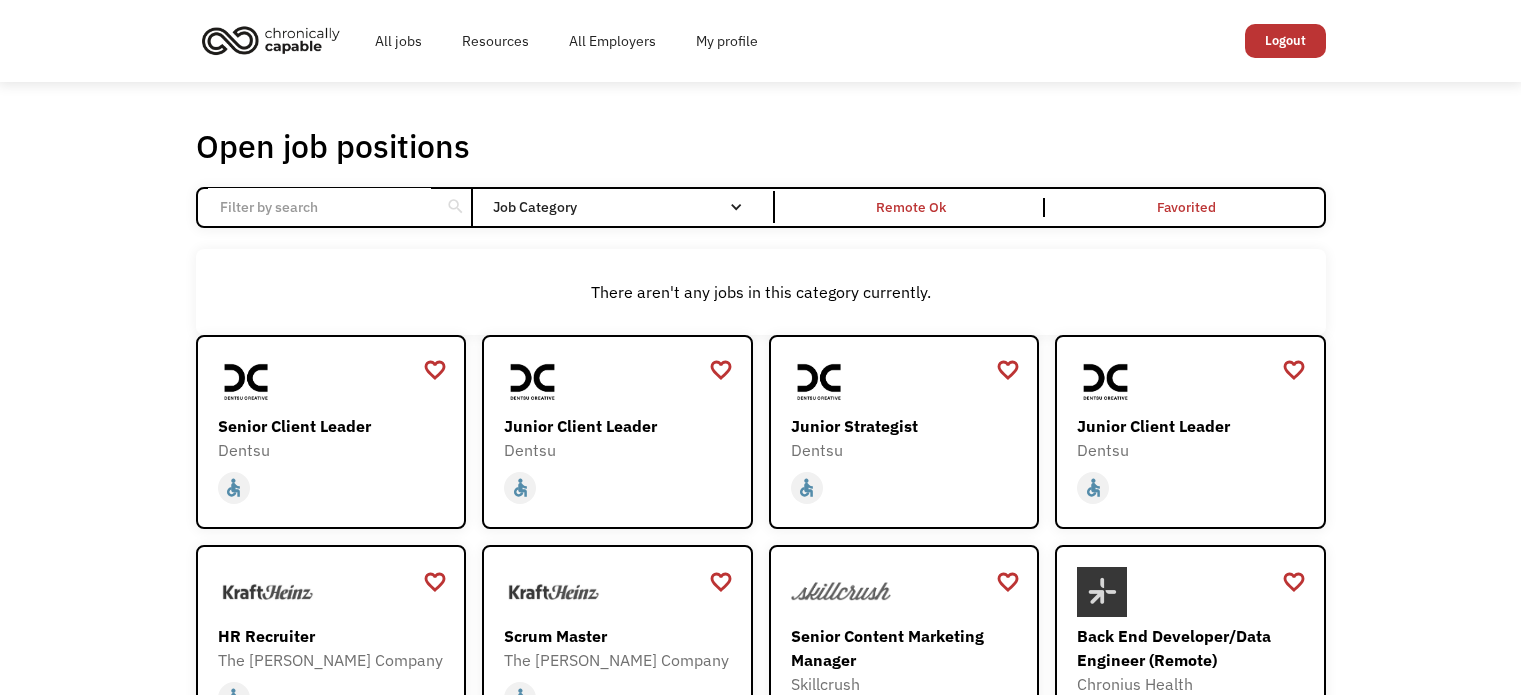 scroll, scrollTop: 0, scrollLeft: 0, axis: both 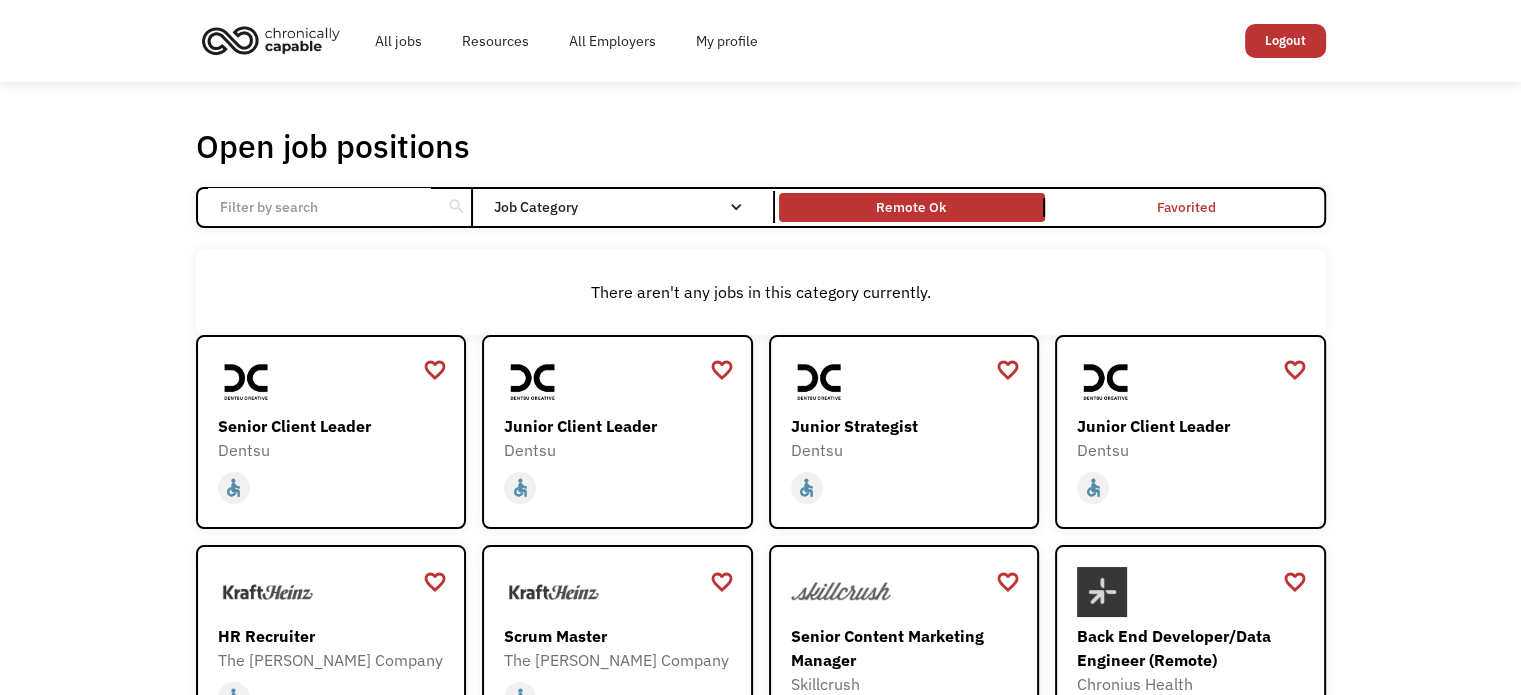 click on "Remote Ok" at bounding box center (912, 208) 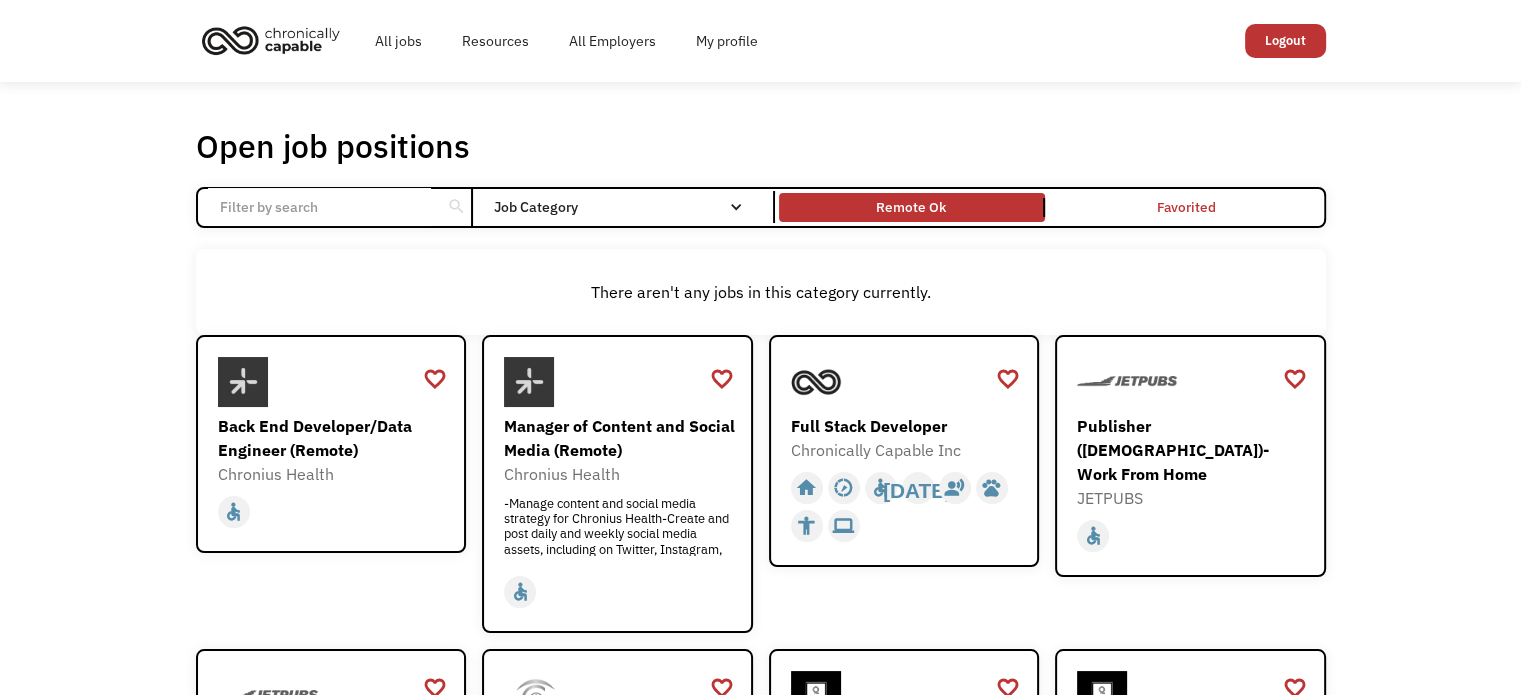 click on "Remote Ok" at bounding box center [912, 208] 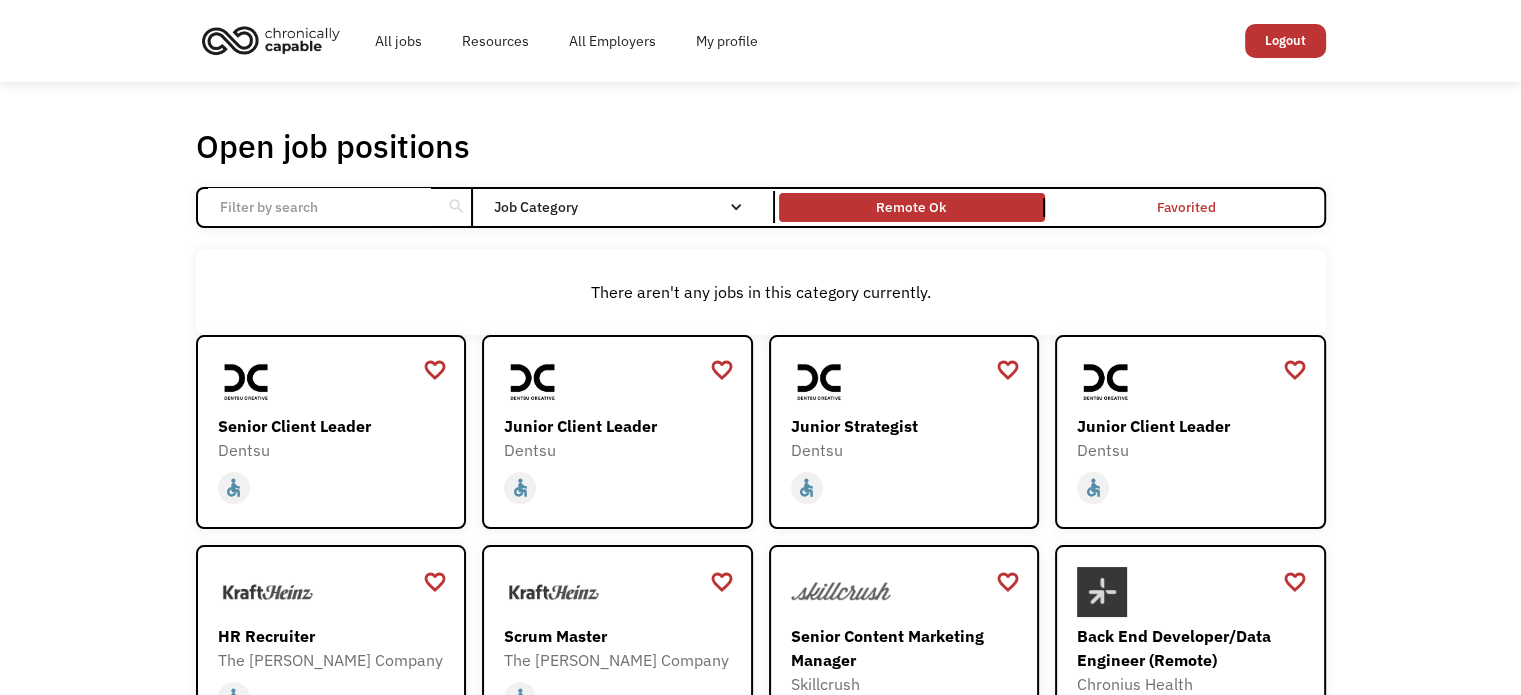 click on "Remote Ok" at bounding box center (912, 208) 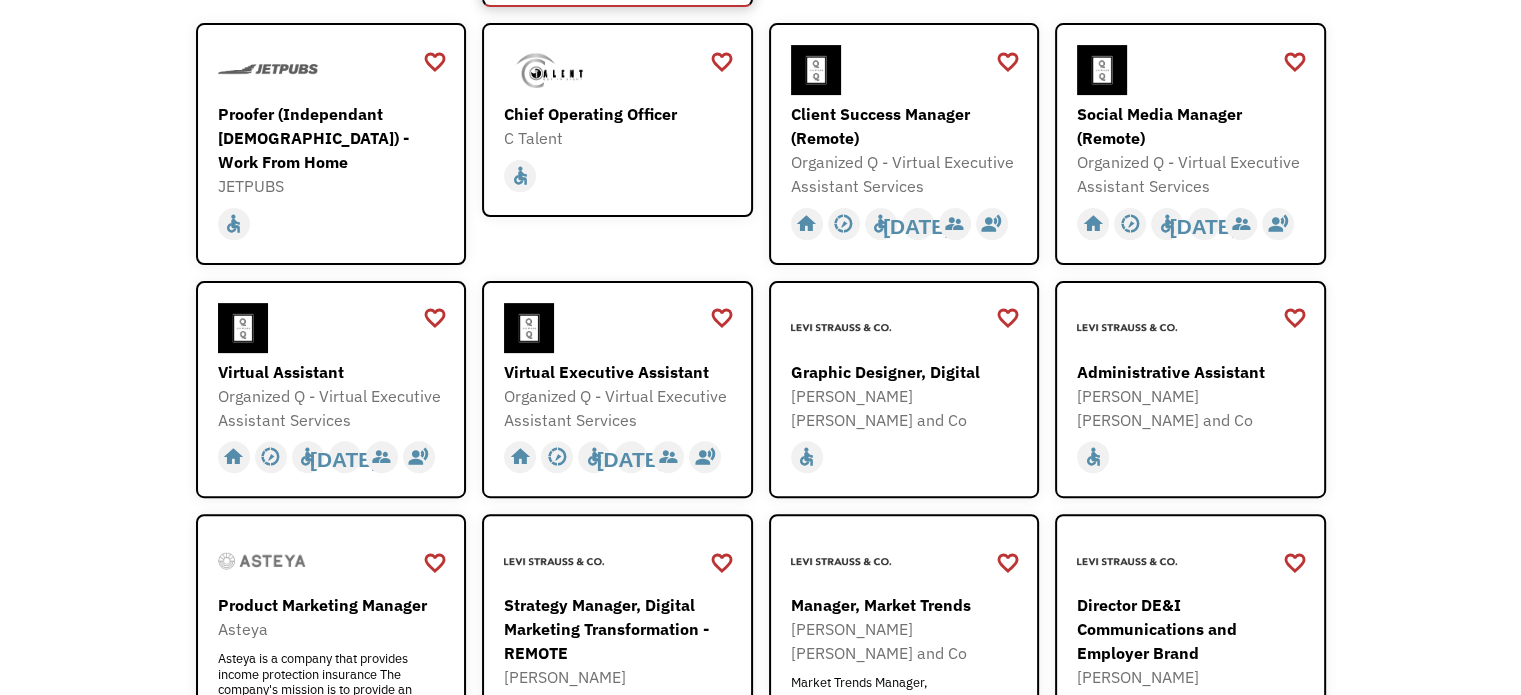 scroll, scrollTop: 0, scrollLeft: 0, axis: both 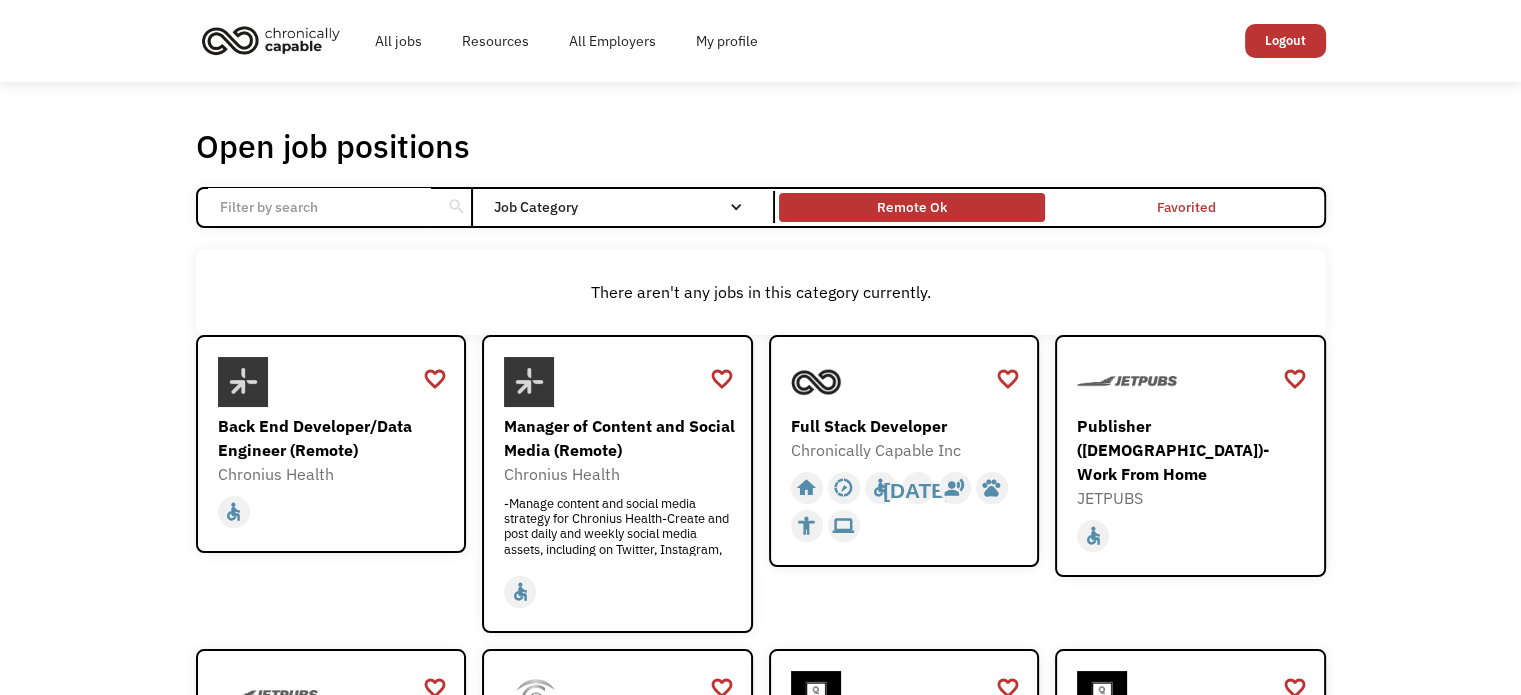 click on "Remote Ok" at bounding box center [912, 208] 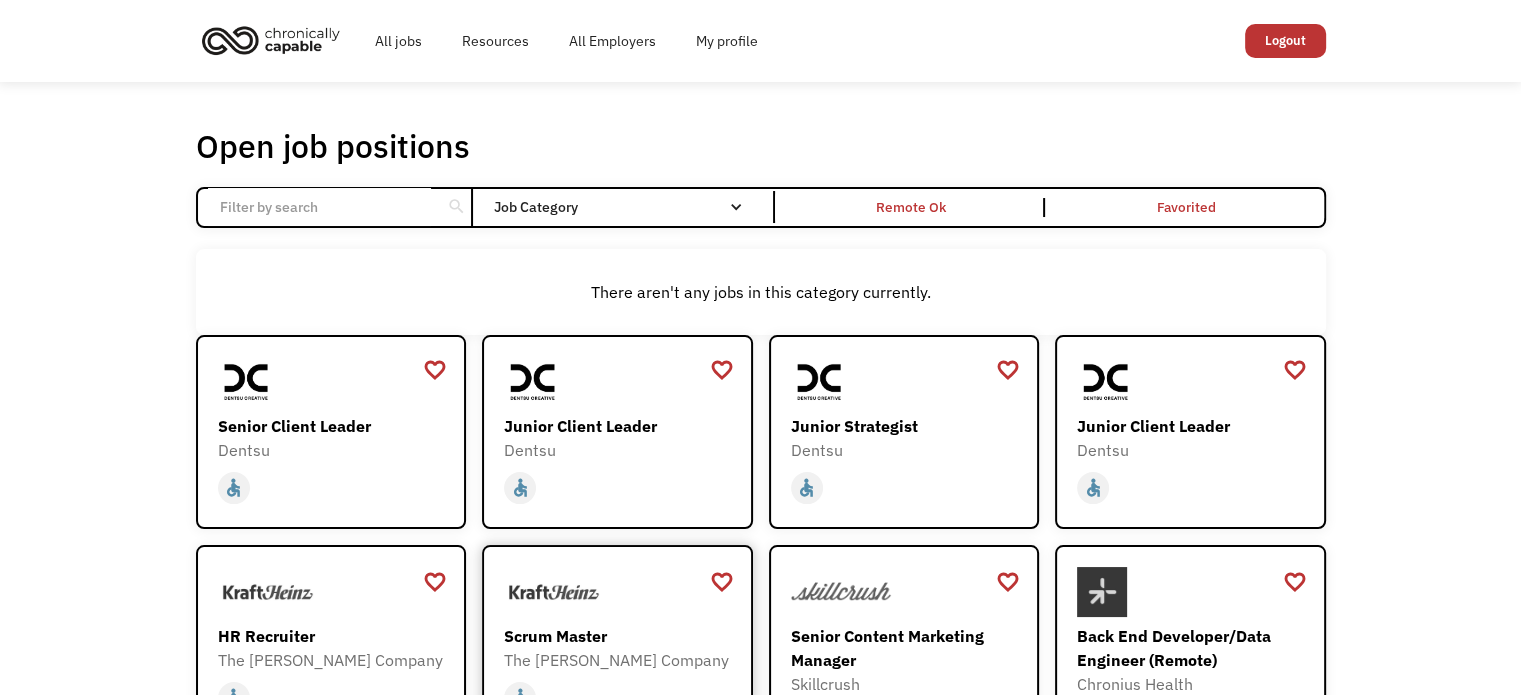 scroll, scrollTop: 0, scrollLeft: 0, axis: both 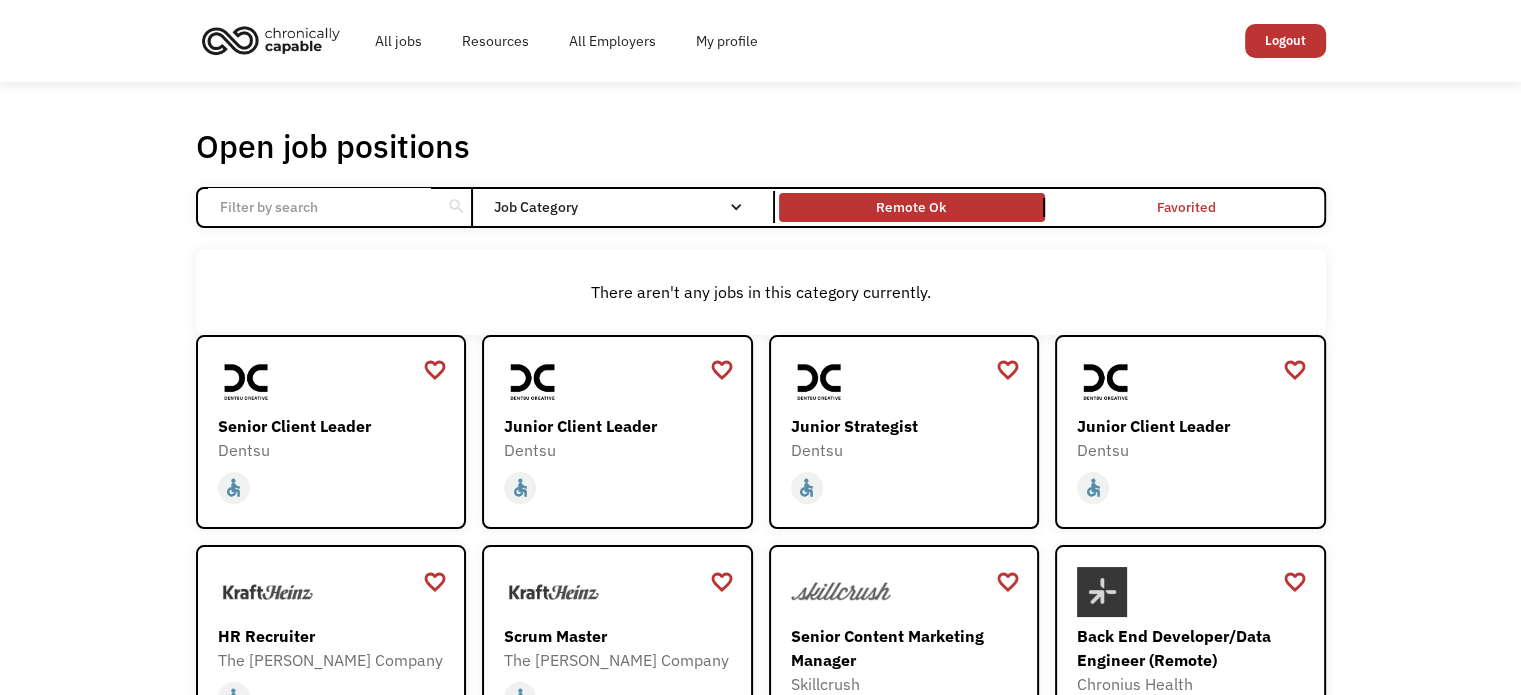 click on "Remote Ok" at bounding box center (912, 208) 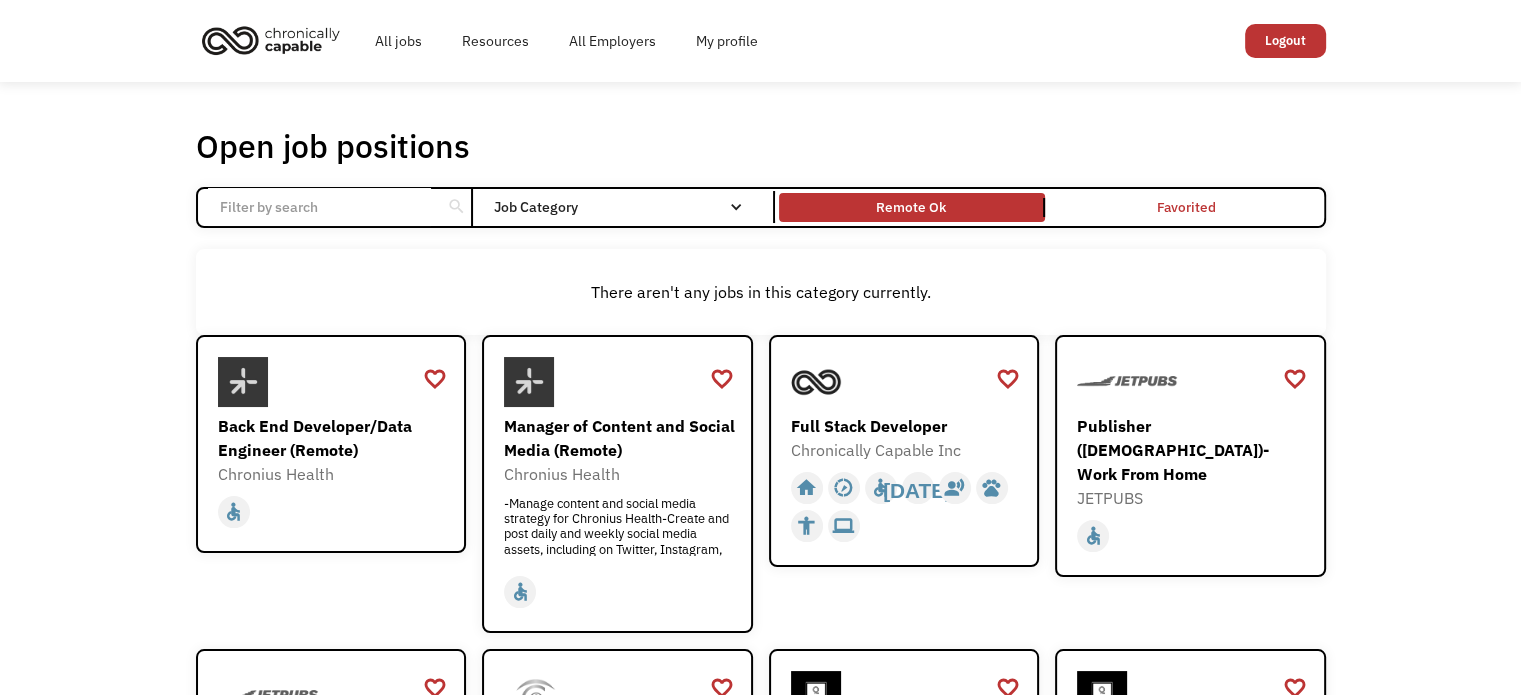 click on "Open job positions You have  X  liked items Search search Filter by category Administration Communications & Public Relations Customer Service Design Education Engineering Finance Healthcare Hospitality Human Resources Industrial & Manufacturing Legal Marketing Operations Sales Science Technology Transportation Other Job Category All None Administrative Communications & Public Relations Customer Service Design Education Engineering Finance Healthcare Hospitality Human Resources Industrial & Manufacturing Legal Marketing Non-profit/Philanthropy Operations Other Sales Science Technology Transportation Filter by type Full-time Part-time Remote Ok Favorited Favorited Thank you! Your submission has been received! Oops! Something went wrong while submitting the form. Non-profit/Philanthropy Other Transportation Technology Science Sales Operations Marketing Legal Industrial & Manufacturing Human Resources Hospitality Healthcare Finance Engineering Education Design Customer Service Communications & Public Relations" at bounding box center [760, 1594] 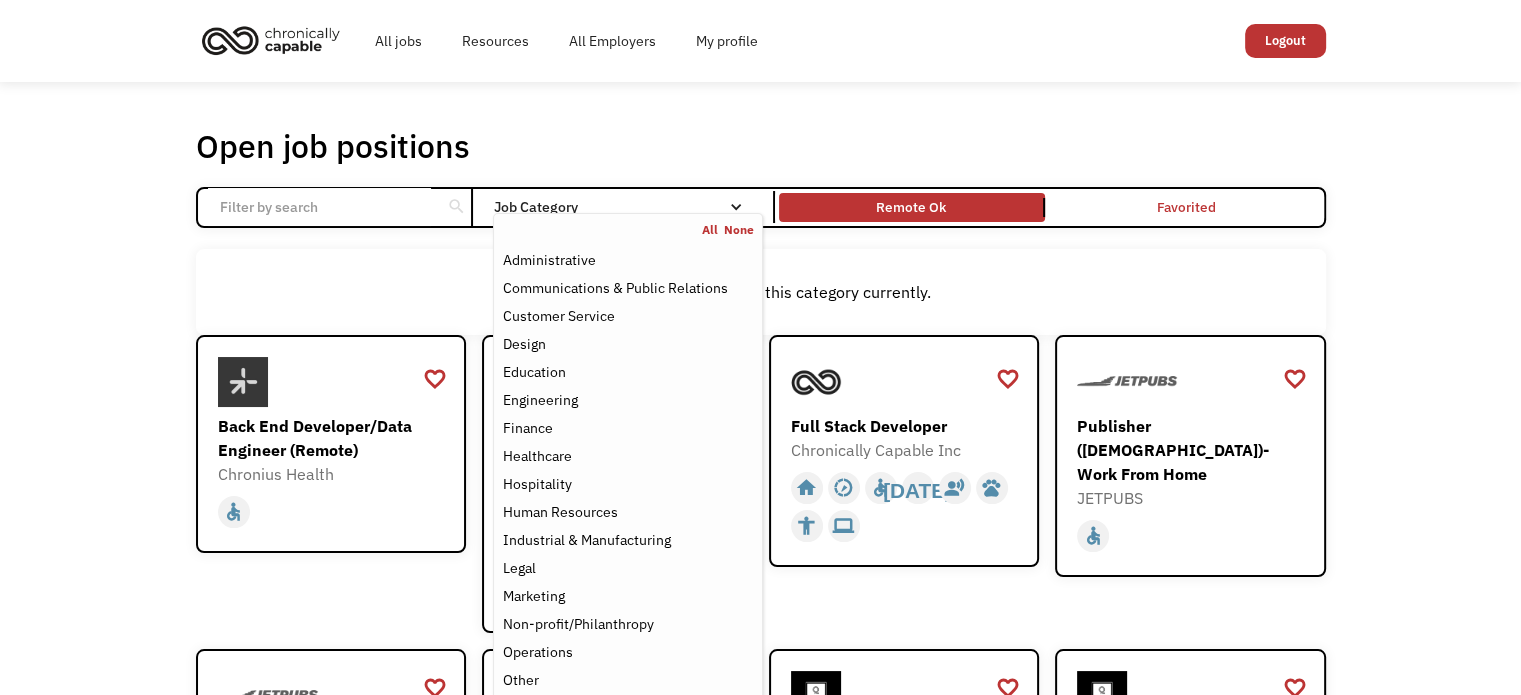 click on "All None Administrative Communications & Public Relations Customer Service Design Education Engineering Finance Healthcare Hospitality Human Resources Industrial & Manufacturing Legal Marketing Non-profit/Philanthropy Operations Other Sales Science Technology Transportation" at bounding box center [627, 514] 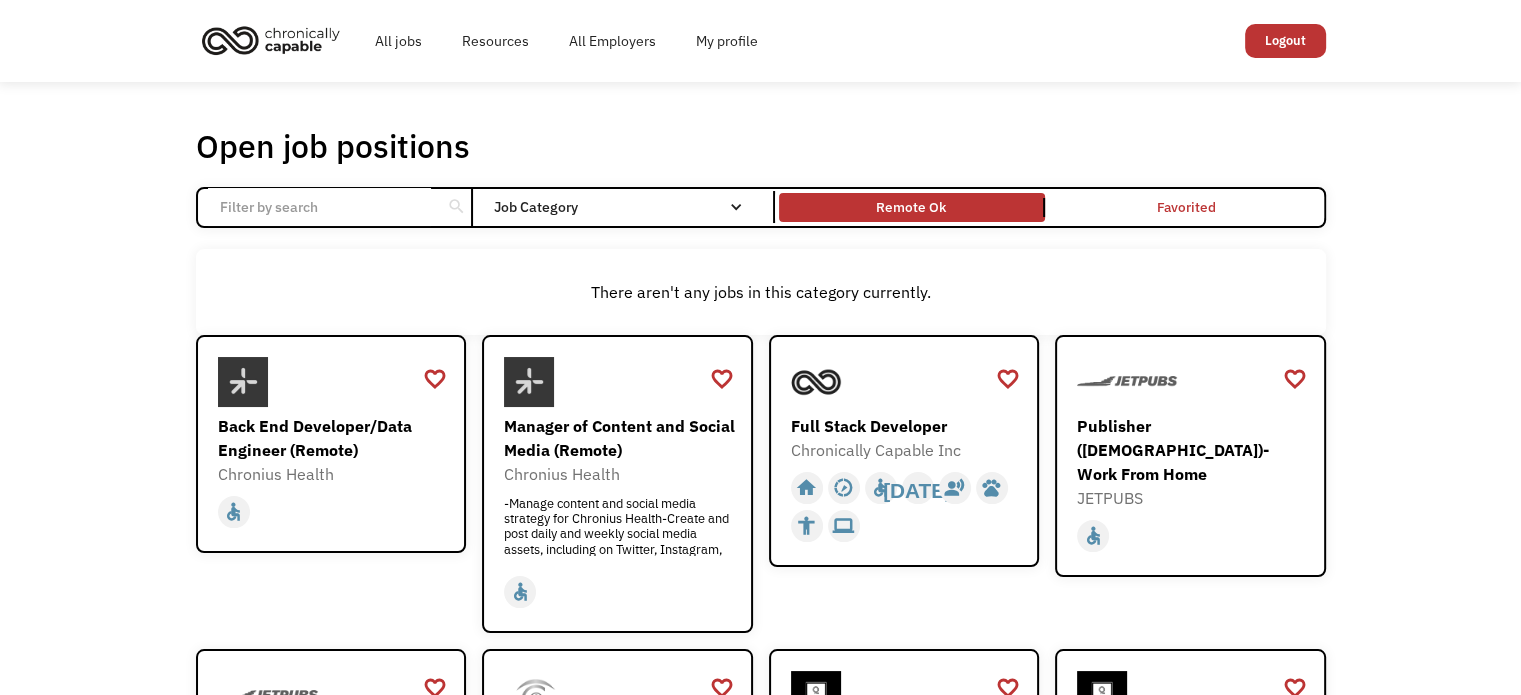 click on "Open job positions You have  X  liked items Search search Filter by category Administration Communications & Public Relations Customer Service Design Education Engineering Finance Healthcare Hospitality Human Resources Industrial & Manufacturing Legal Marketing Operations Sales Science Technology Transportation Other Job Category All None Administrative Communications & Public Relations Customer Service Design Education Engineering Finance Healthcare Hospitality Human Resources Industrial & Manufacturing Legal Marketing Non-profit/Philanthropy Operations Other Sales Science Technology Transportation Filter by type Full-time Part-time Remote Ok Favorited Favorited Thank you! Your submission has been received! Oops! Something went wrong while submitting the form. Non-profit/Philanthropy Other Transportation Technology Science Sales Operations Marketing Legal Industrial & Manufacturing Human Resources Hospitality Healthcare Finance Engineering Education Design Customer Service Communications & Public Relations" at bounding box center (760, 1594) 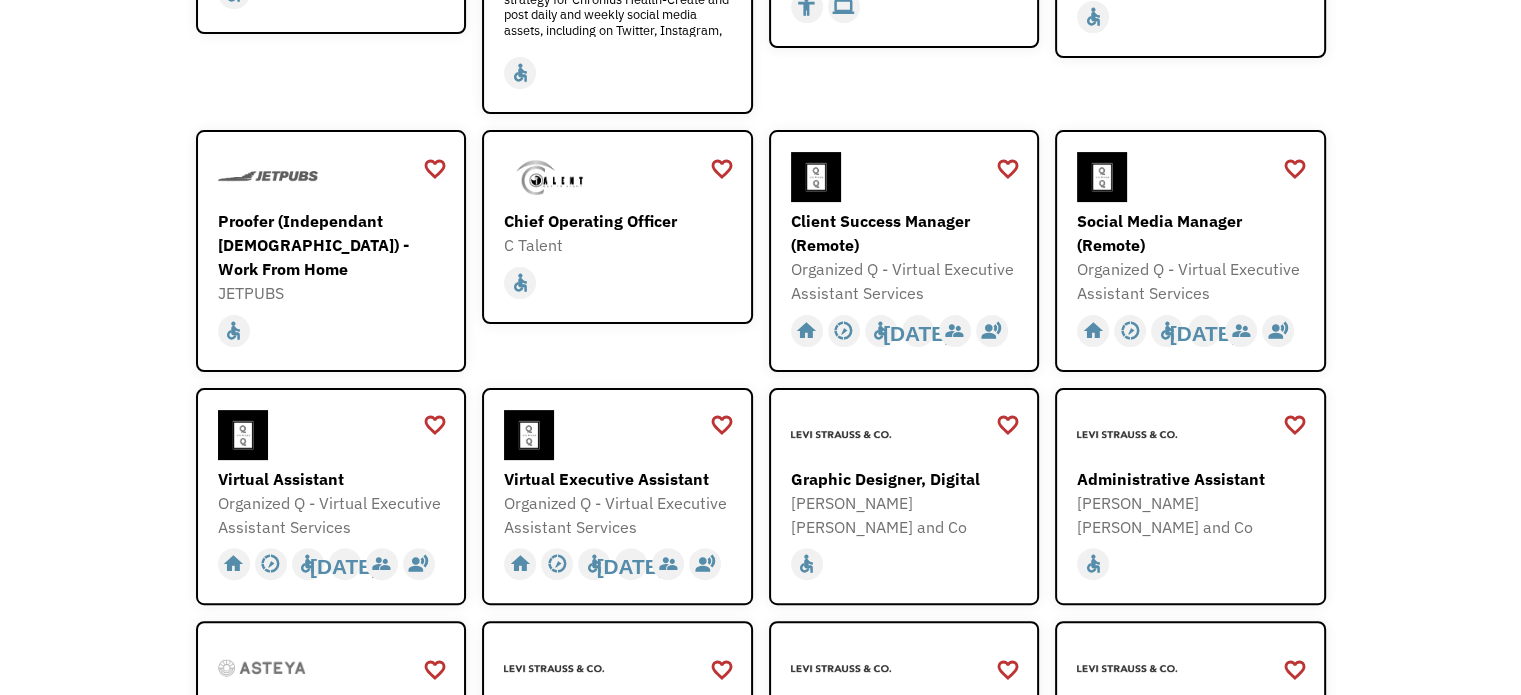scroll, scrollTop: 536, scrollLeft: 0, axis: vertical 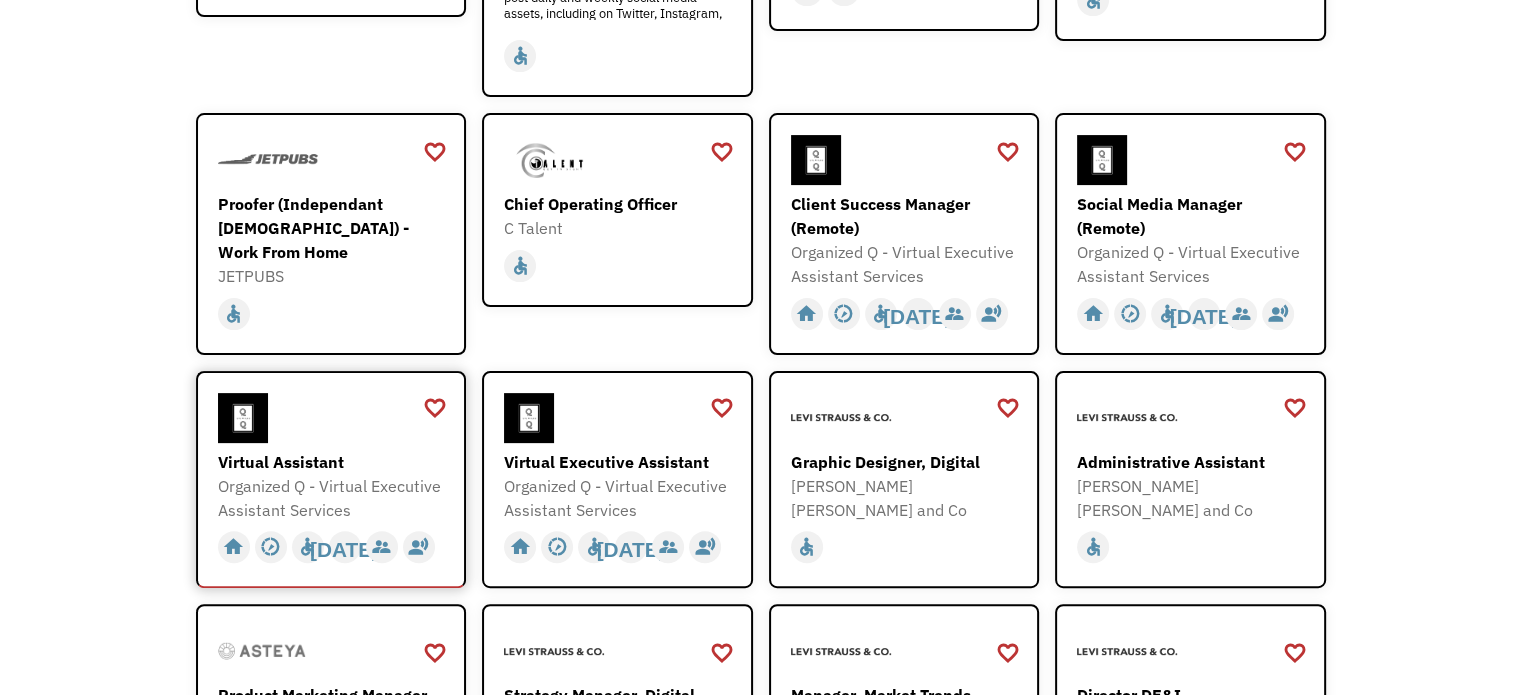 click at bounding box center [334, 418] 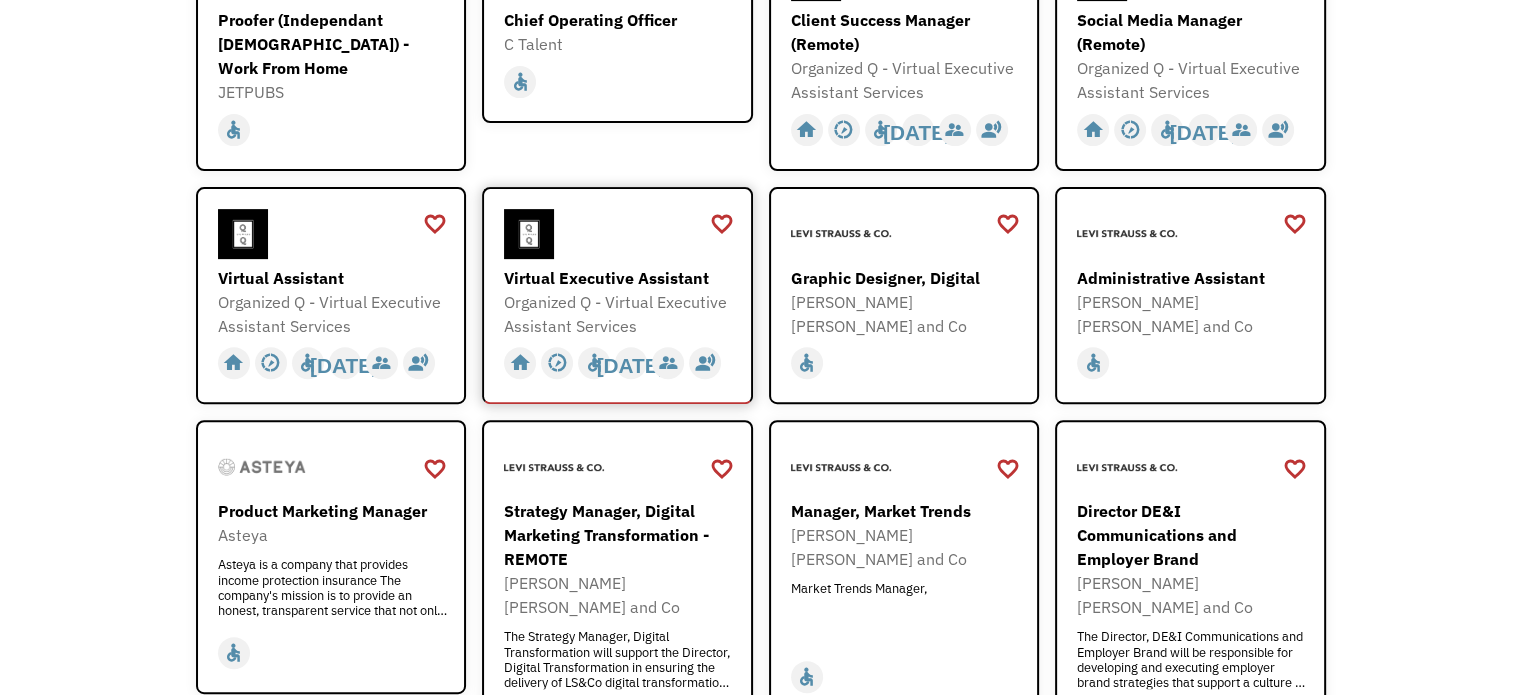 scroll, scrollTop: 720, scrollLeft: 0, axis: vertical 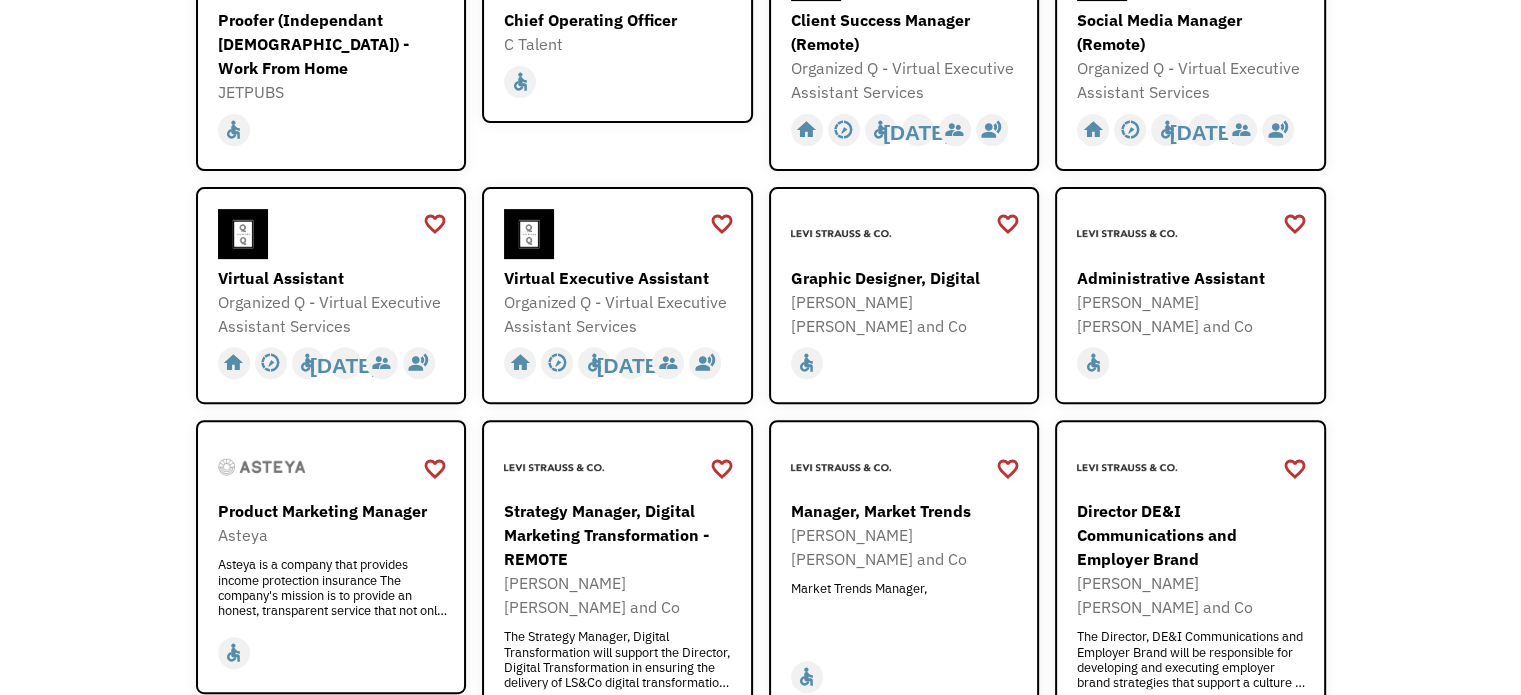click on "Open job positions You have  X  liked items Search search Filter by category Administration Communications & Public Relations Customer Service Design Education Engineering Finance Healthcare Hospitality Human Resources Industrial & Manufacturing Legal Marketing Operations Sales Science Technology Transportation Other Job Category All None Administrative Communications & Public Relations Customer Service Design Education Engineering Finance Healthcare Hospitality Human Resources Industrial & Manufacturing Legal Marketing Non-profit/Philanthropy Operations Other Sales Science Technology Transportation Filter by type Full-time Part-time Remote Ok Favorited Favorited Thank you! Your submission has been received! Oops! Something went wrong while submitting the form. Non-profit/Philanthropy Other Transportation Technology Science Sales Operations Marketing Legal Industrial & Manufacturing Human Resources Hospitality Healthcare Finance Engineering Education Design Customer Service Communications & Public Relations" at bounding box center [760, 874] 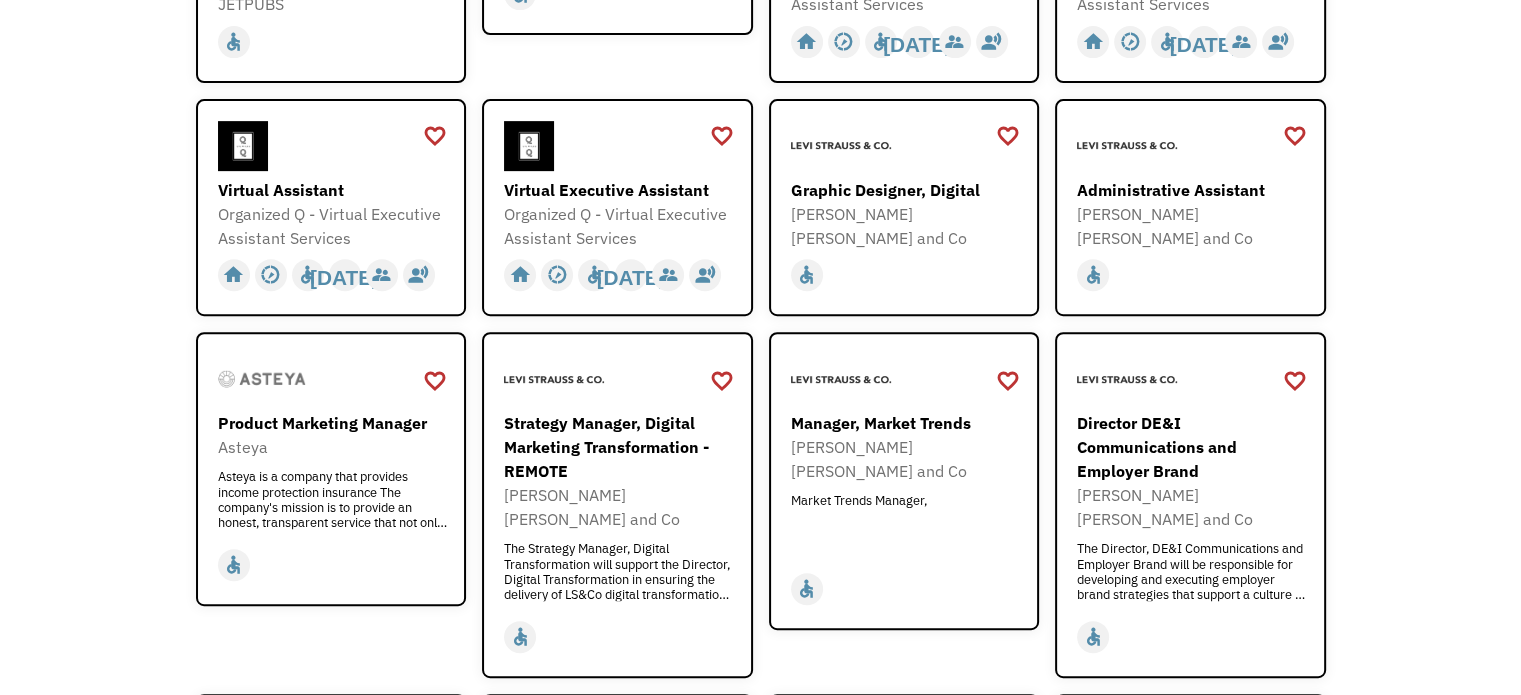 scroll, scrollTop: 810, scrollLeft: 0, axis: vertical 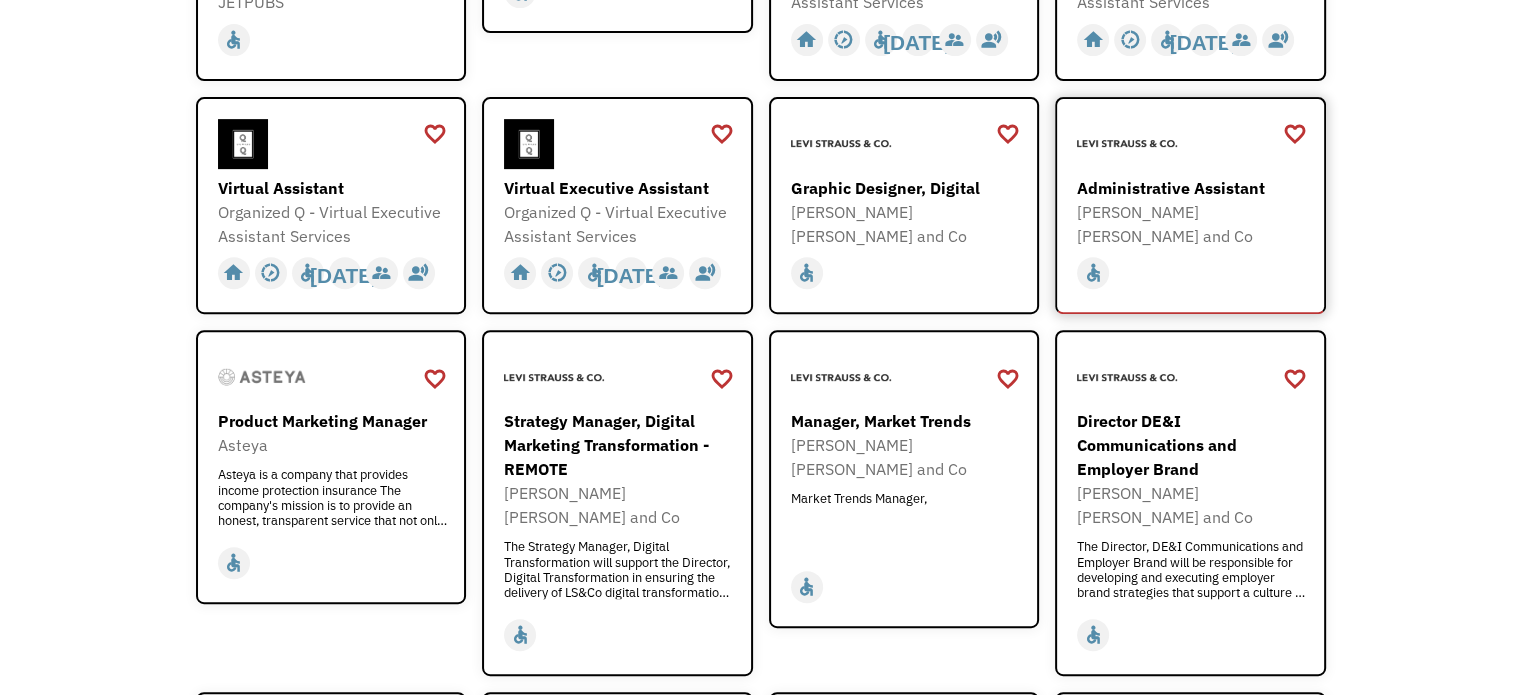click on "Administrative Assistant Levi Strauss and Co
https://levistraussandco.wd5.myworkdayjobs.com/en-US/External/job/Remote---USA/Administrative-Assistant_R-74589?utm_source=Chronically%20Capable%20Website&utm_medium=Chronically%20Capable&utm_campaign=Chronically%20Capable" at bounding box center (1193, 183) 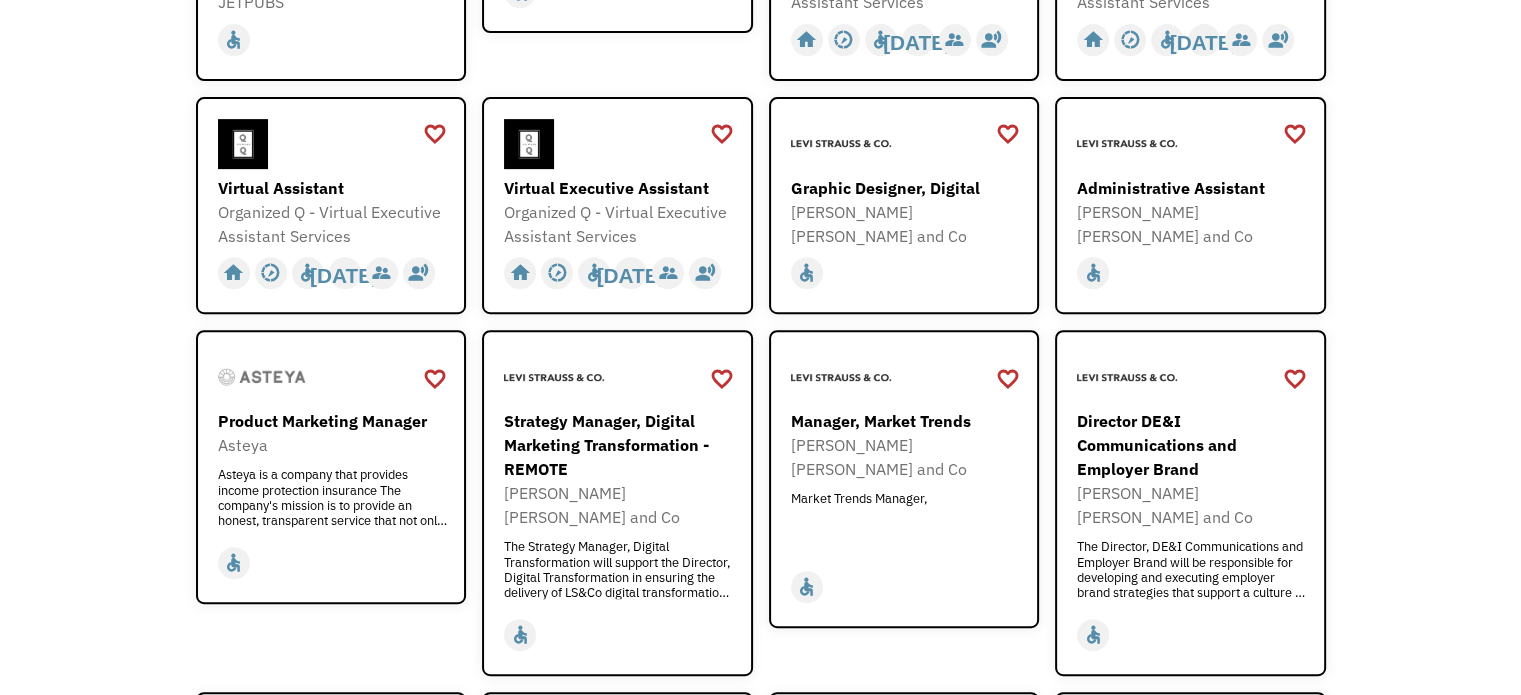 click on "Open job positions You have  X  liked items Search search Filter by category Administration Communications & Public Relations Customer Service Design Education Engineering Finance Healthcare Hospitality Human Resources Industrial & Manufacturing Legal Marketing Operations Sales Science Technology Transportation Other Job Category All None Administrative Communications & Public Relations Customer Service Design Education Engineering Finance Healthcare Hospitality Human Resources Industrial & Manufacturing Legal Marketing Non-profit/Philanthropy Operations Other Sales Science Technology Transportation Filter by type Full-time Part-time Remote Ok Favorited Favorited Thank you! Your submission has been received! Oops! Something went wrong while submitting the form. Non-profit/Philanthropy Other Transportation Technology Science Sales Operations Marketing Legal Industrial & Manufacturing Human Resources Hospitality Healthcare Finance Engineering Education Design Customer Service Communications & Public Relations" at bounding box center [760, 784] 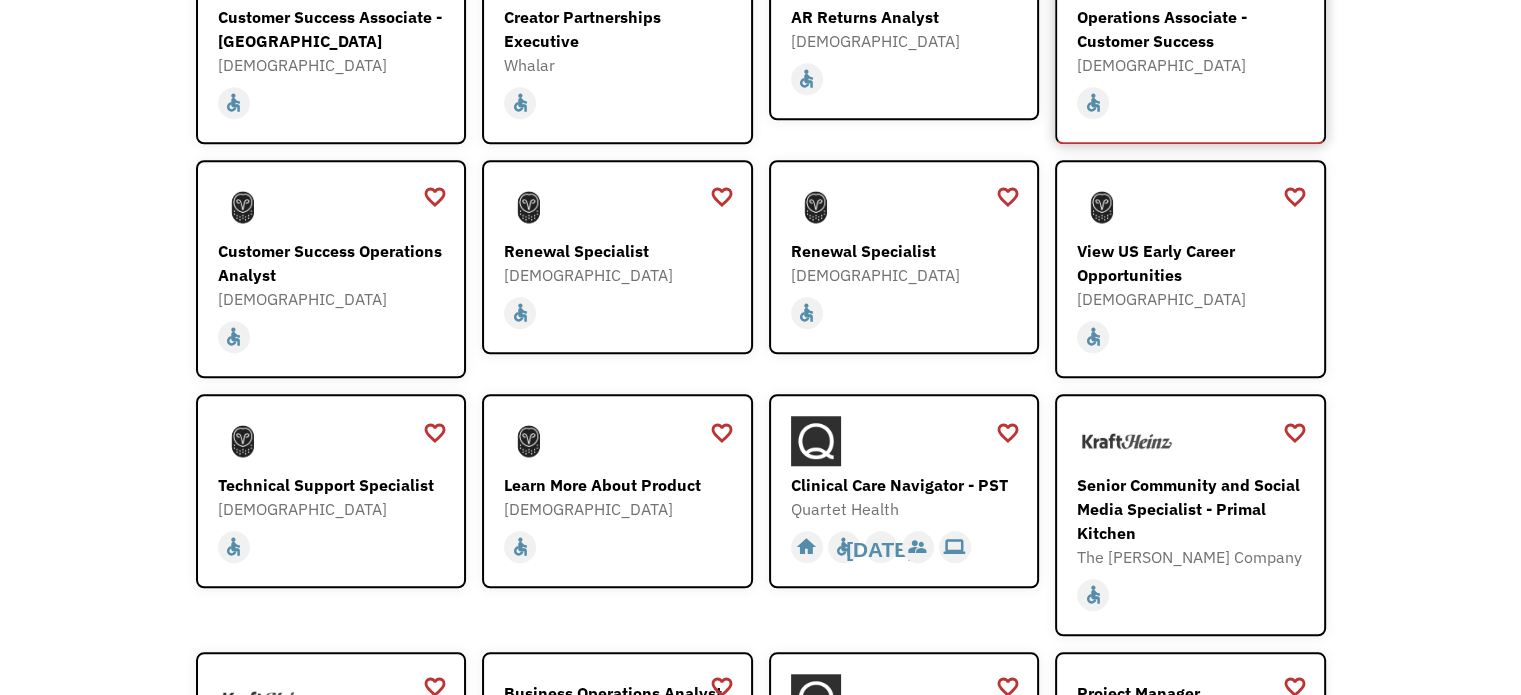 scroll, scrollTop: 1578, scrollLeft: 0, axis: vertical 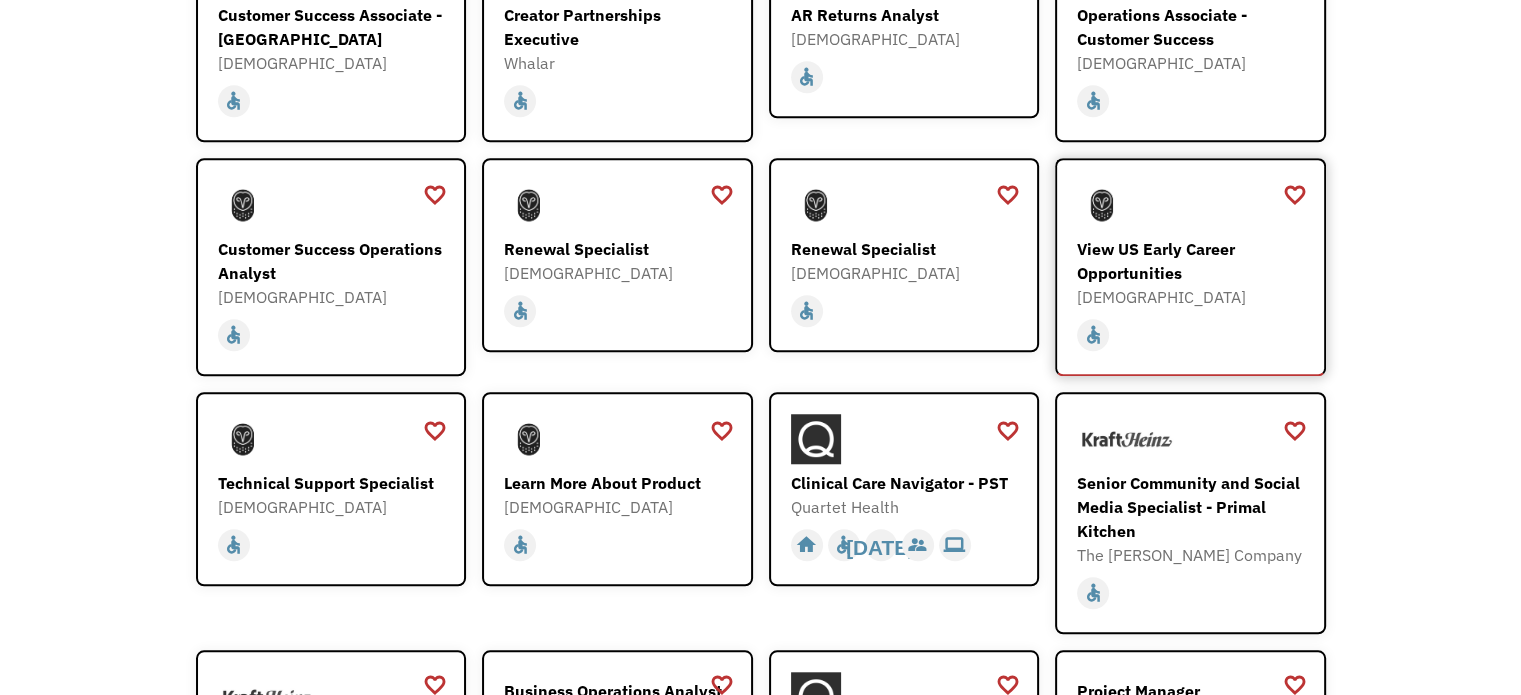 click on "View US Early Career Opportunities" at bounding box center (1193, 261) 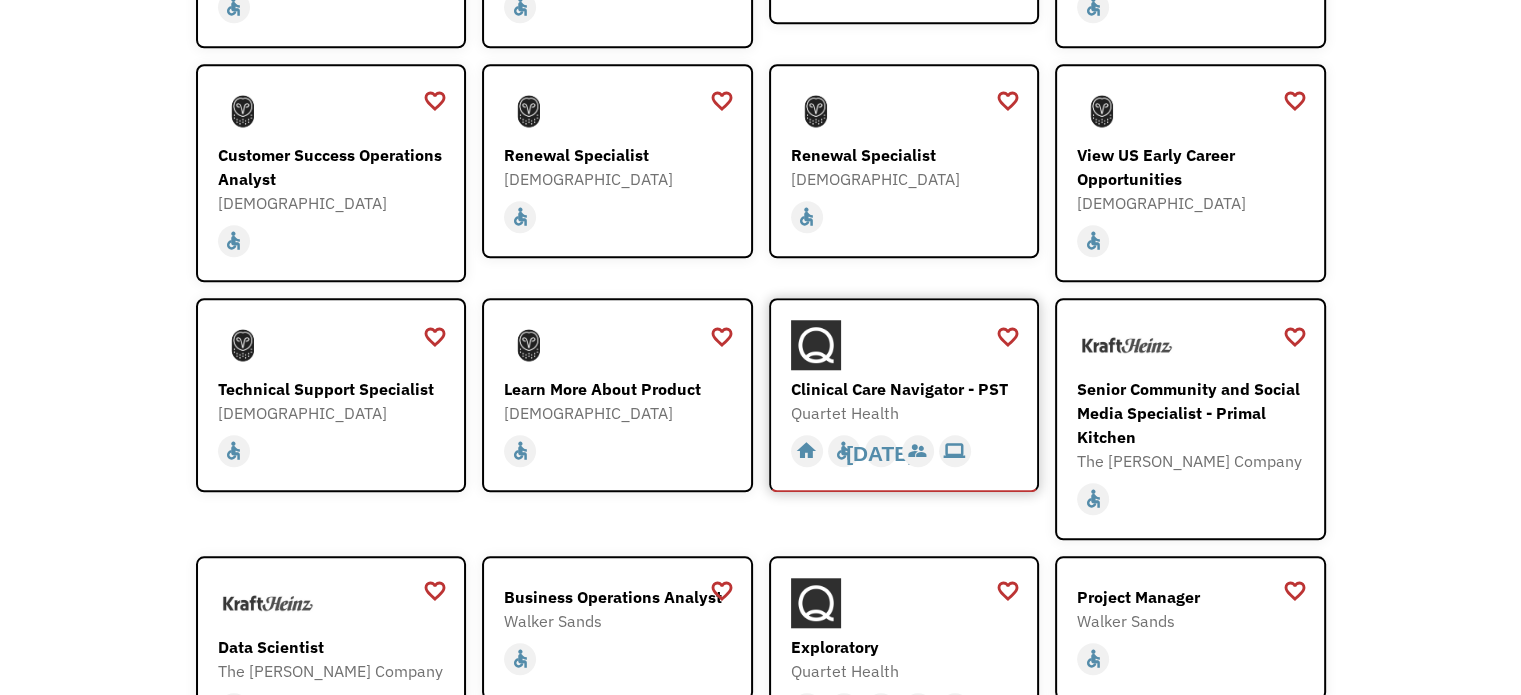 scroll, scrollTop: 1670, scrollLeft: 0, axis: vertical 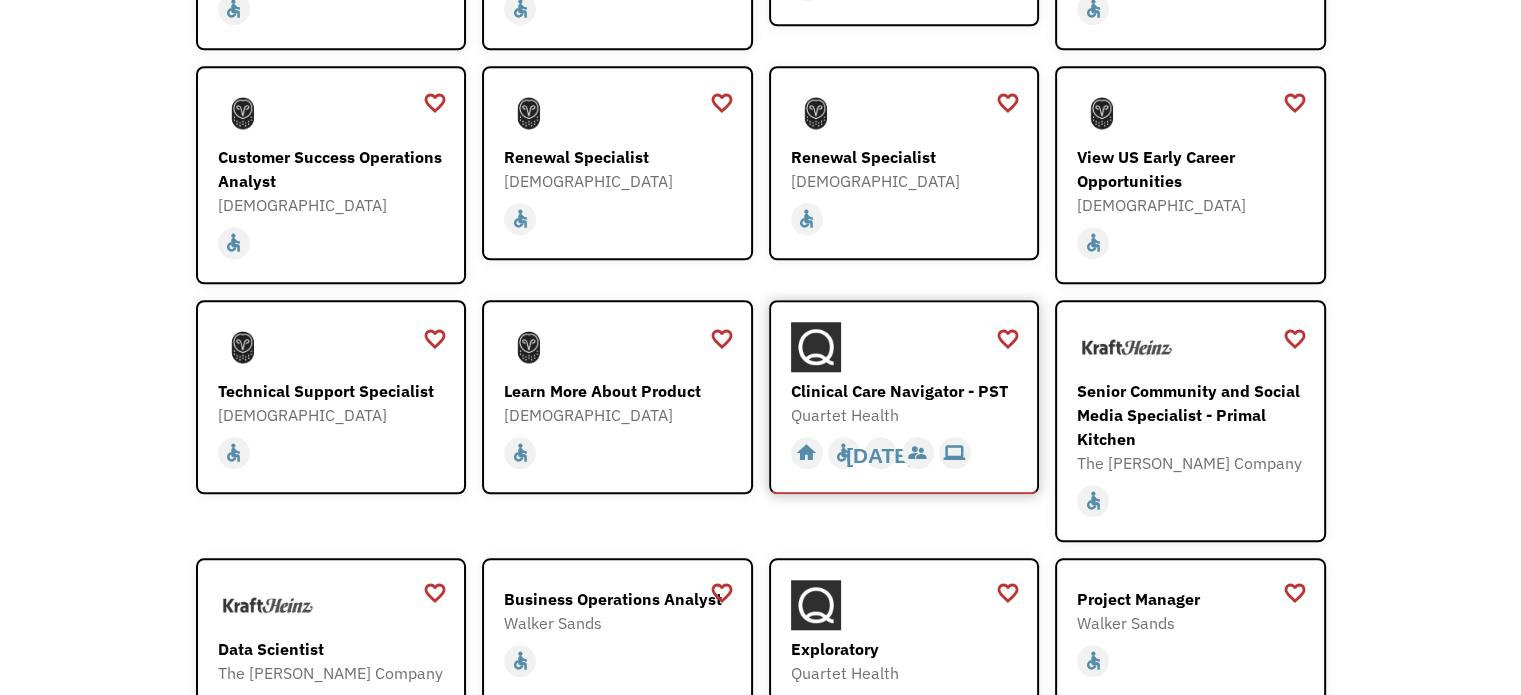 click on "Clinical Care Navigator - PST" at bounding box center (907, 391) 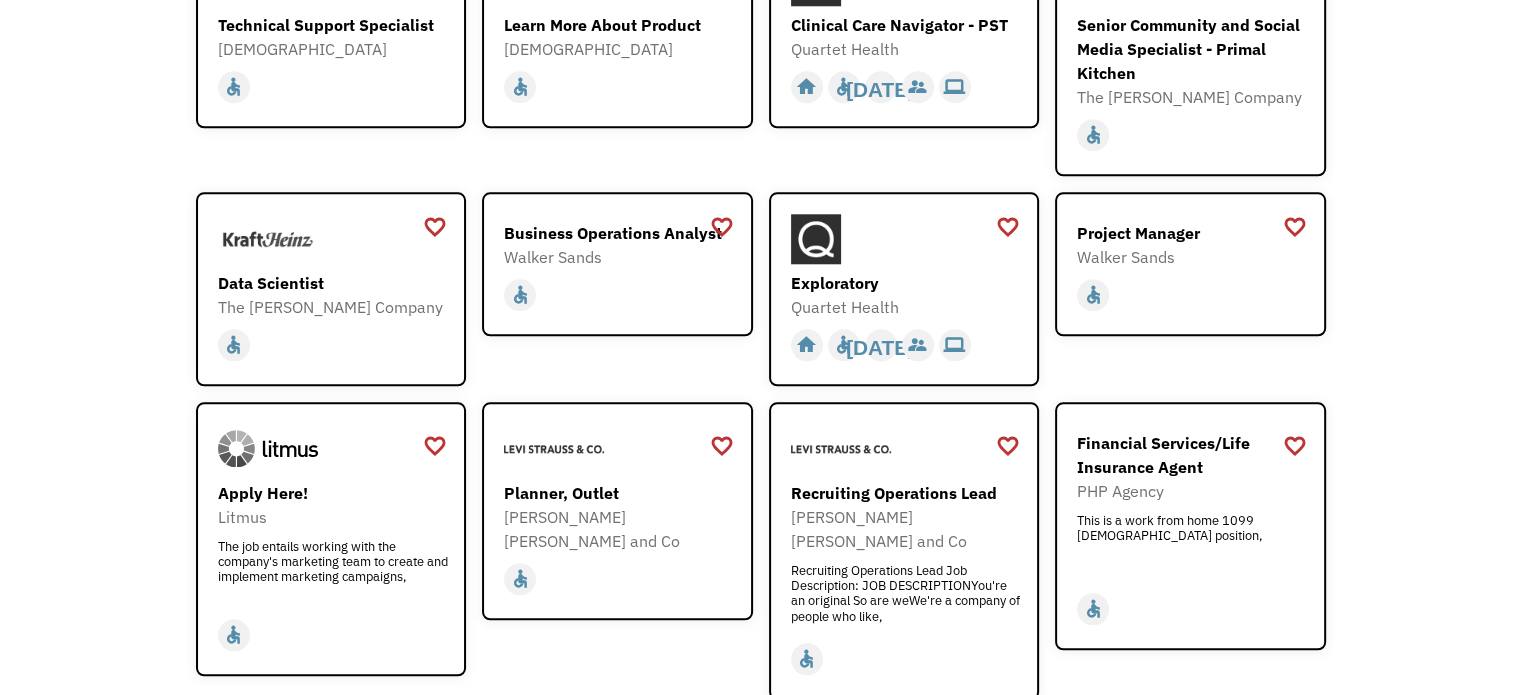 scroll, scrollTop: 2044, scrollLeft: 0, axis: vertical 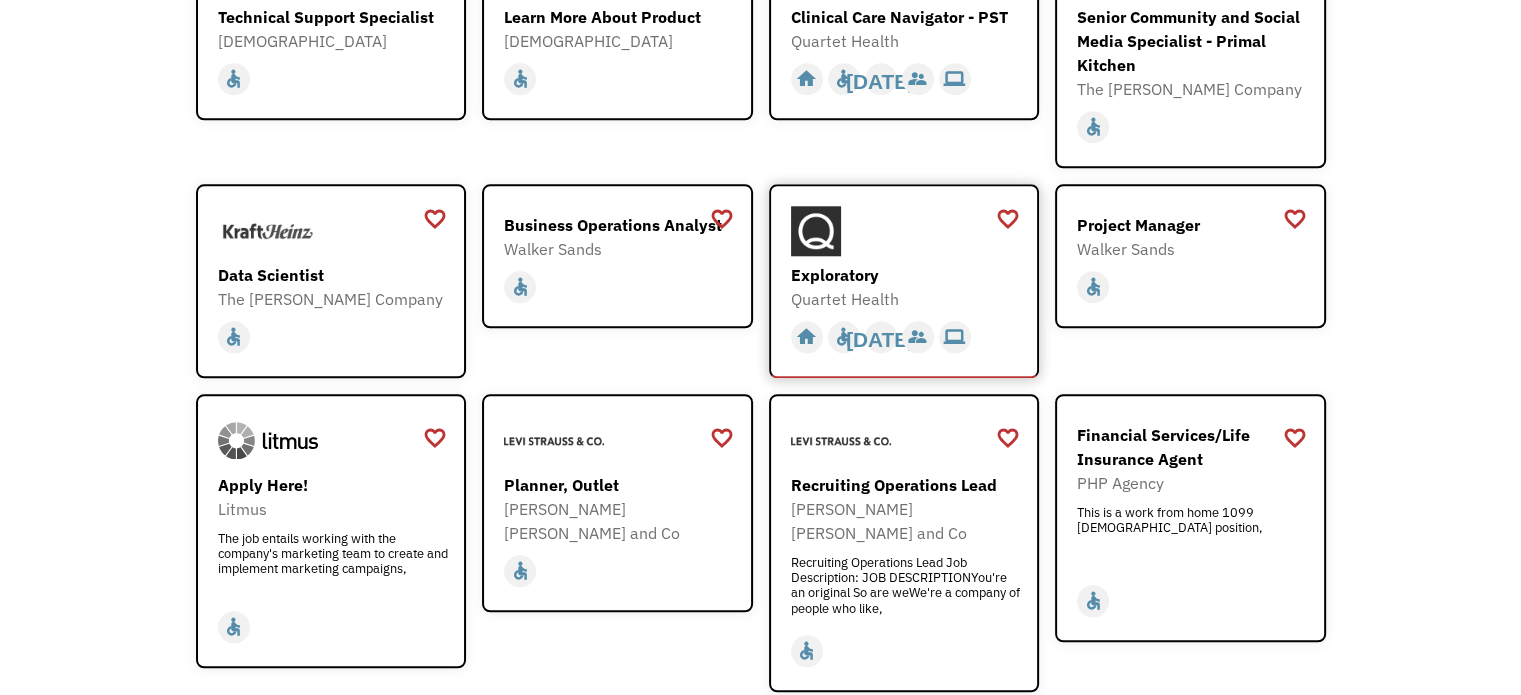 click on "Exploratory" at bounding box center [907, 275] 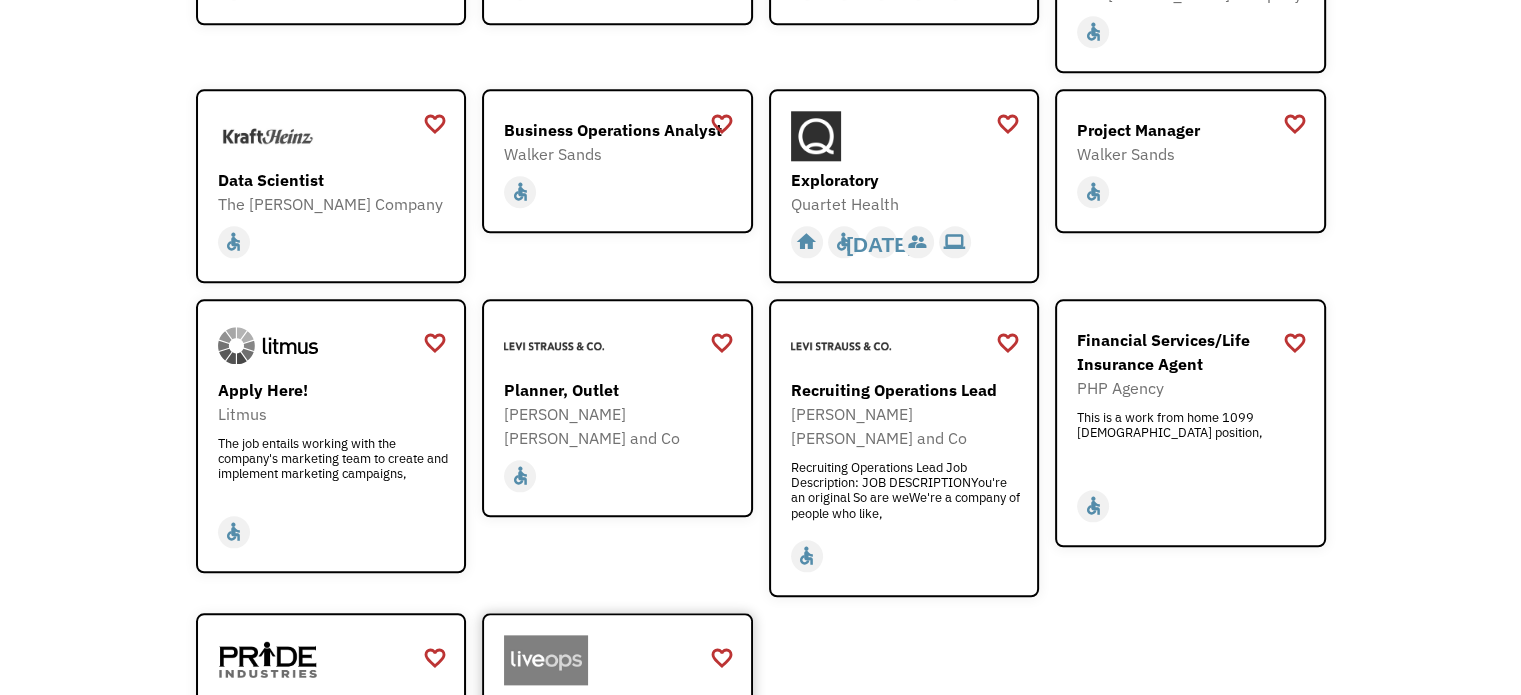 scroll, scrollTop: 2140, scrollLeft: 0, axis: vertical 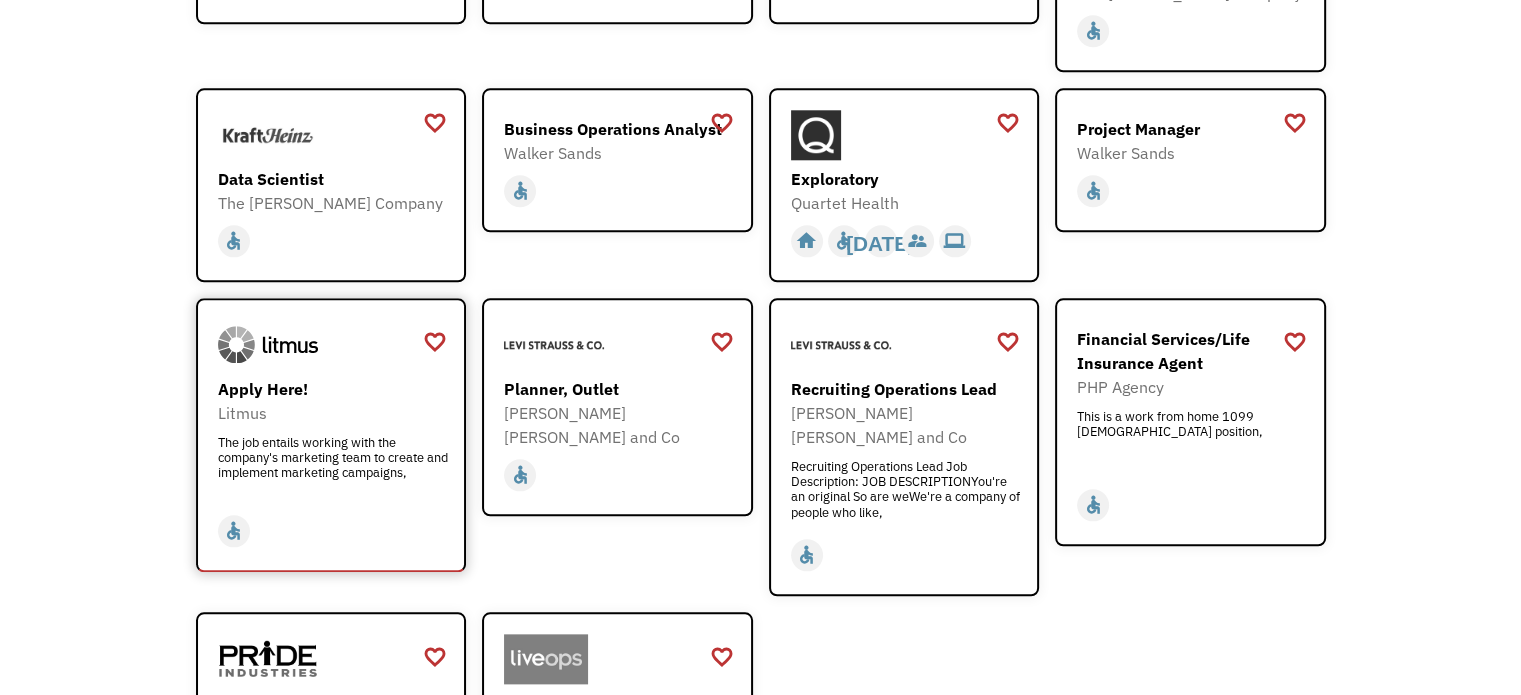 click on "Apply Here! Litmus The job entails working with the company's marketing team to create and implement marketing campaigns, The job entails working with the company's marketing team to create and implement marketing campaigns,
https://www.litmus.com/careers-list/4050851004?gh_jid=4050851004?utm_source=Chronically%20Capable%20Website&utm_medium=Chronically%20Capable&utm_campaign=Chronically%20Capable?utm_source=Chronically%20Capable%20Website&utm_medium=Chronically%20Capable&utm_campaign=Chronically%20Capable" at bounding box center [334, 436] 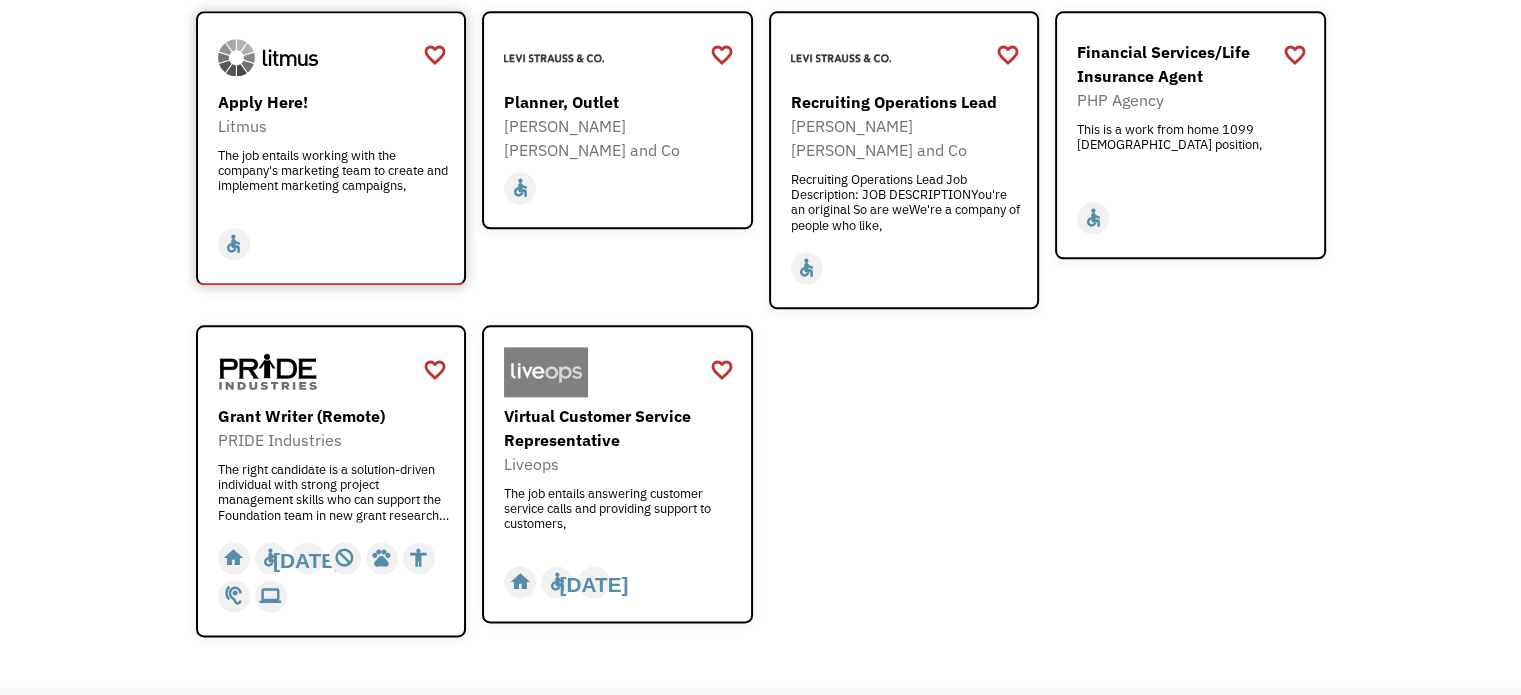 scroll, scrollTop: 2432, scrollLeft: 0, axis: vertical 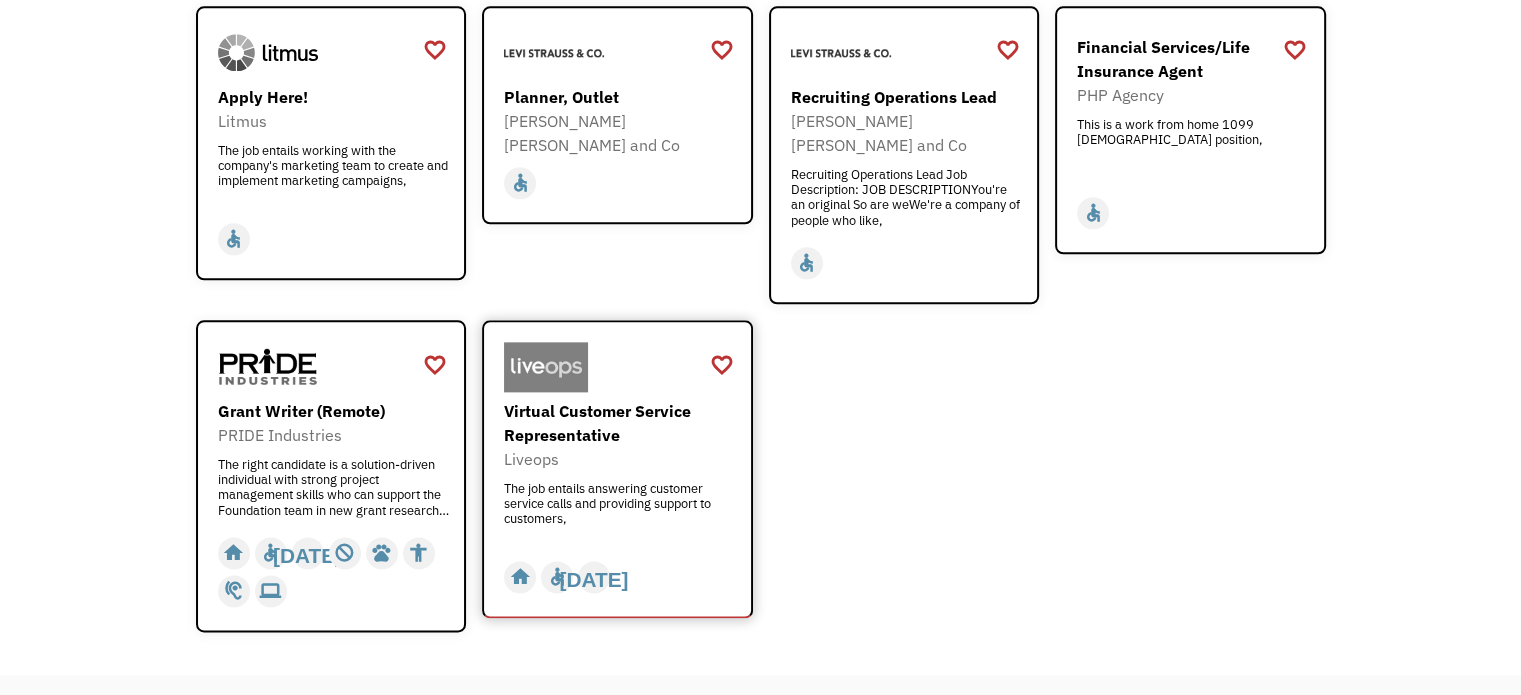click on "Liveops" at bounding box center [620, 459] 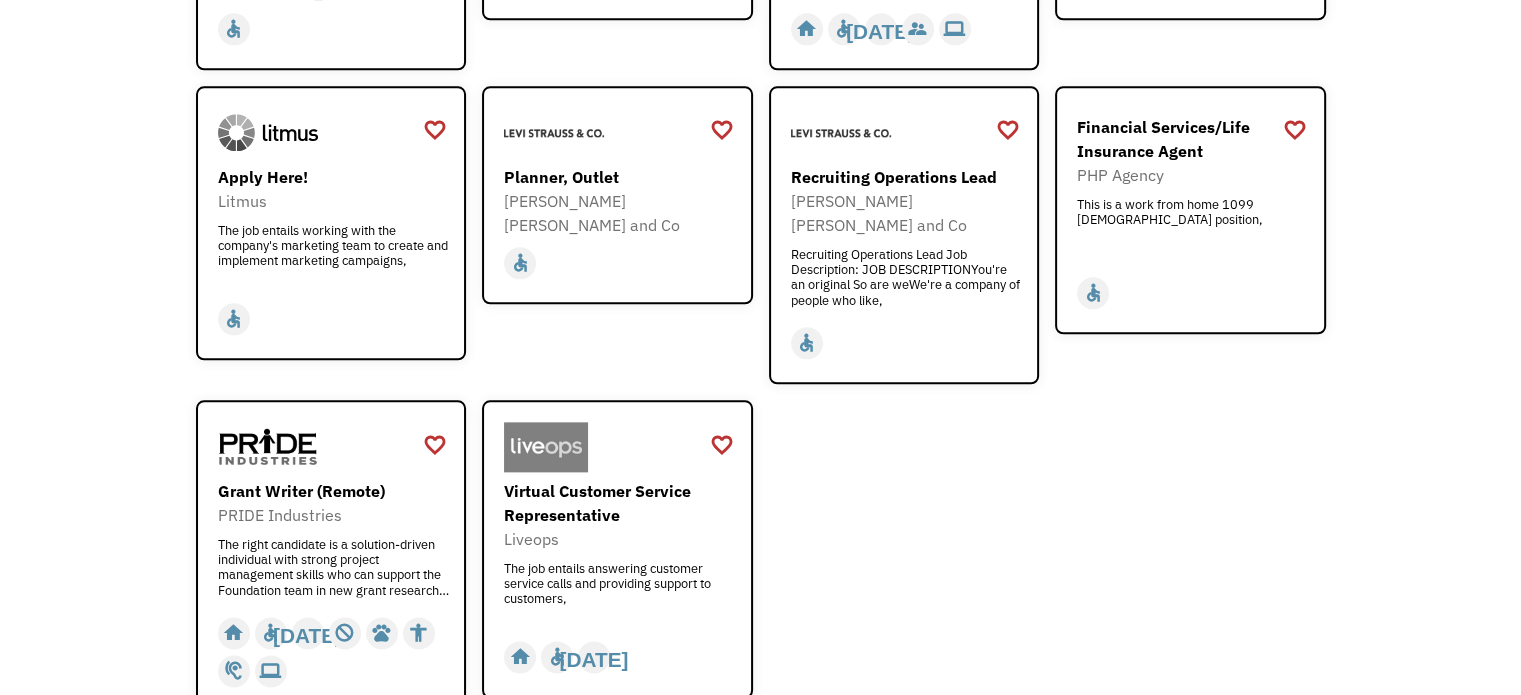 scroll, scrollTop: 2352, scrollLeft: 0, axis: vertical 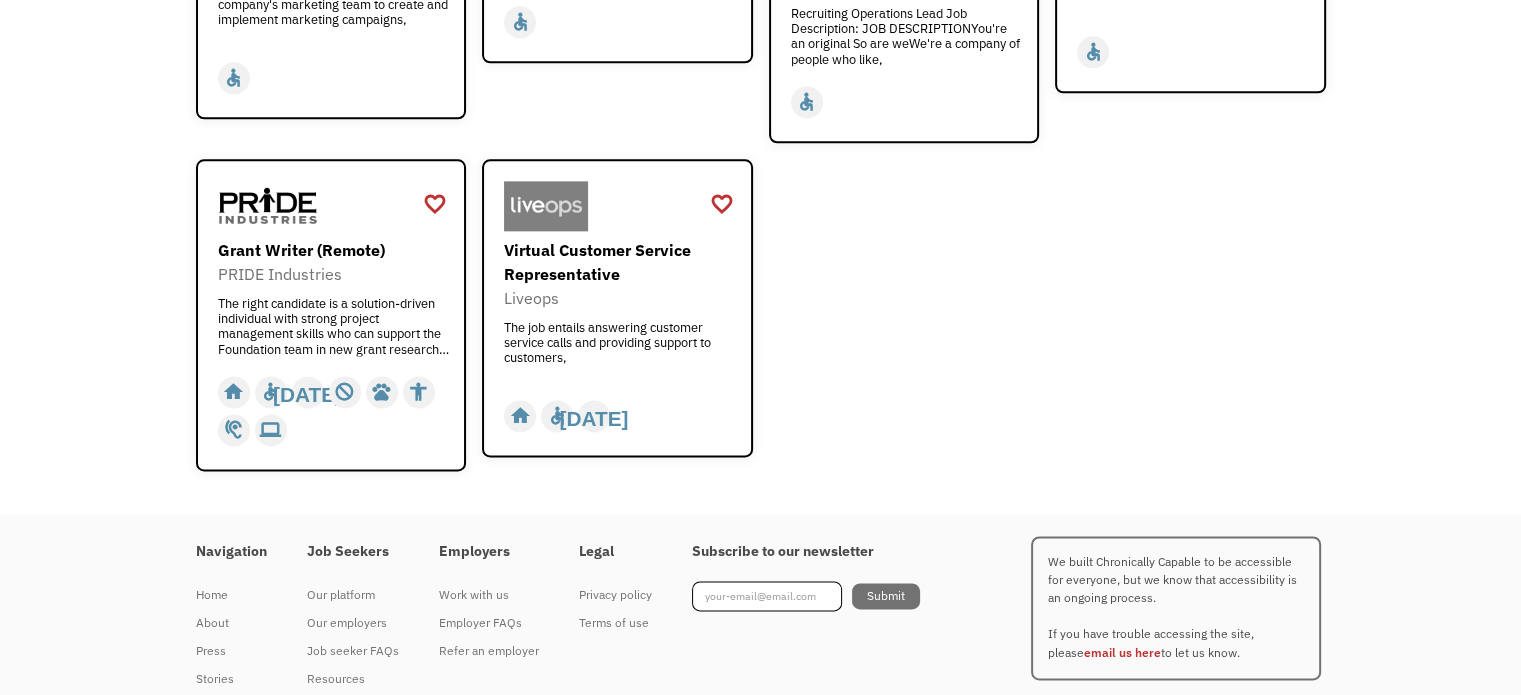 click on "Navigation Home About Press Stories Job Seekers Our platform Our employers Job seeker FAQs Resources Employers Work with us Employer FAQs Refer an employer Legal Privacy policy Terms of use Subscribe to our newsletter Submit Thank you! You're now subscribed to our newsletter! Oops! Something went wrong while submitting the form. We built Chronically Capable to be accessible for everyone, but we know that accessibility is an ongoing process.  If you have trouble accessing the site, please  email us here  to let us know. © Chronically Capable Inc. 2021" at bounding box center (760, 632) 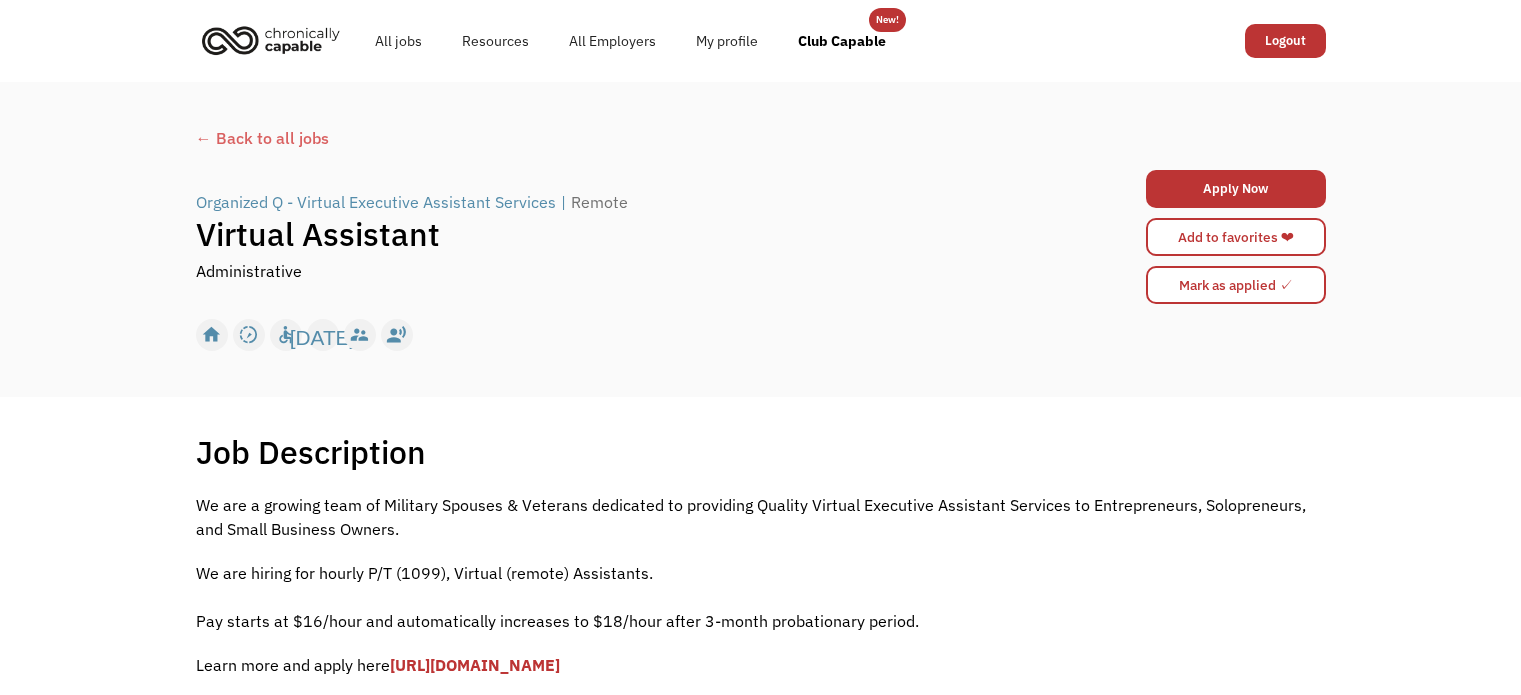 scroll, scrollTop: 0, scrollLeft: 0, axis: both 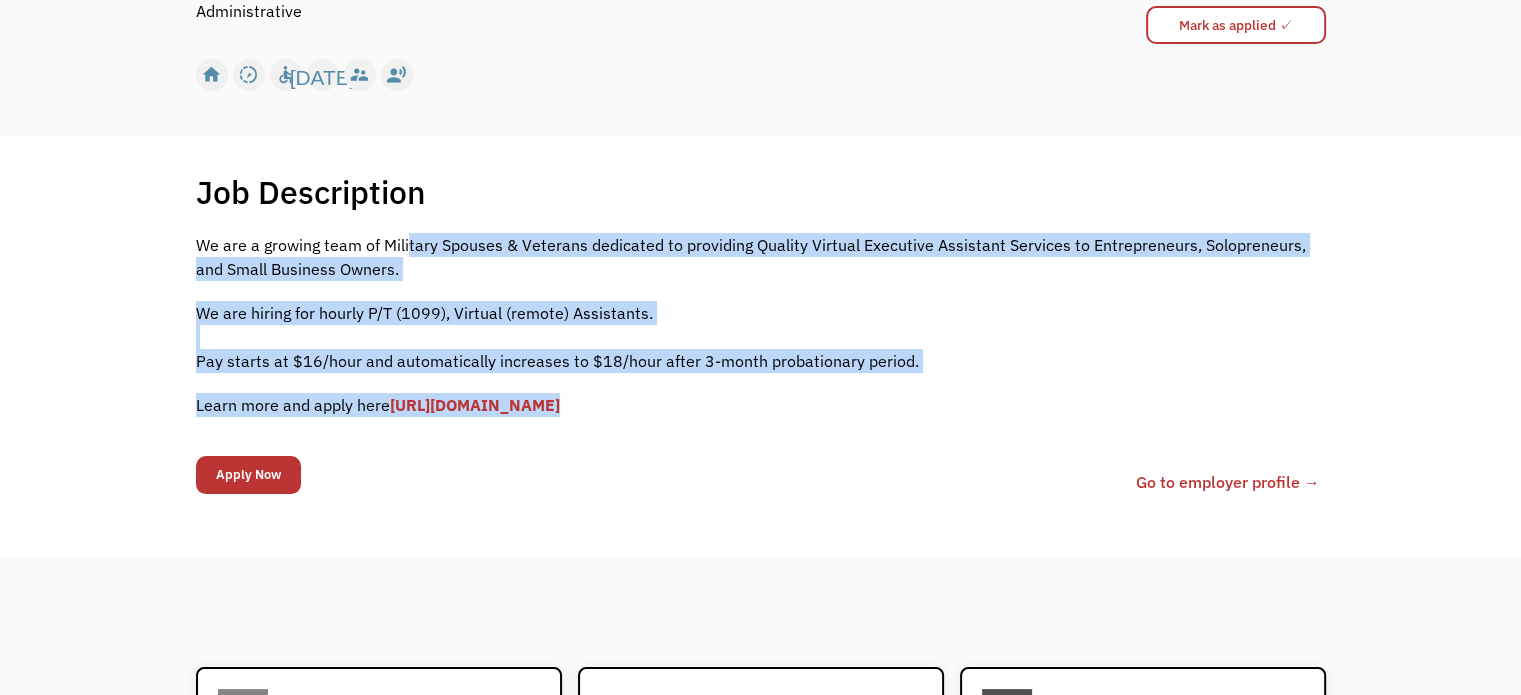 drag, startPoint x: 0, startPoint y: 0, endPoint x: 407, endPoint y: 243, distance: 474.0232 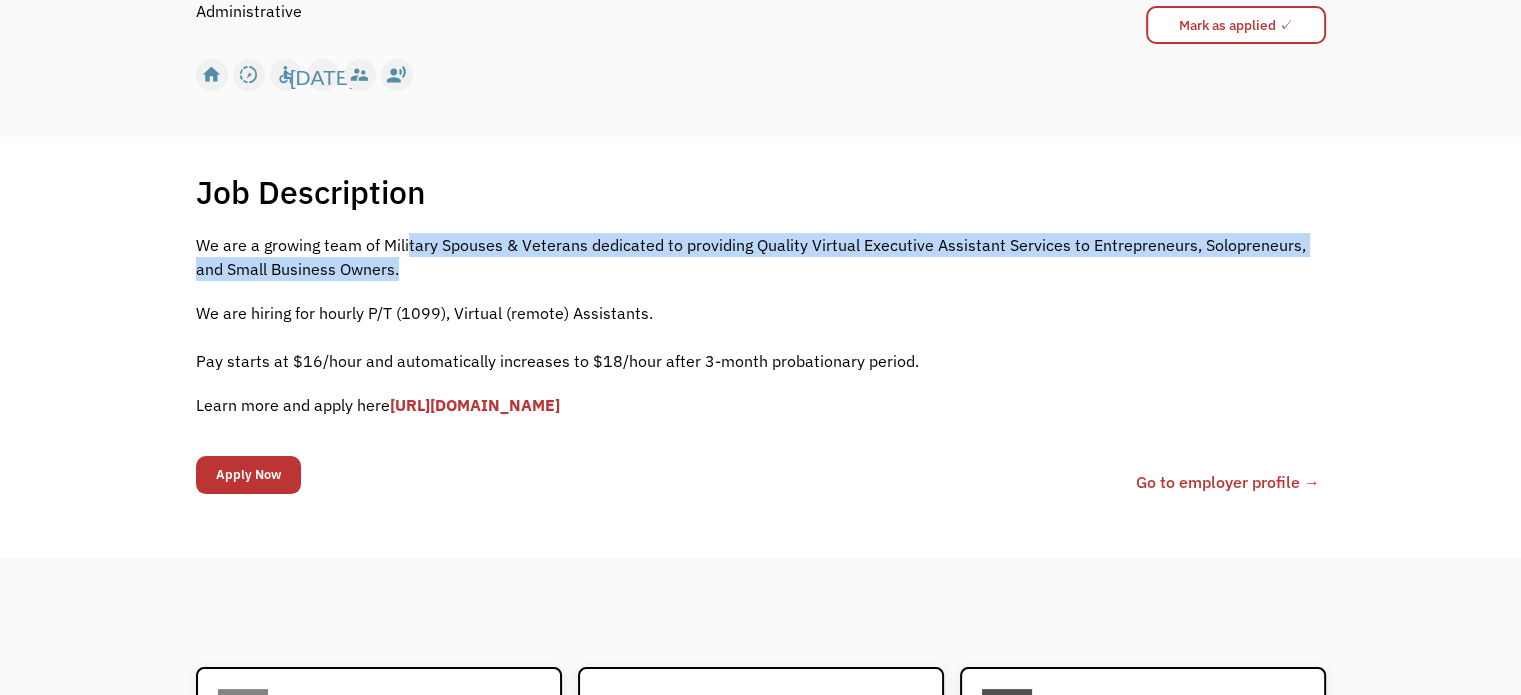 drag, startPoint x: 407, startPoint y: 243, endPoint x: 425, endPoint y: 261, distance: 25.455845 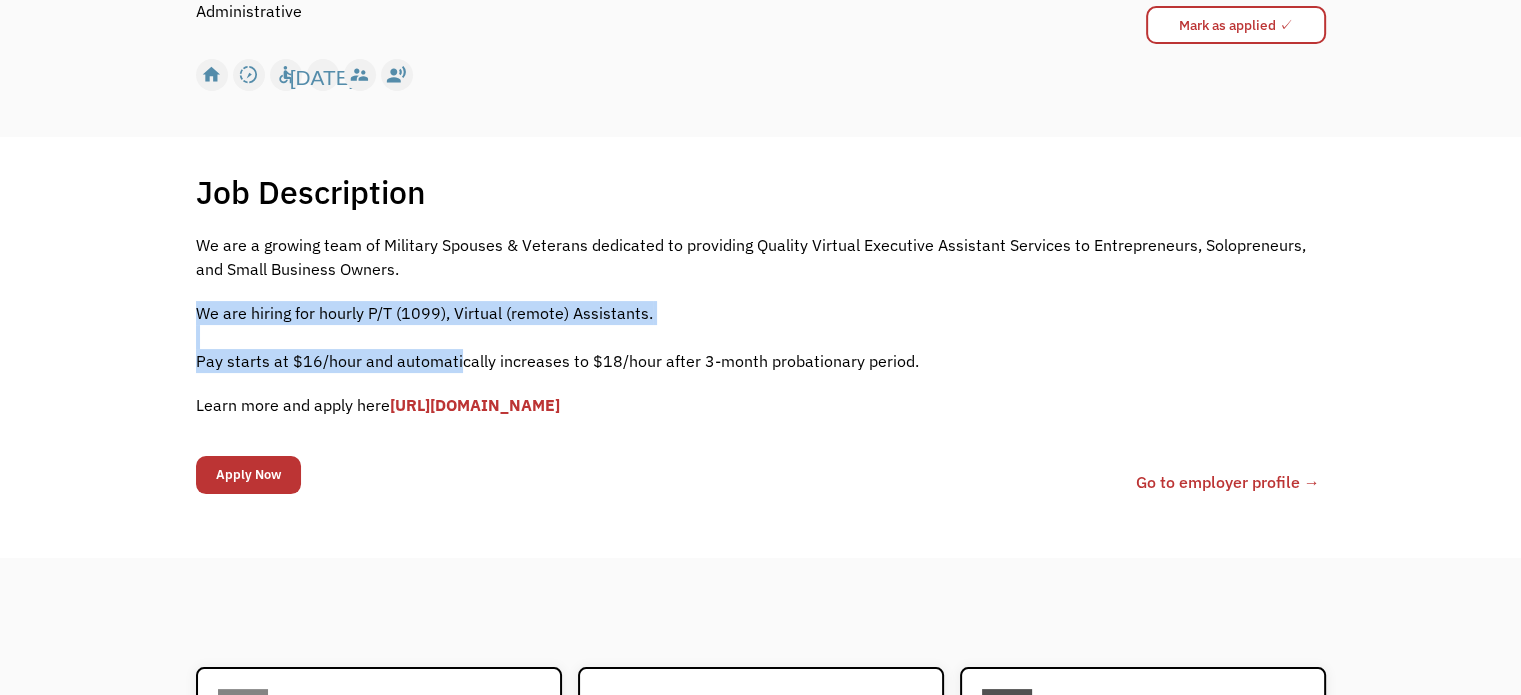 drag, startPoint x: 425, startPoint y: 267, endPoint x: 458, endPoint y: 363, distance: 101.51354 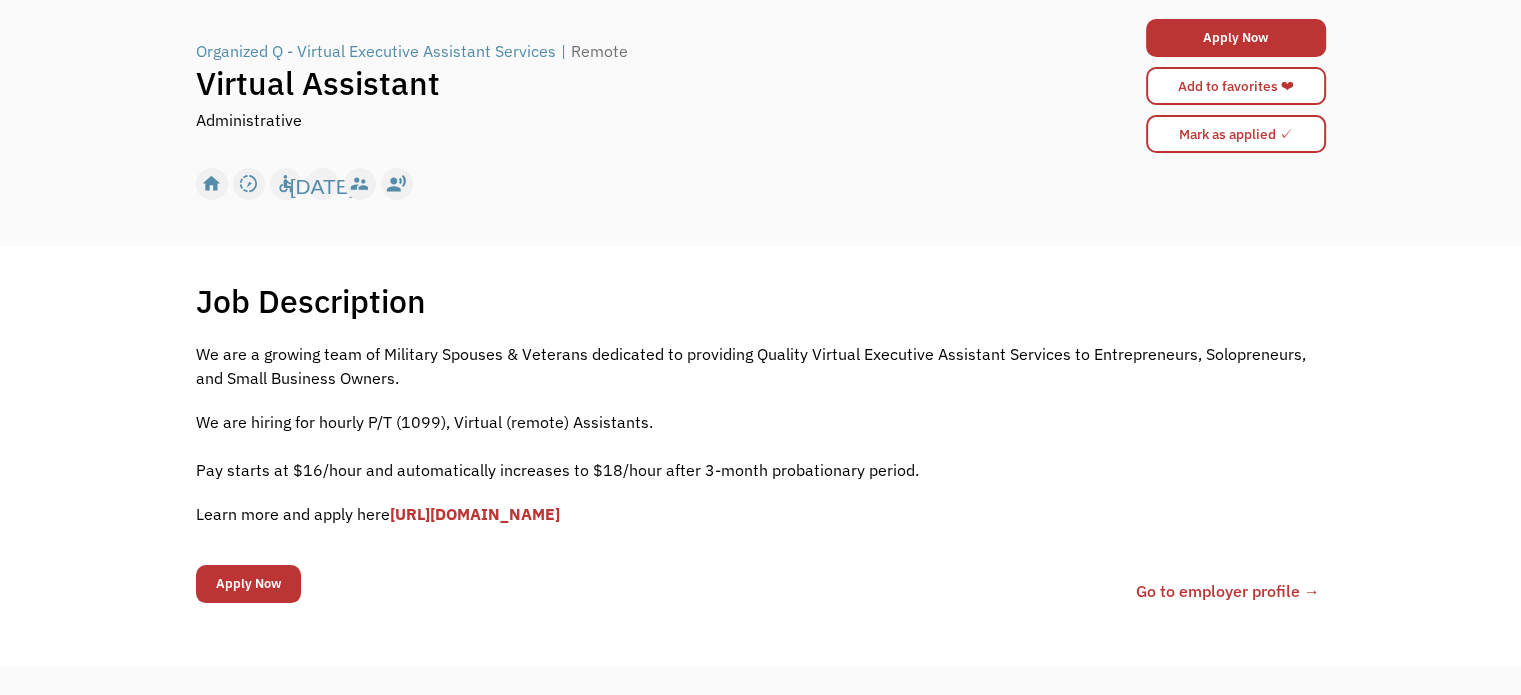 scroll, scrollTop: 152, scrollLeft: 0, axis: vertical 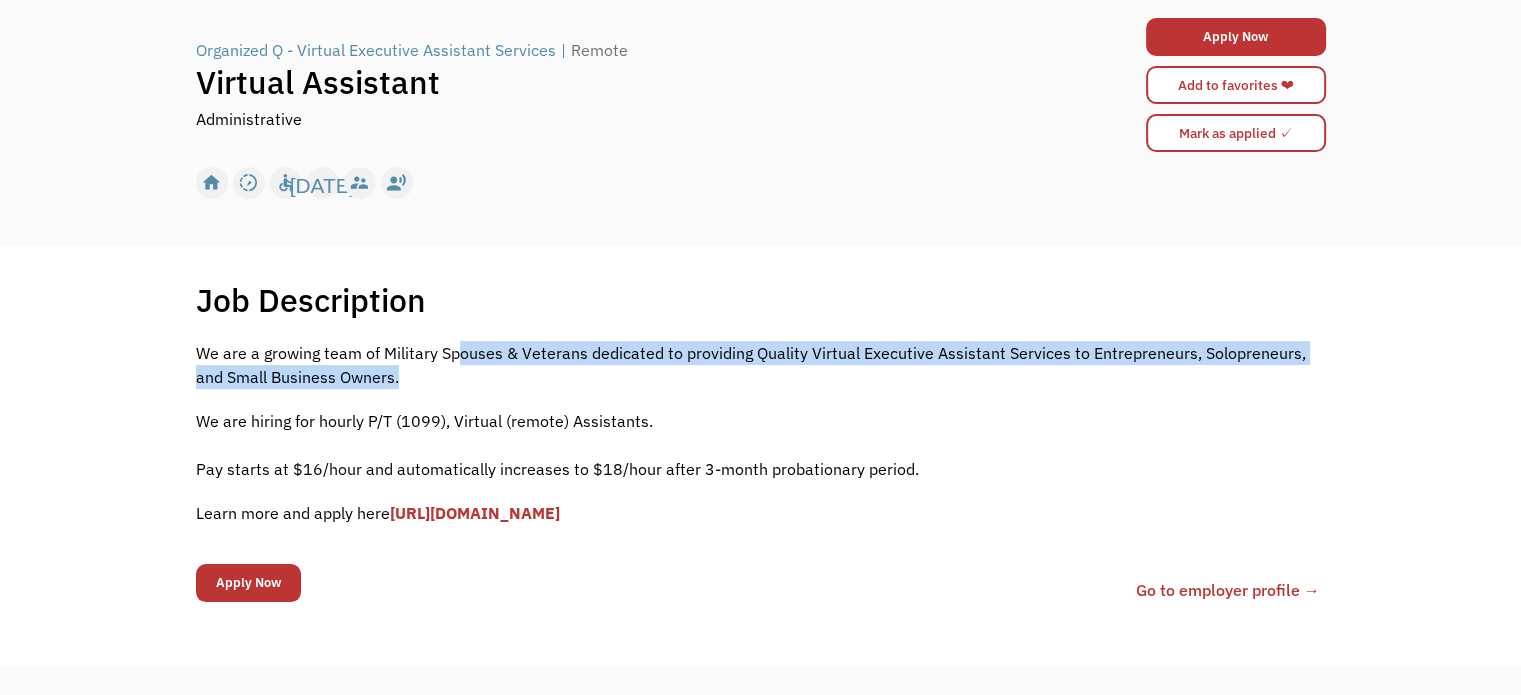 drag, startPoint x: 458, startPoint y: 363, endPoint x: 395, endPoint y: 375, distance: 64.132675 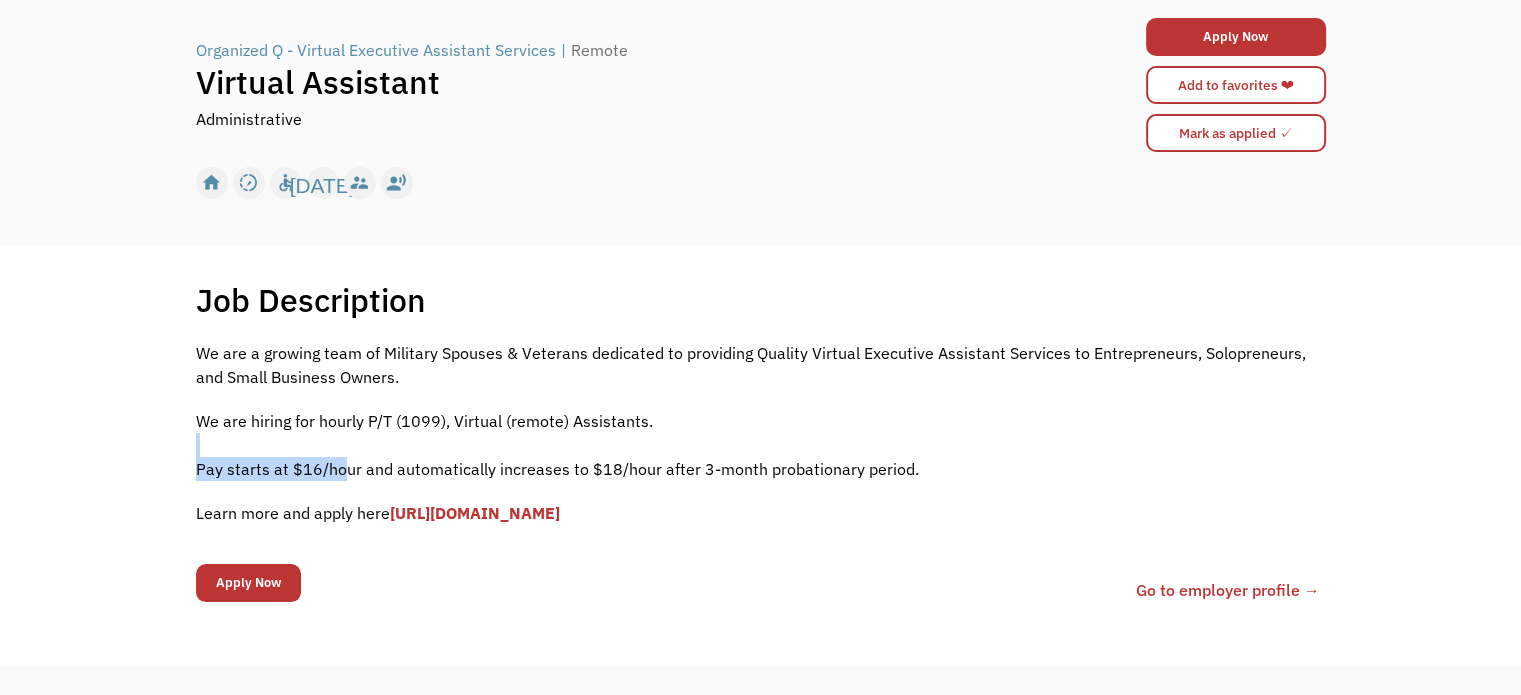drag, startPoint x: 338, startPoint y: 468, endPoint x: 526, endPoint y: 451, distance: 188.76706 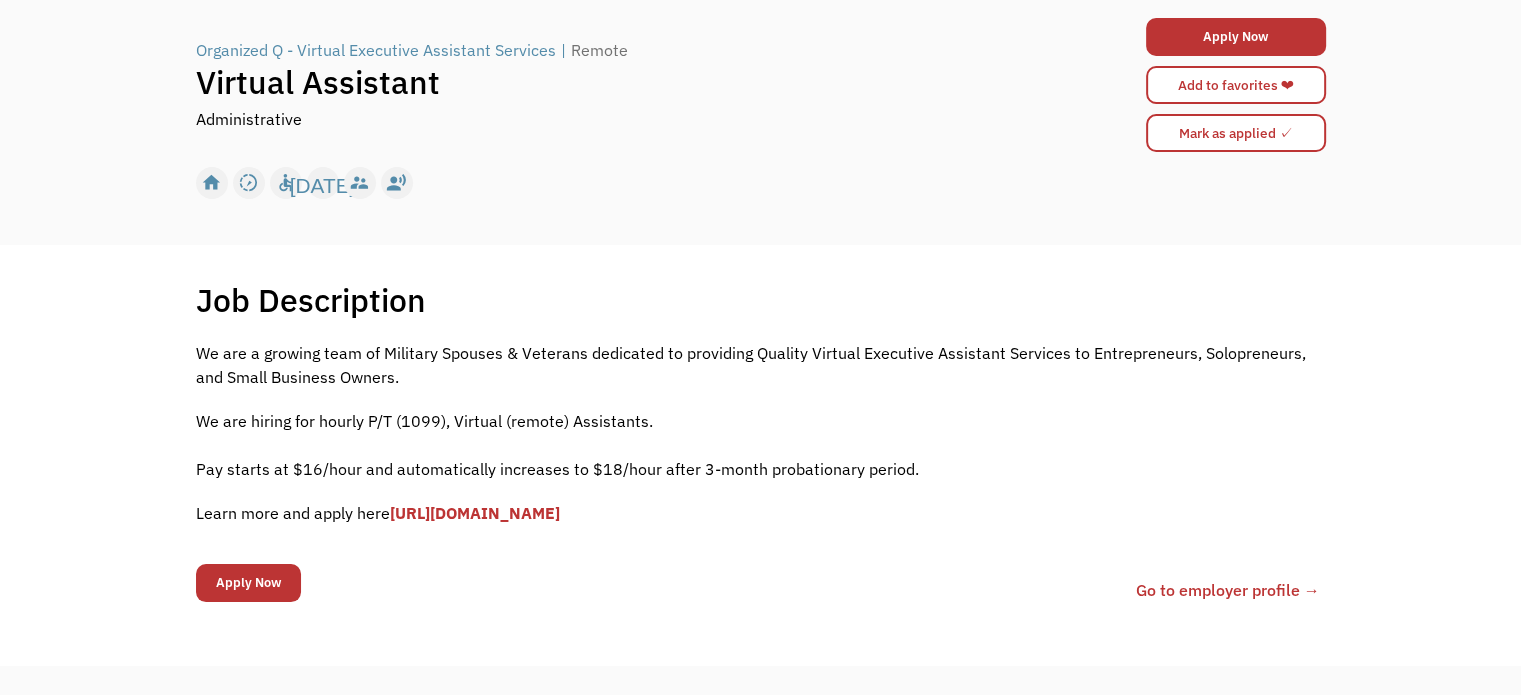 click on "[URL][DOMAIN_NAME]" at bounding box center (475, 513) 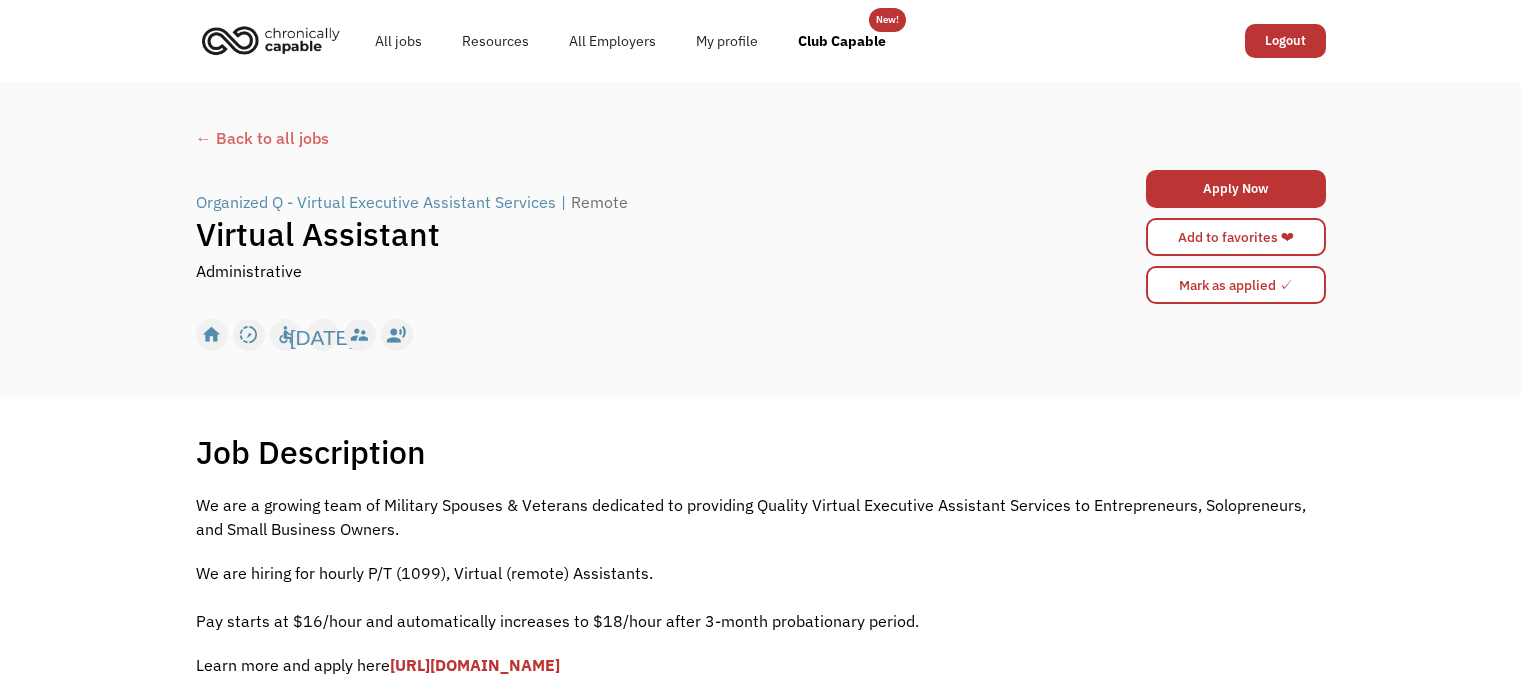 scroll, scrollTop: 324, scrollLeft: 0, axis: vertical 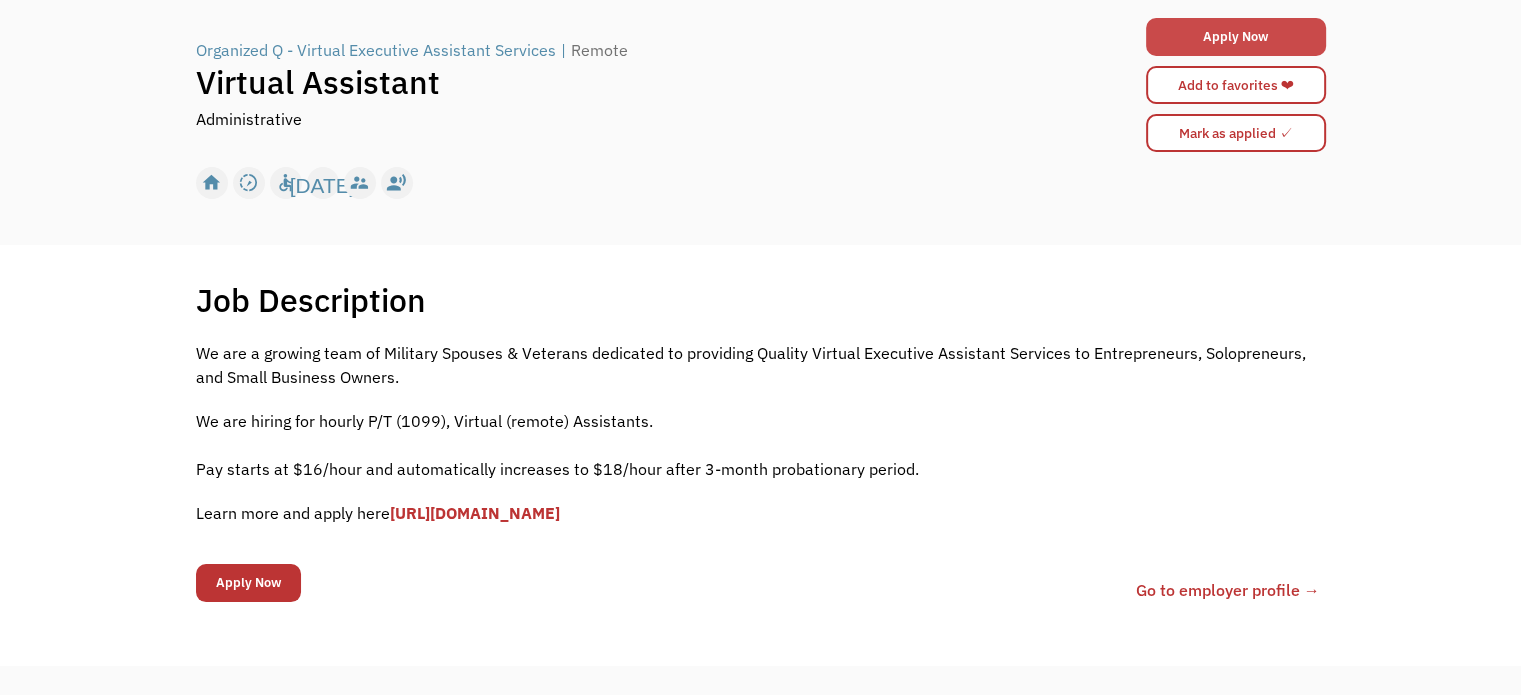 click on "Apply Now" at bounding box center (1236, 37) 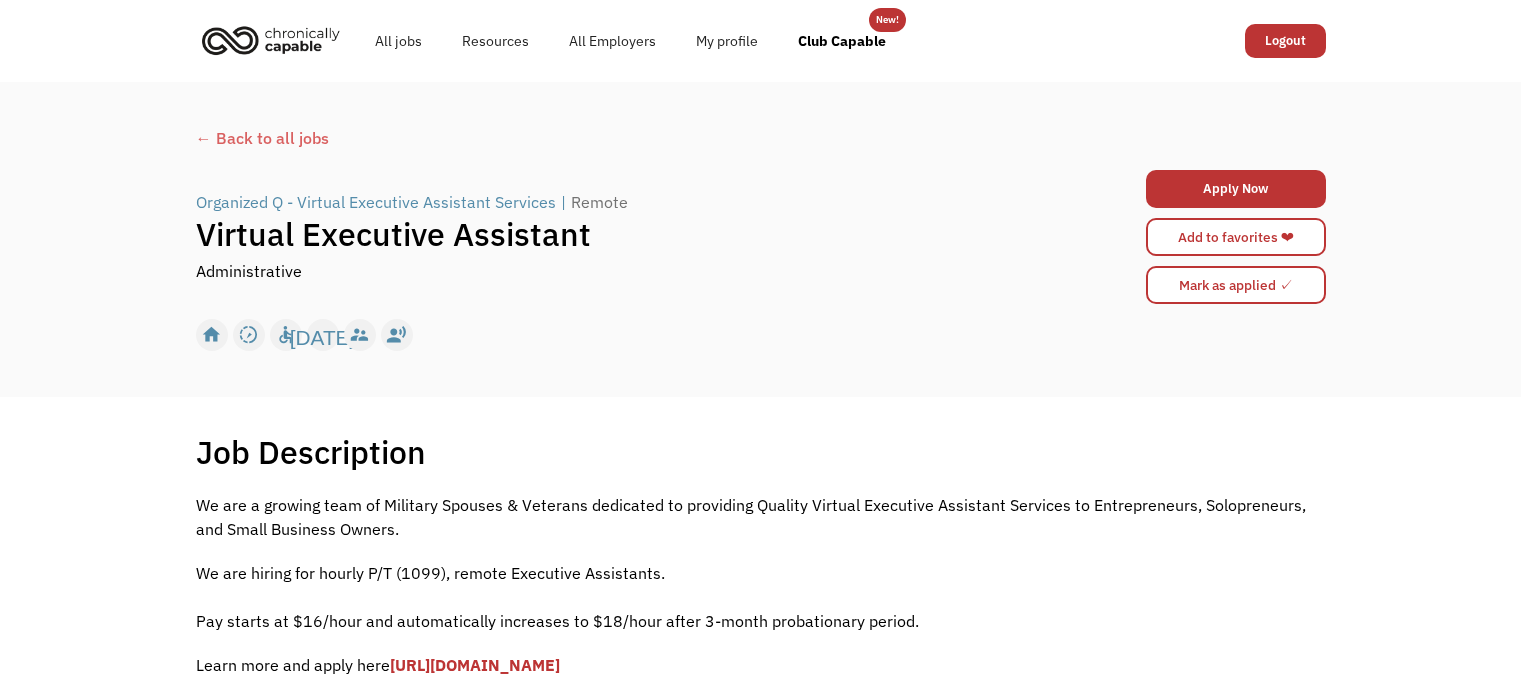 scroll, scrollTop: 0, scrollLeft: 0, axis: both 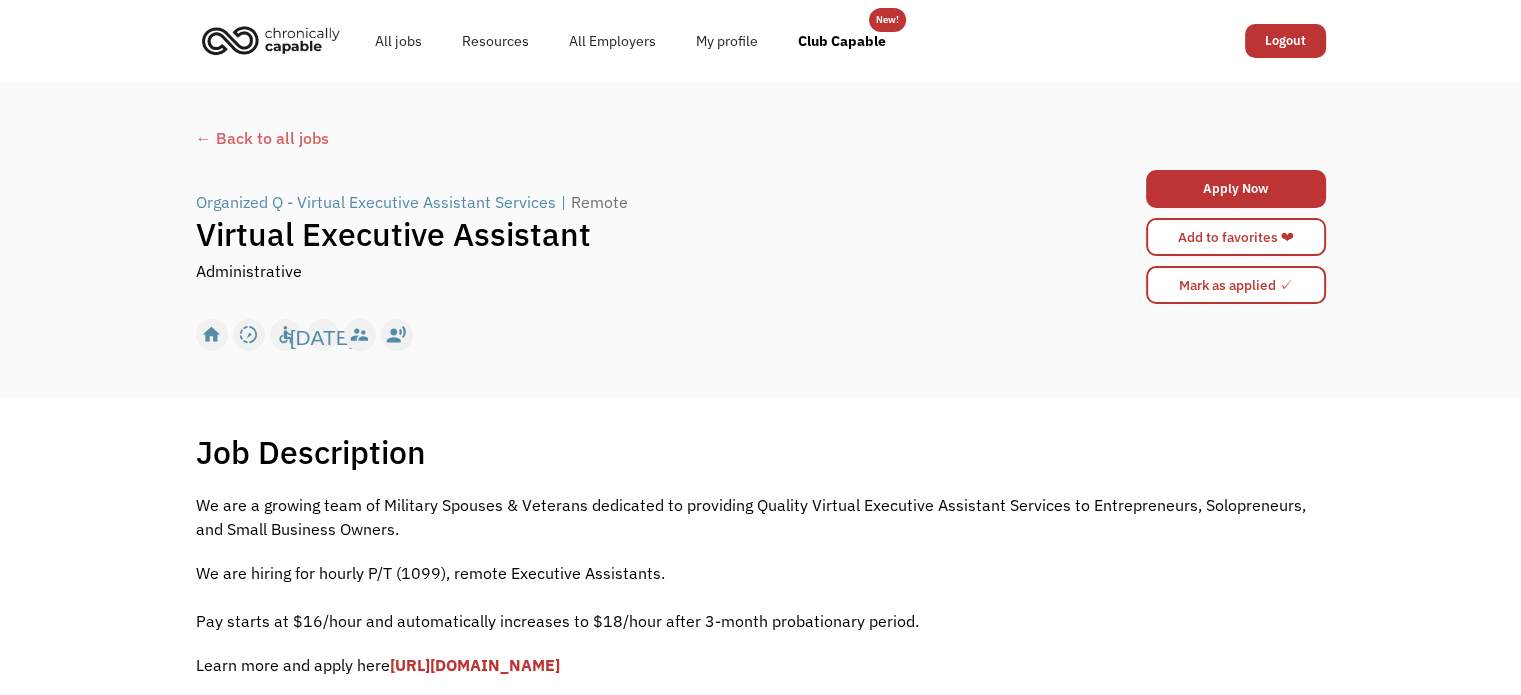 click on "We are a growing team of Military Spouses & Veterans dedicated to providing Quality Virtual Executive Assistant Services to Entrepreneurs, Solopreneurs, and Small Business Owners." at bounding box center (761, 517) 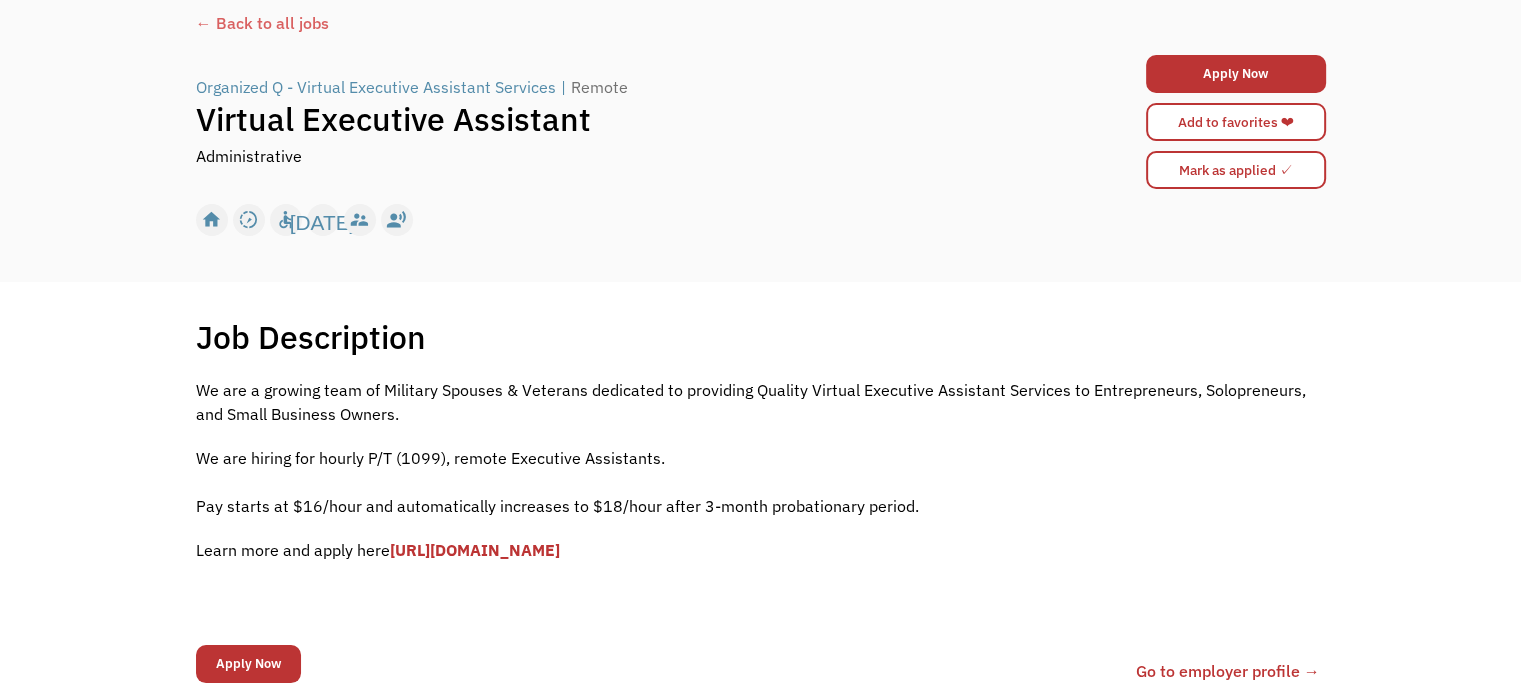 scroll, scrollTop: 108, scrollLeft: 0, axis: vertical 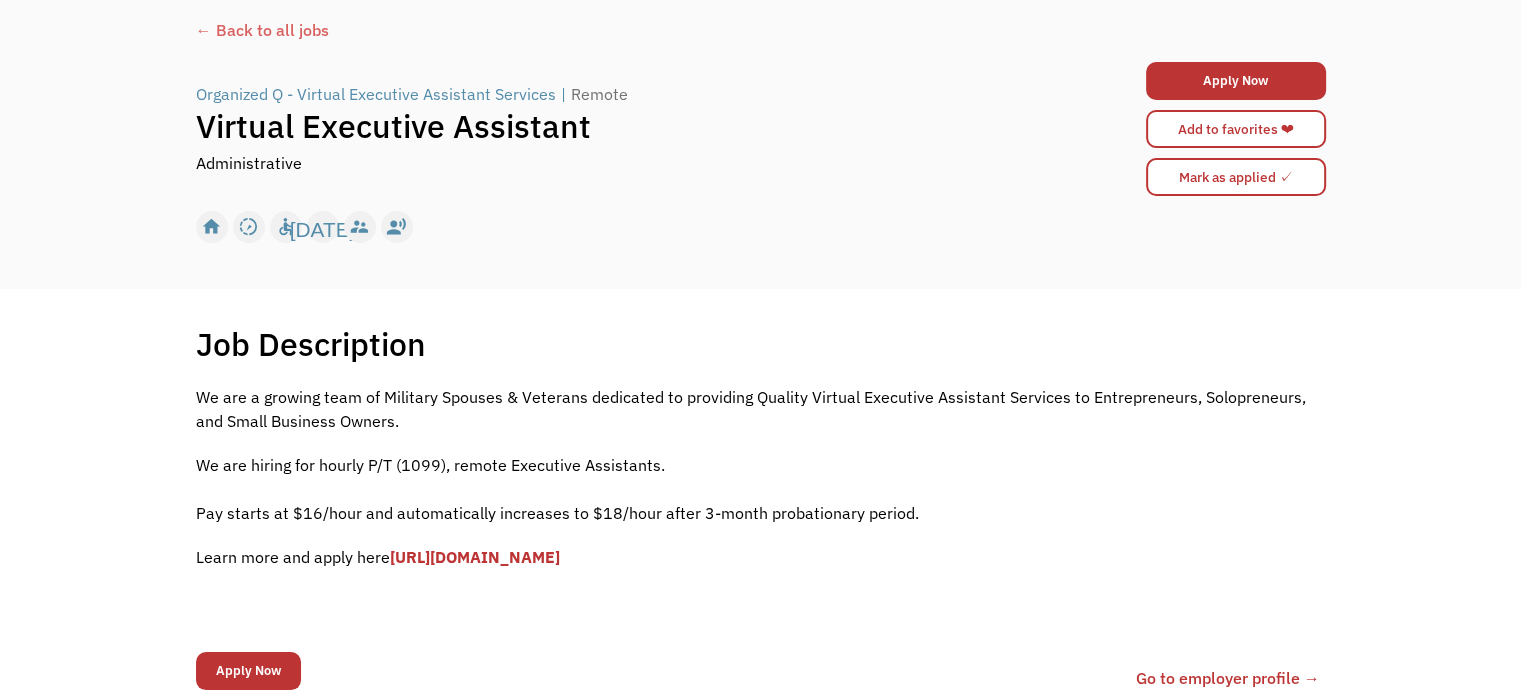 click on "Go to employer profile →" at bounding box center (1228, 678) 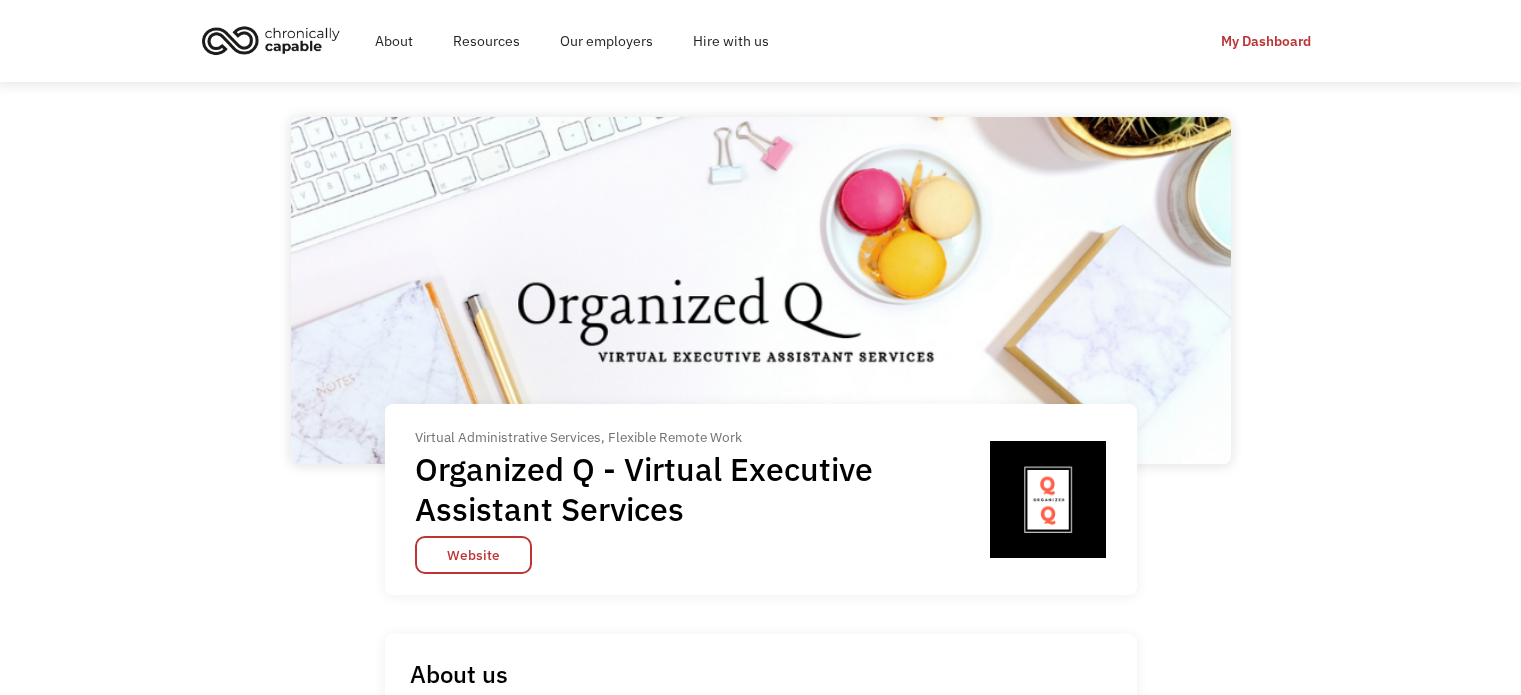 scroll, scrollTop: 0, scrollLeft: 0, axis: both 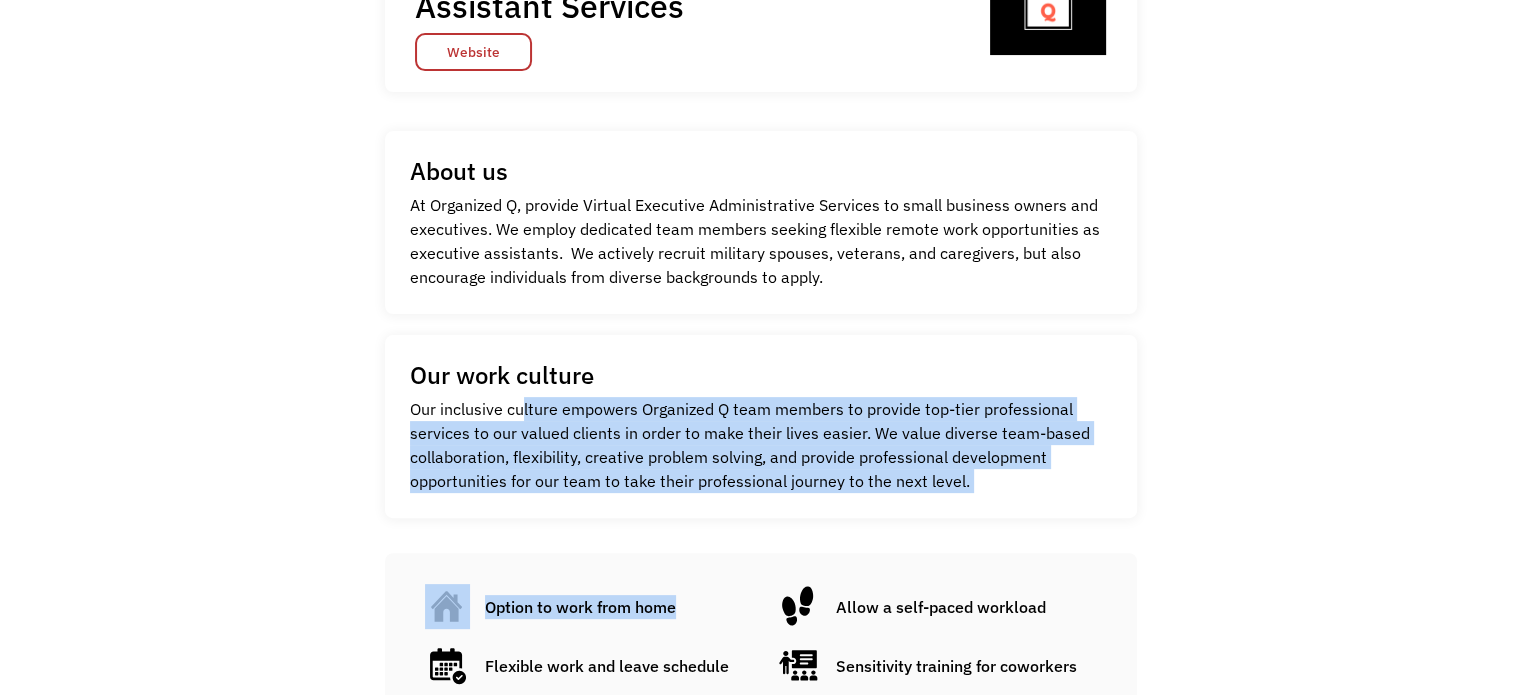 drag, startPoint x: 522, startPoint y: 403, endPoint x: 672, endPoint y: 574, distance: 227.46648 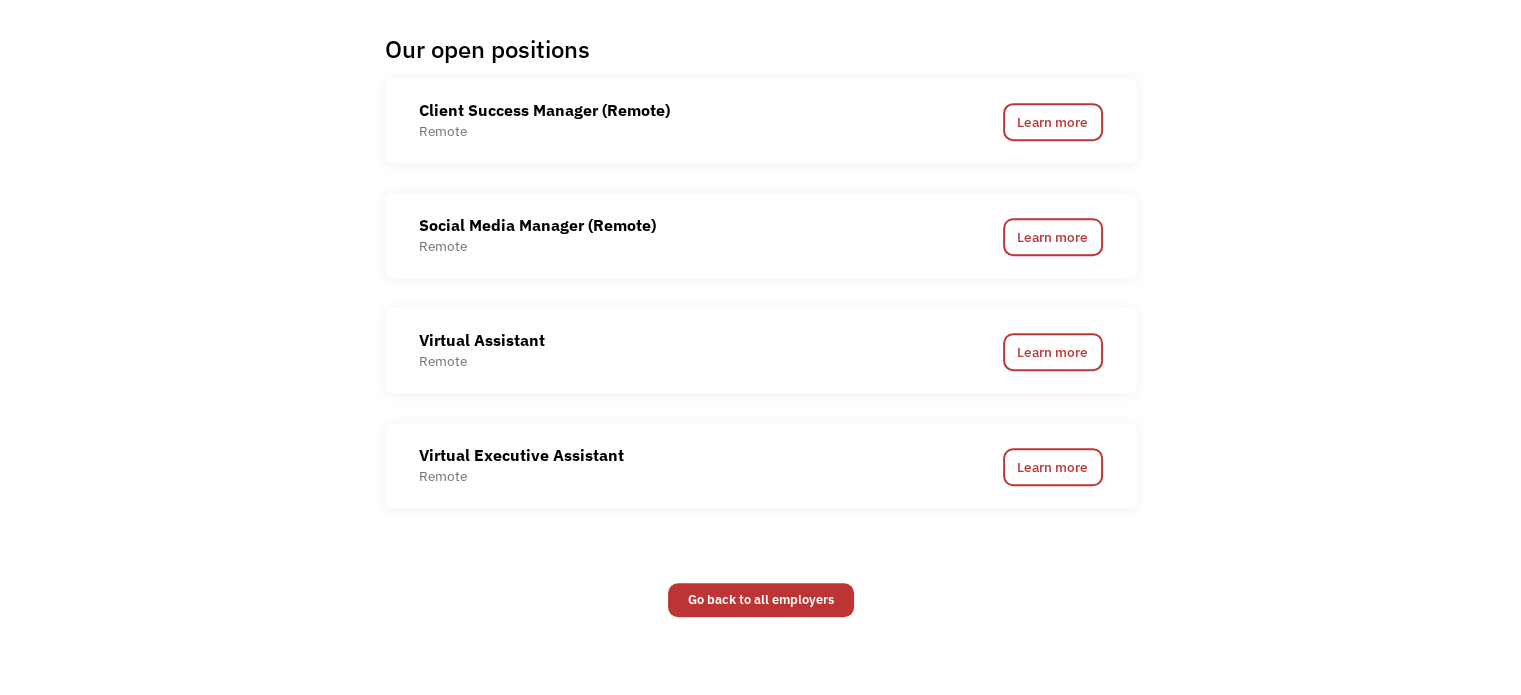 scroll, scrollTop: 1286, scrollLeft: 0, axis: vertical 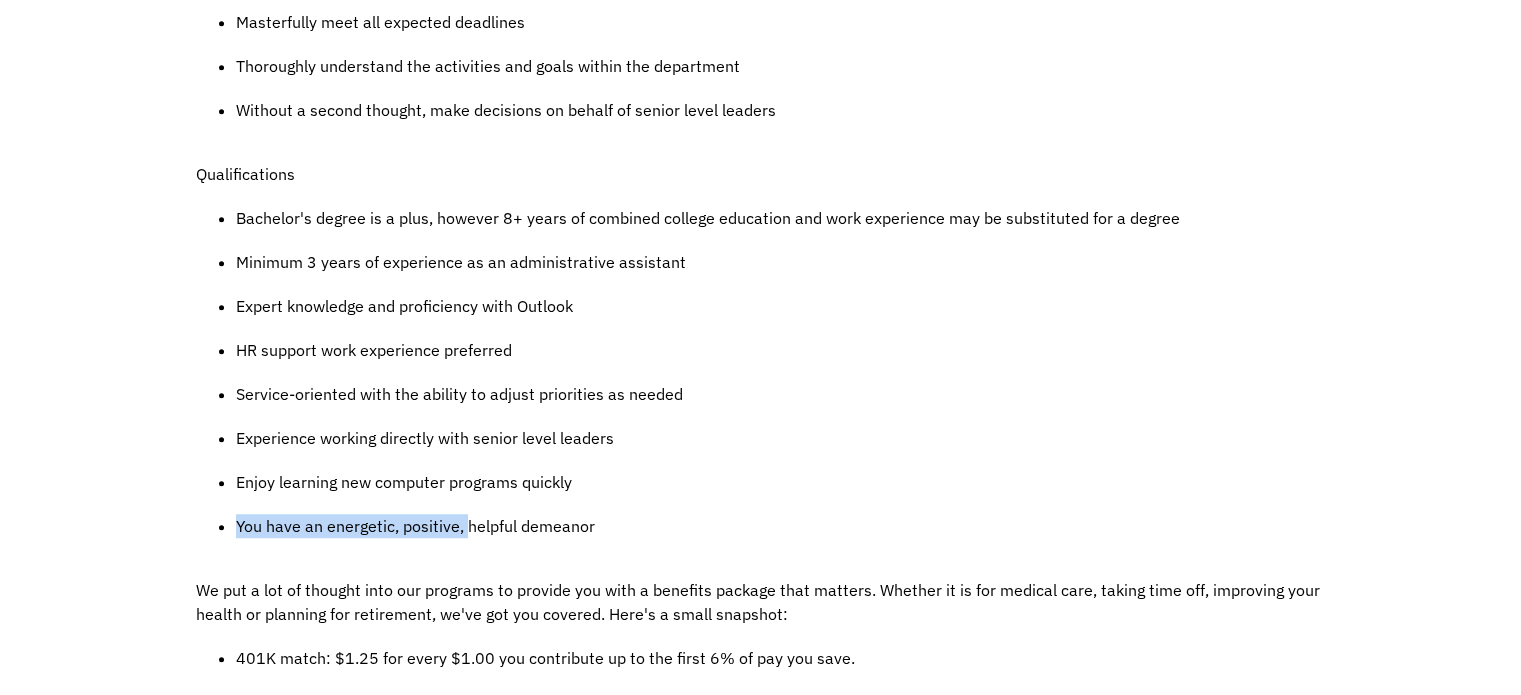 drag, startPoint x: 0, startPoint y: 0, endPoint x: 462, endPoint y: 499, distance: 680.0331 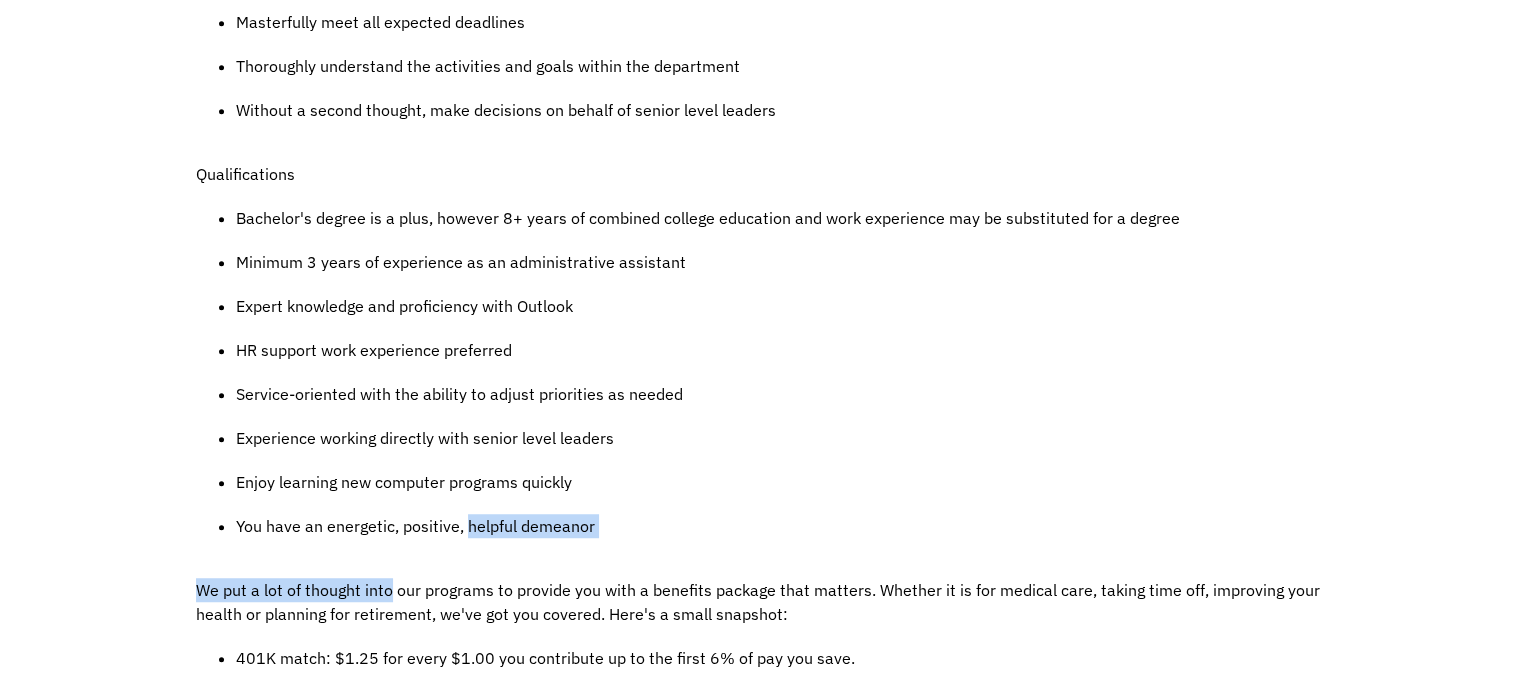drag, startPoint x: 462, startPoint y: 499, endPoint x: 360, endPoint y: 583, distance: 132.13629 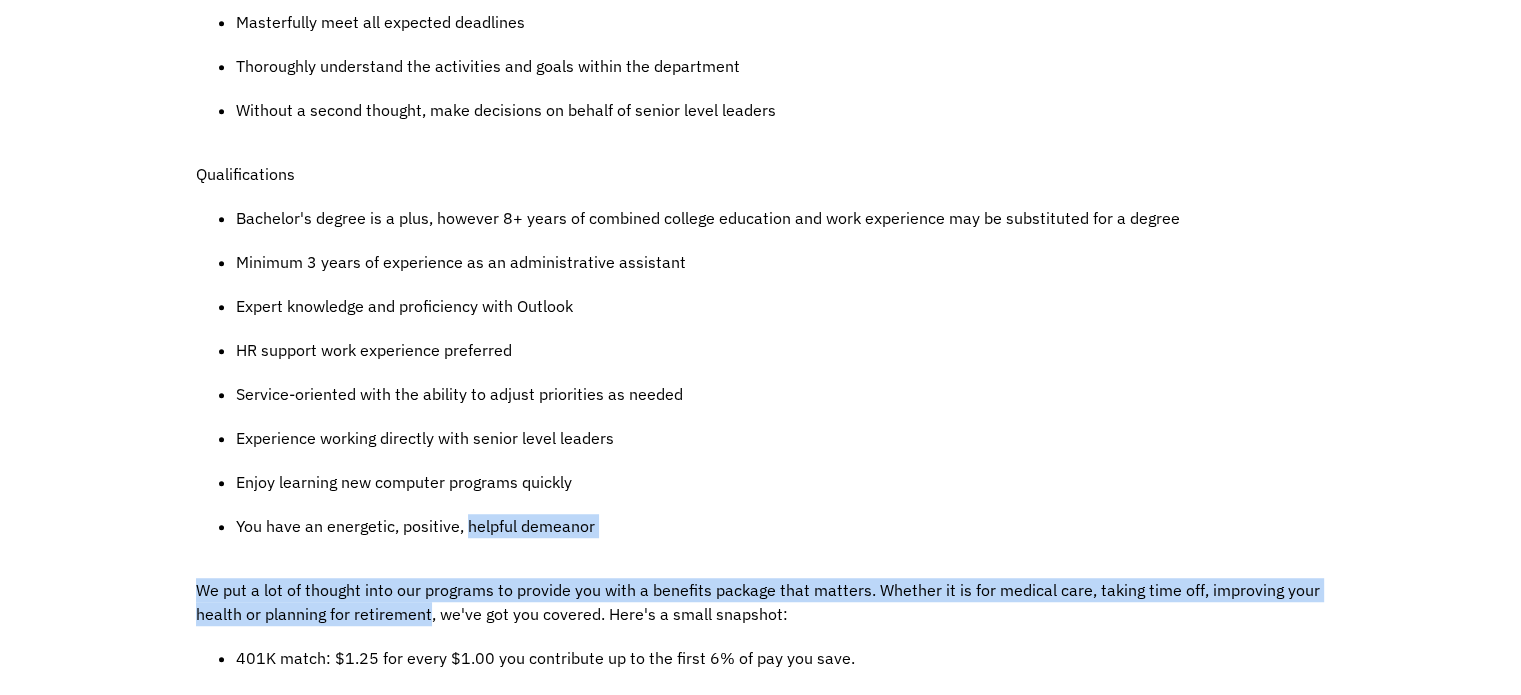 click on "We put a lot of thought into our programs to provide you with a benefits package that matters. Whether it is for medical care, taking time off, improving your health or planning for retirement, we've got you covered. Here's a small snapshot:" at bounding box center [761, 602] 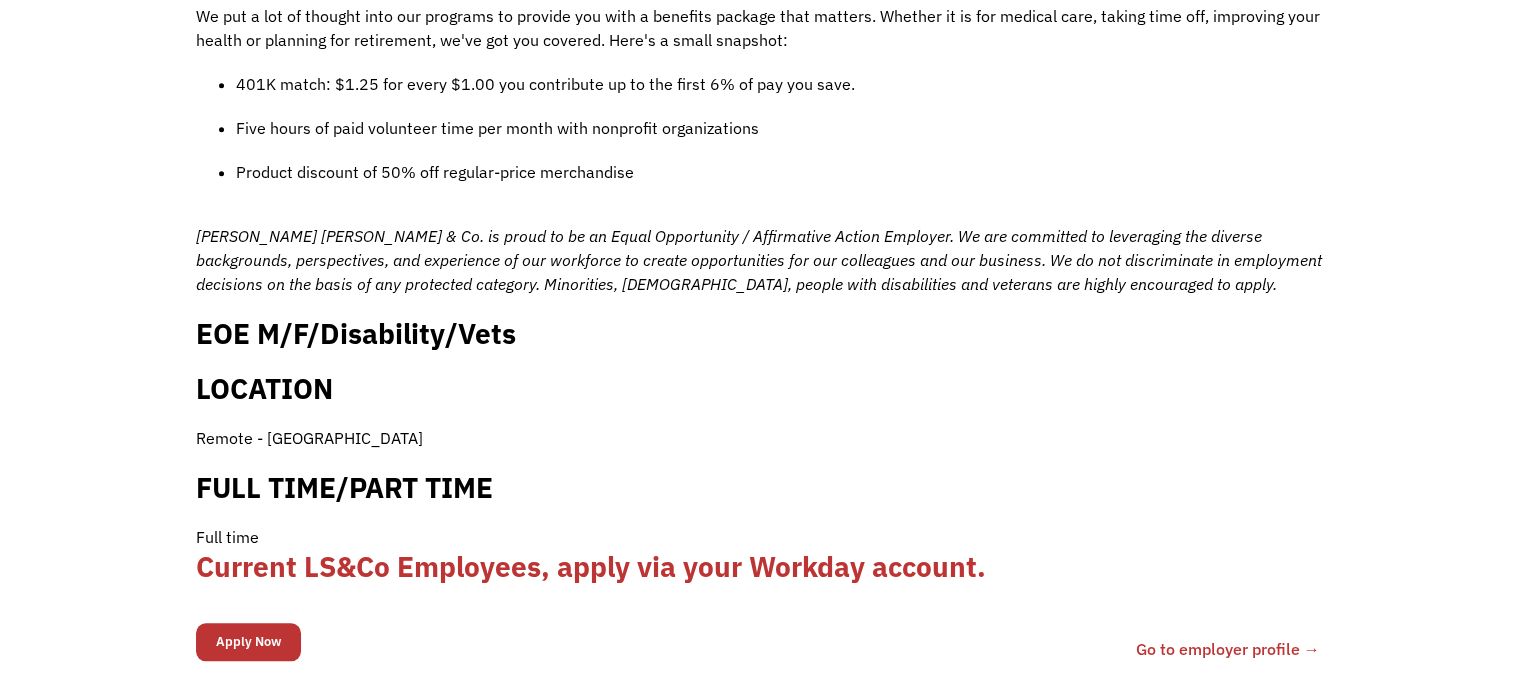 scroll, scrollTop: 1892, scrollLeft: 0, axis: vertical 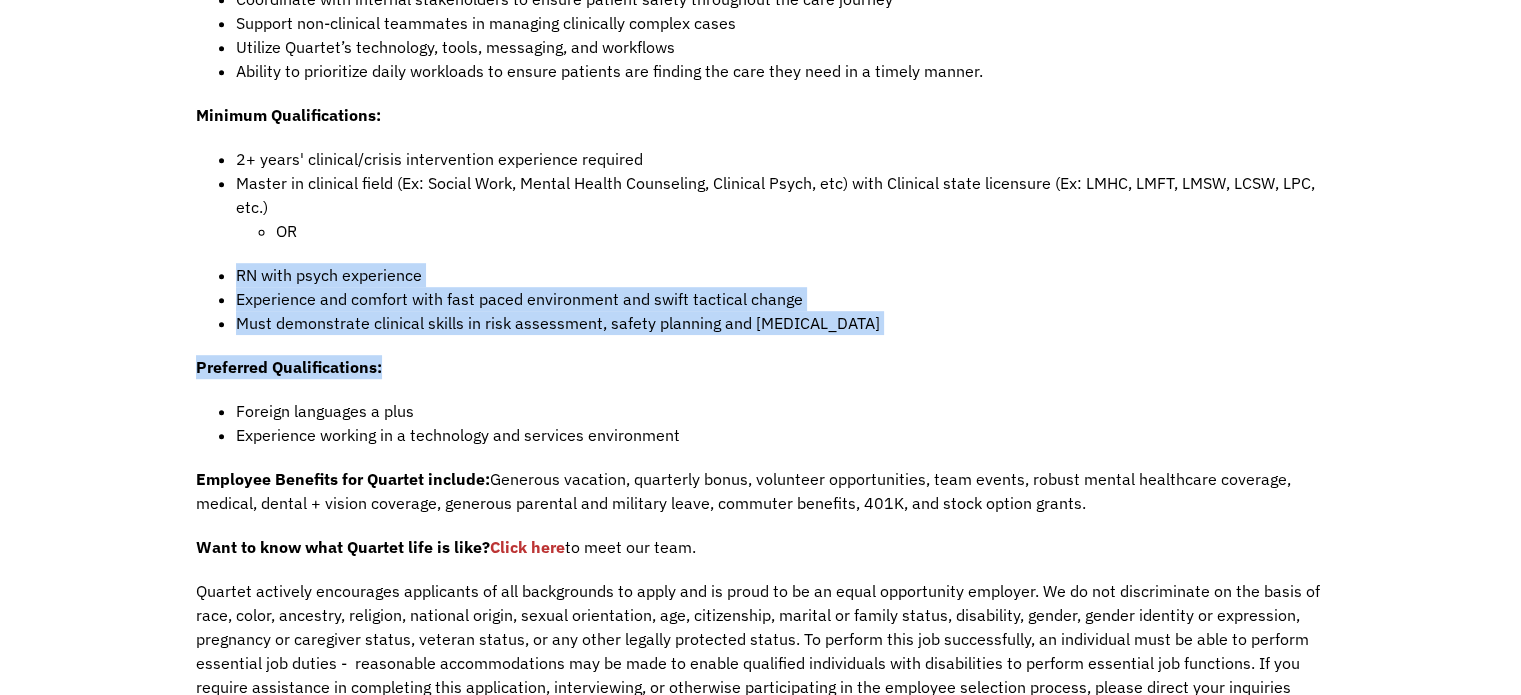 drag, startPoint x: 233, startPoint y: 256, endPoint x: 494, endPoint y: 343, distance: 275.11816 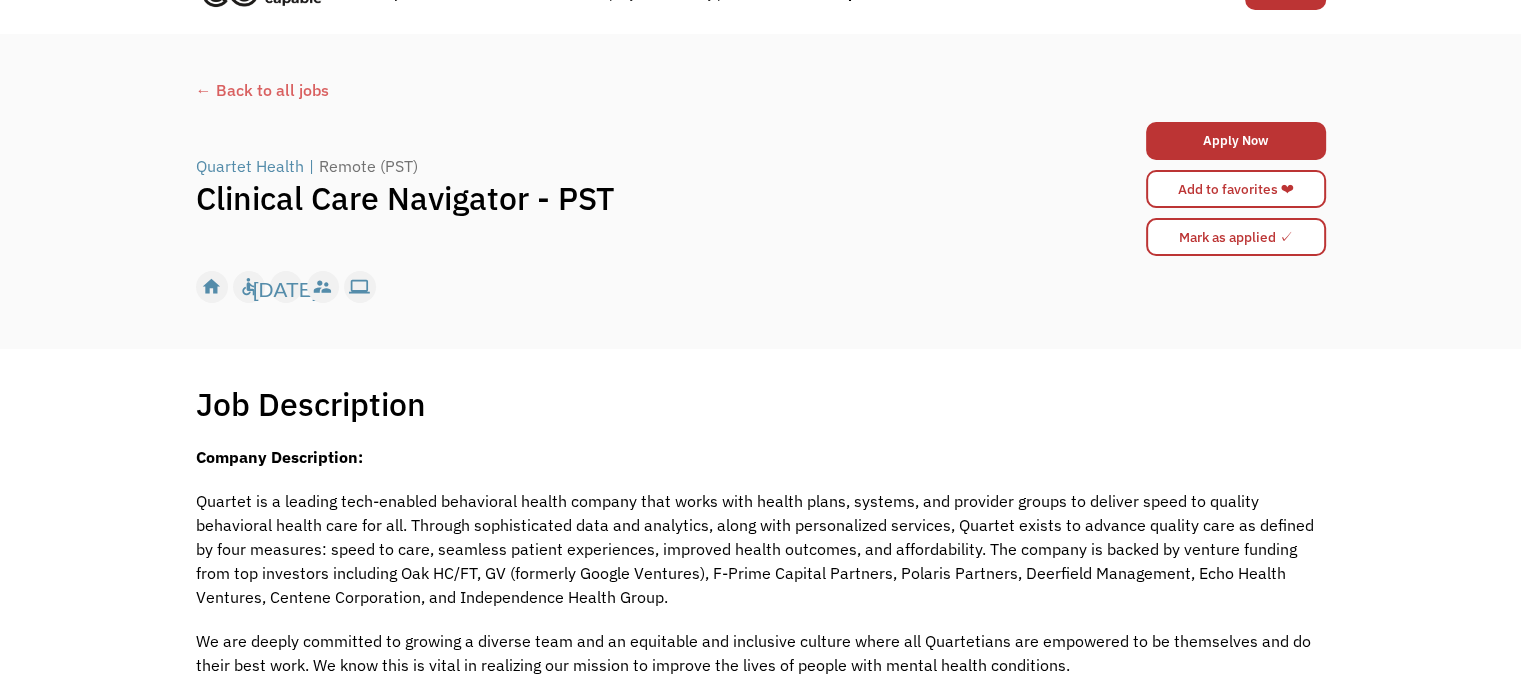 scroll, scrollTop: 0, scrollLeft: 0, axis: both 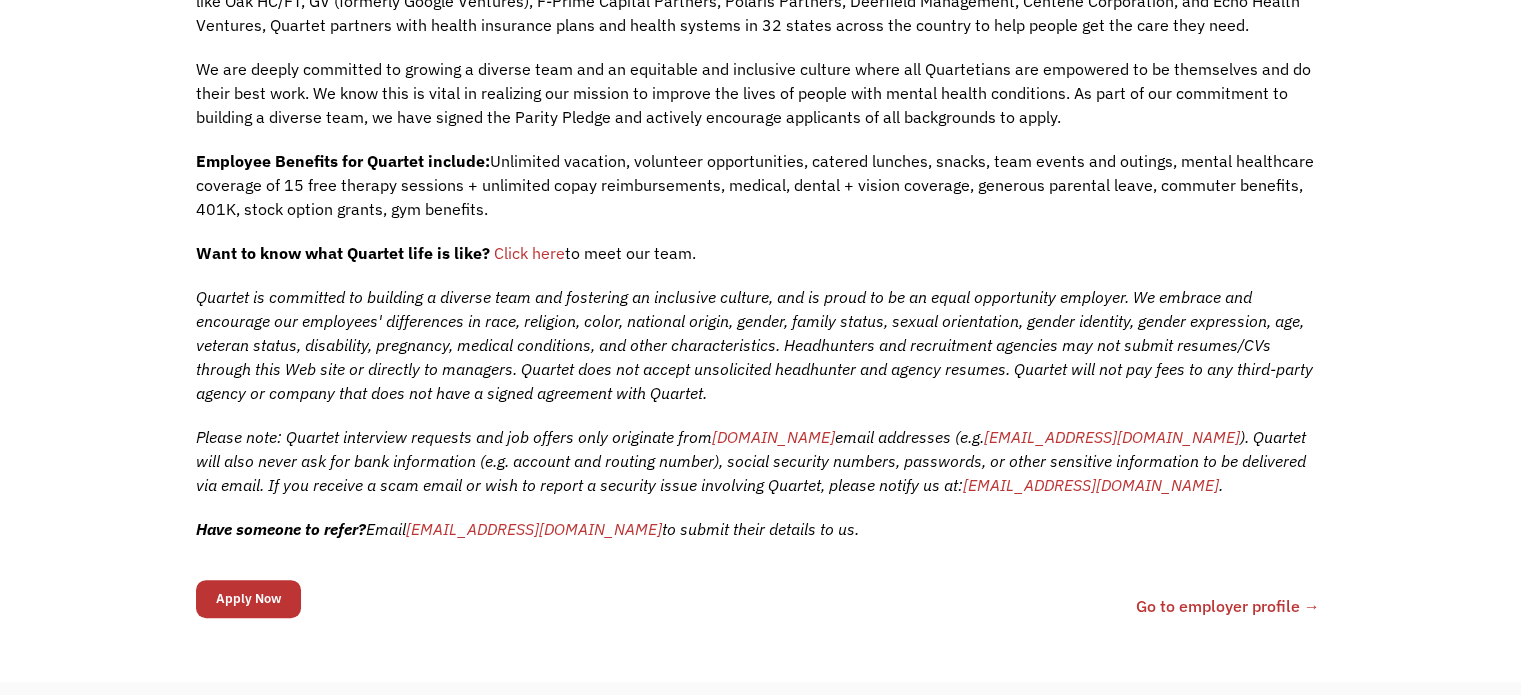 click on "Click here" at bounding box center [529, 253] 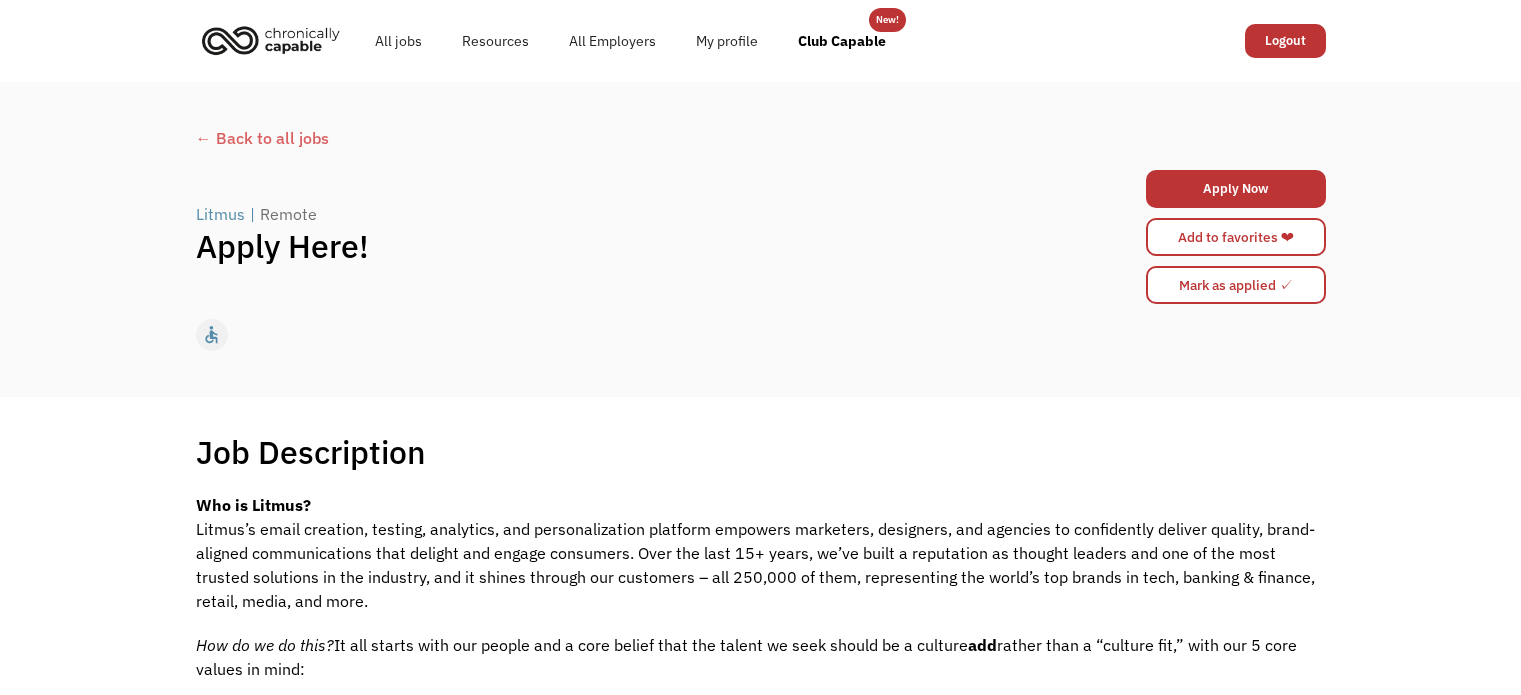 scroll, scrollTop: 0, scrollLeft: 0, axis: both 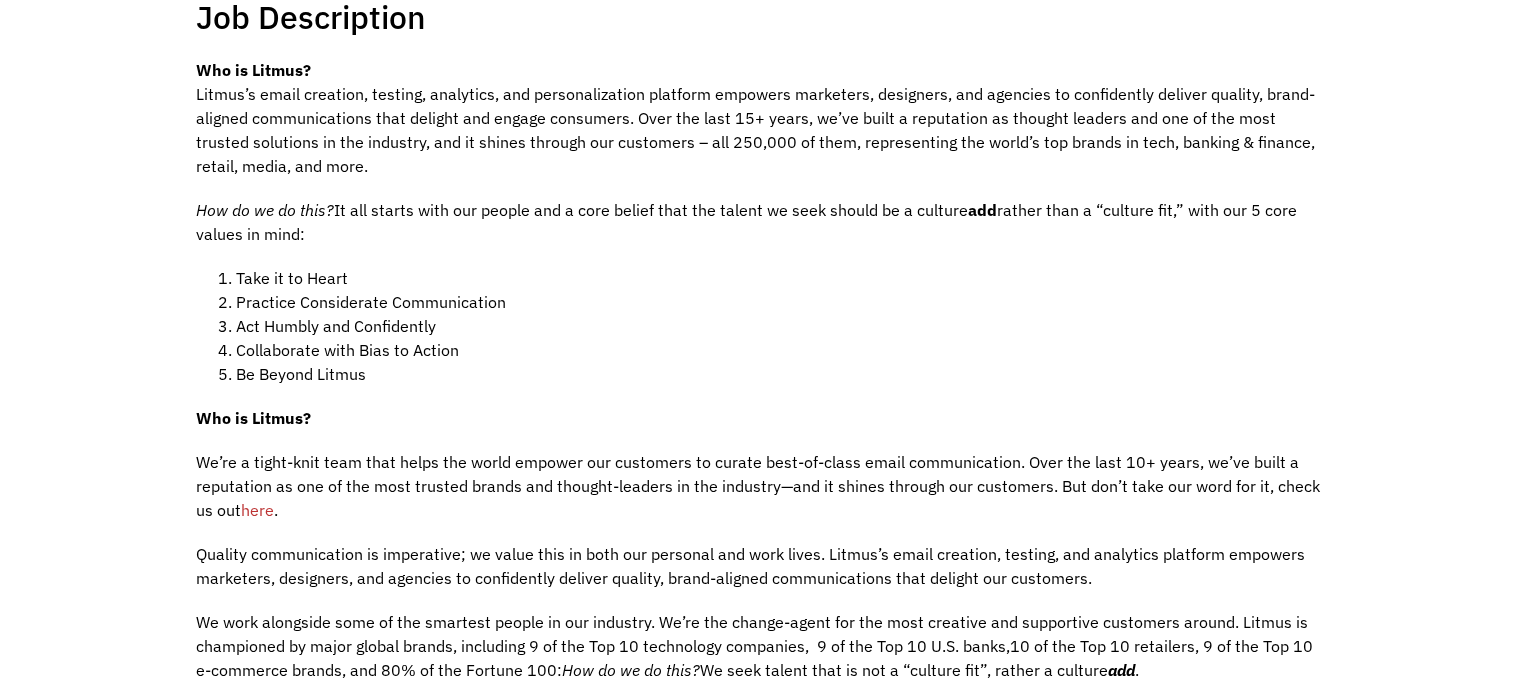 click on "Who is Litmus? Litmus’s email creation, testing, analytics, and personalization platform empowers marketers, designers, and agencies to confidently deliver quality, brand-aligned communications that delight and engage consumers. Over the last 15+ years, we’ve built a reputation as thought leaders and one of the most trusted solutions in the industry, and it shines through our customers – all 250,000 of them, representing the world’s top brands in tech, banking & finance, retail, media, and more.
How do we do this?  It all starts with our people and a core belief that the talent we seek should be a culture  add  rather than a “culture fit,” with our 5 core values in mind:
Take it to Heart
Practice Considerate Communication
Act Humbly and Confidently
Collaborate with Bias to Action
Be Beyond Litmus
Who is Litmus?
here .
How do we do this?  We seek talent that is not a “culture fit”, rather a culture  add .
Why should I choose Litmus?
I" at bounding box center (761, 854) 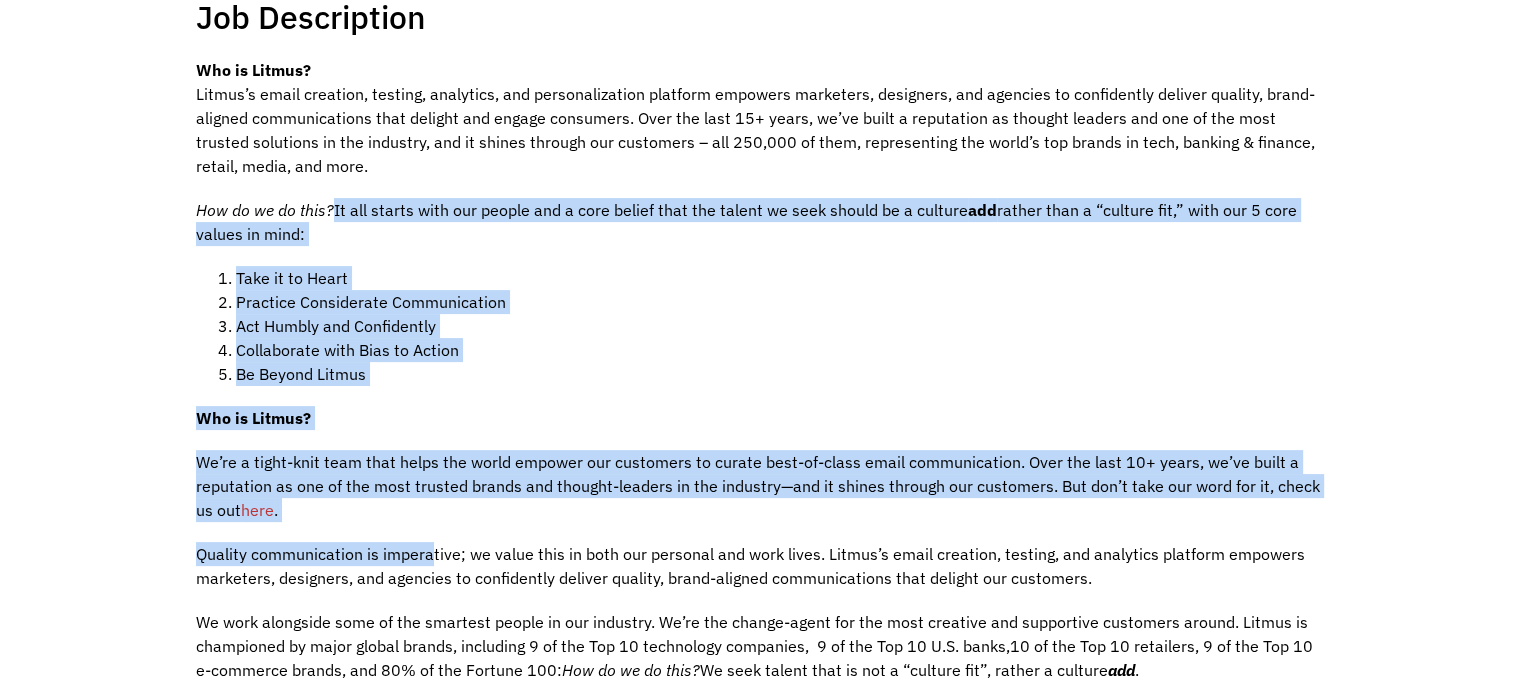 drag, startPoint x: 336, startPoint y: 217, endPoint x: 430, endPoint y: 528, distance: 324.89536 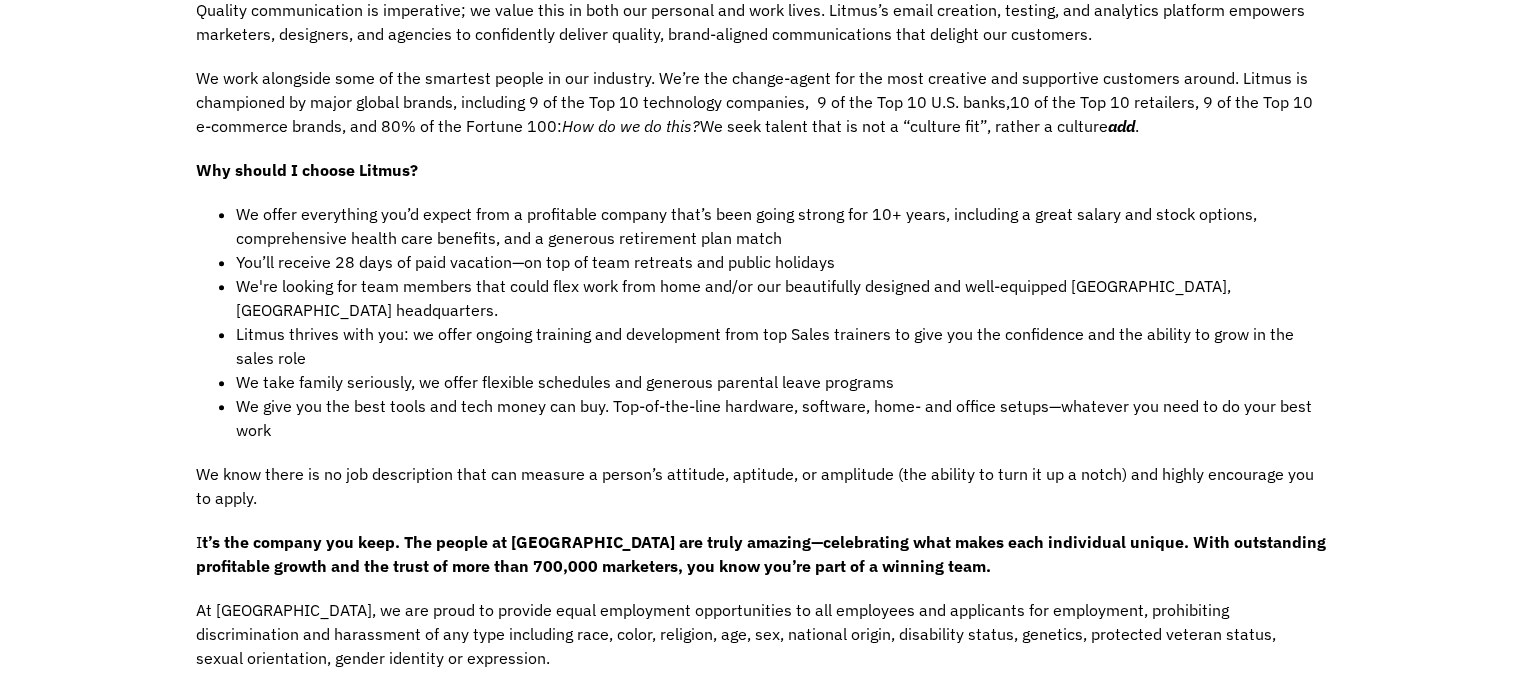 scroll, scrollTop: 980, scrollLeft: 0, axis: vertical 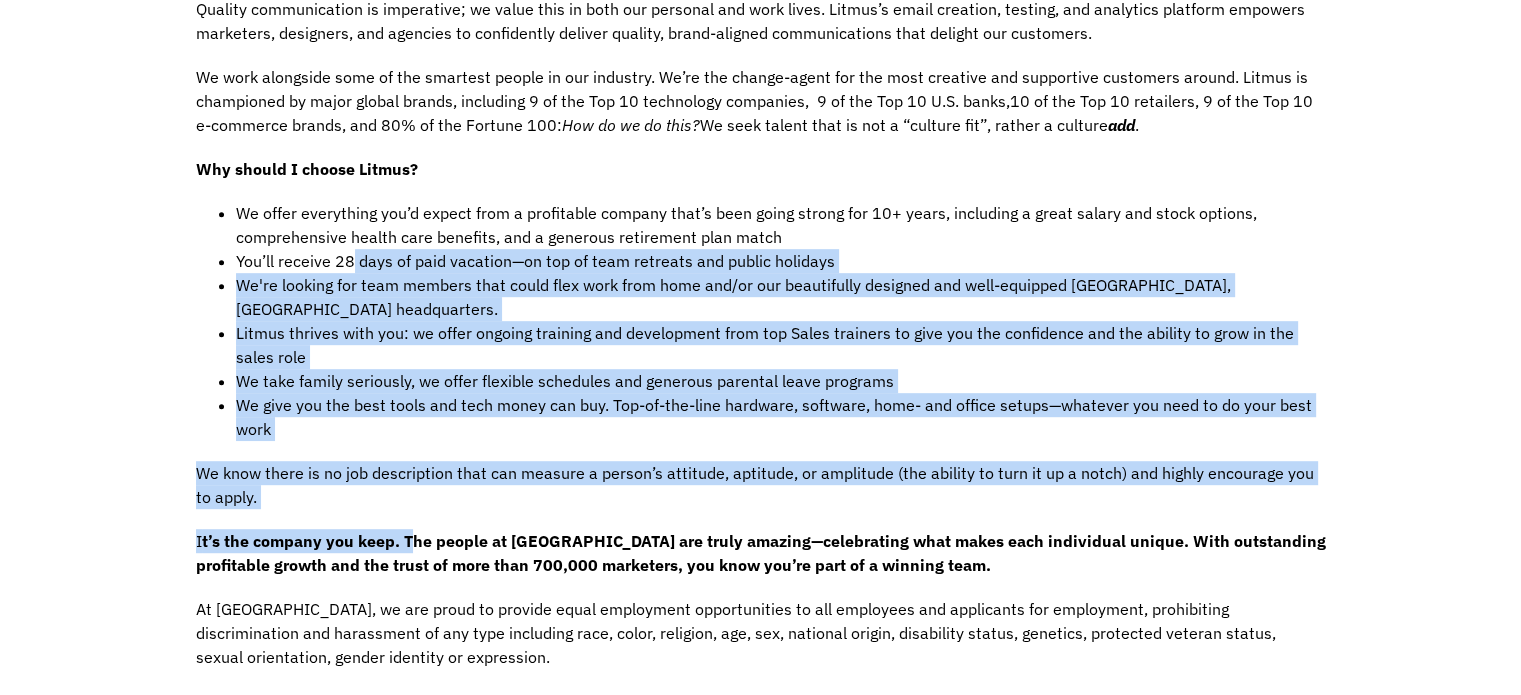 drag, startPoint x: 353, startPoint y: 260, endPoint x: 412, endPoint y: 507, distance: 253.9488 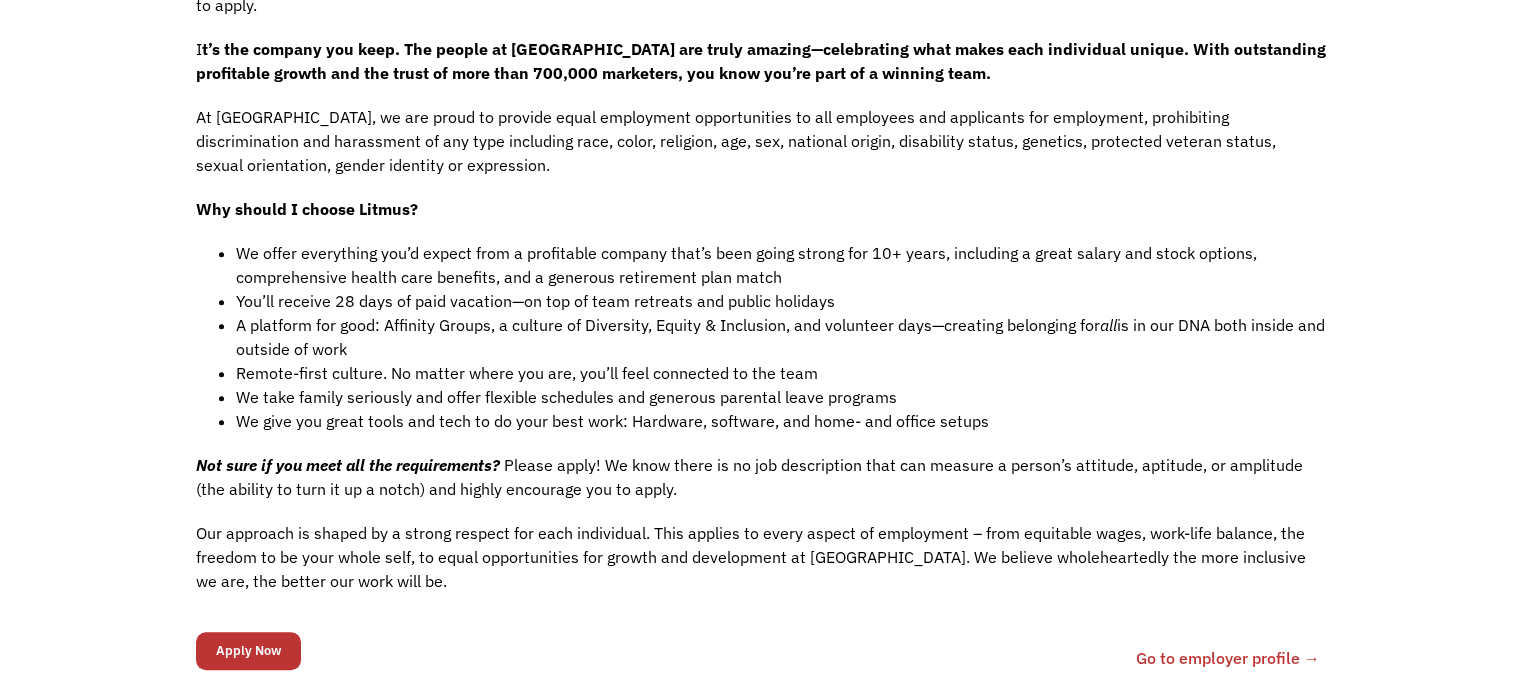 scroll, scrollTop: 1500, scrollLeft: 0, axis: vertical 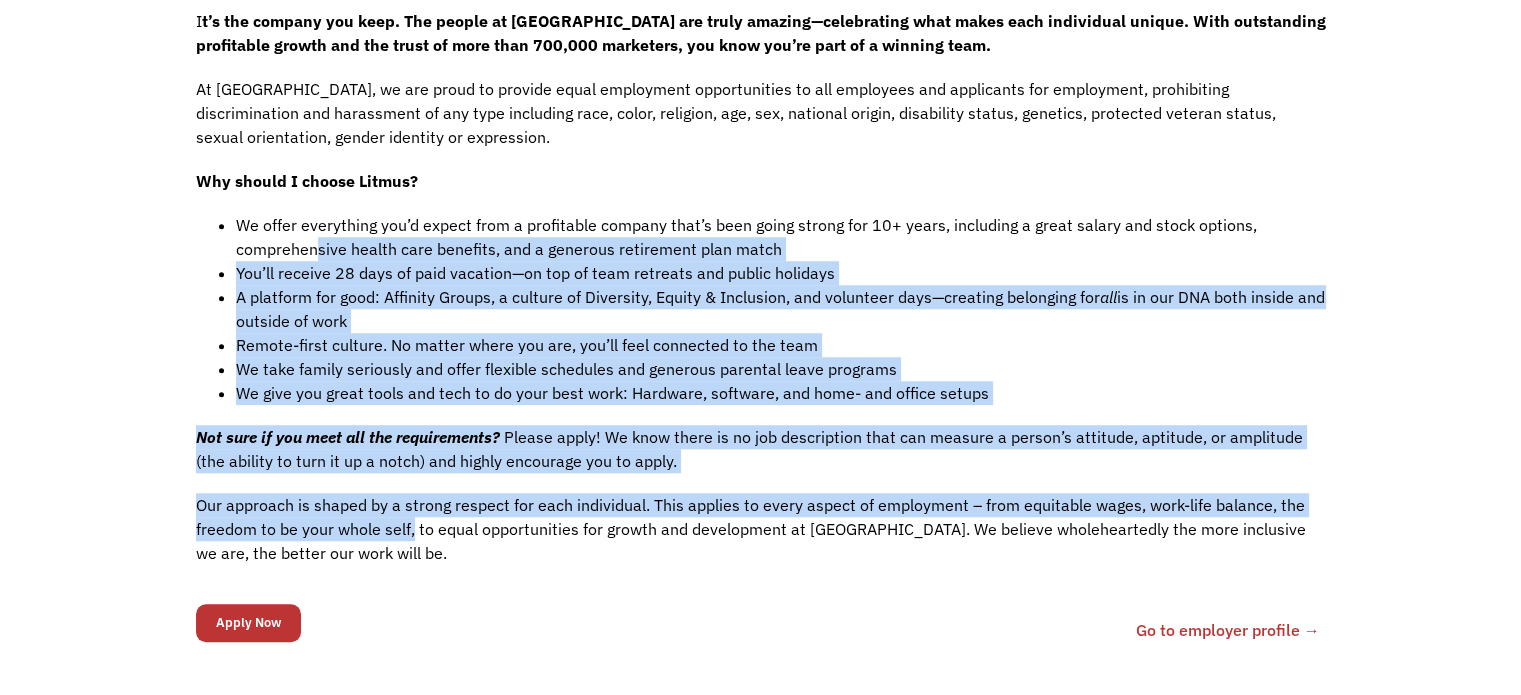 drag, startPoint x: 412, startPoint y: 507, endPoint x: 318, endPoint y: 223, distance: 299.15213 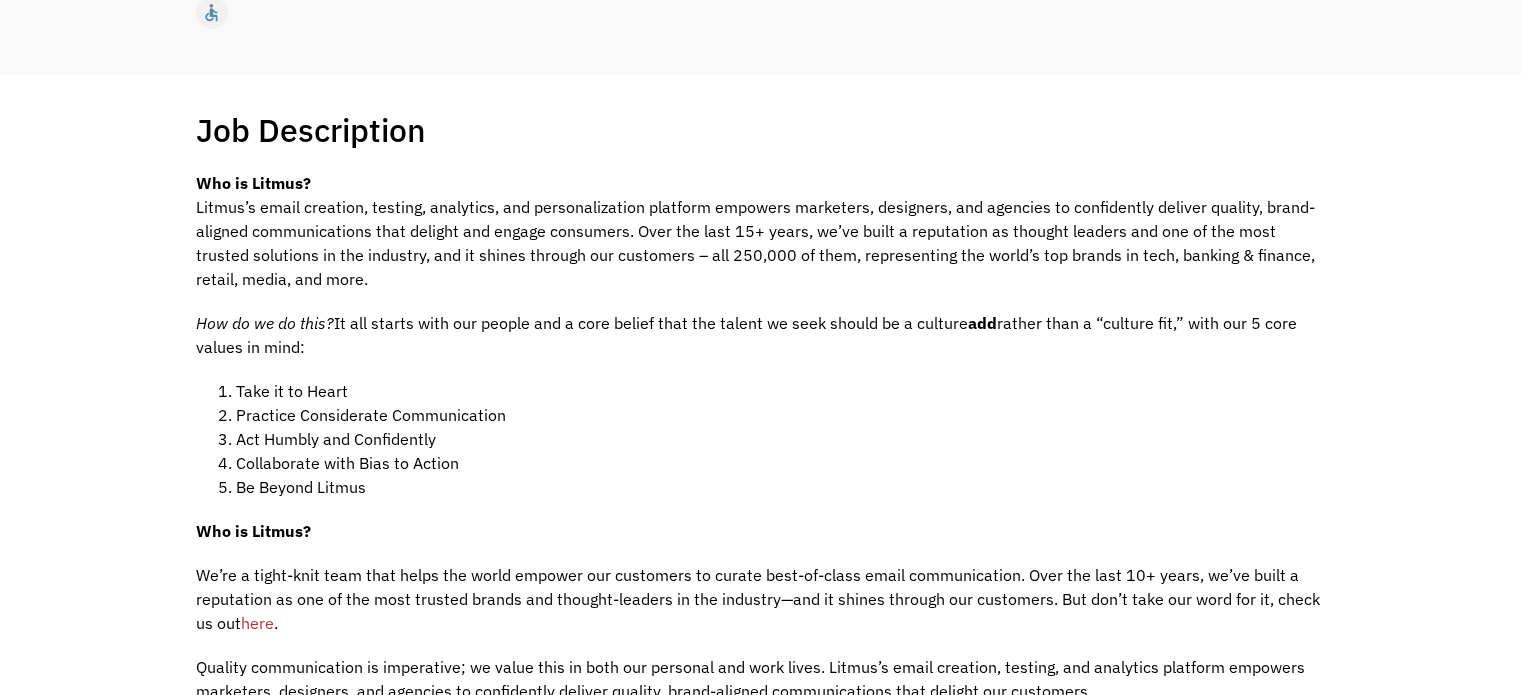 scroll, scrollTop: 326, scrollLeft: 0, axis: vertical 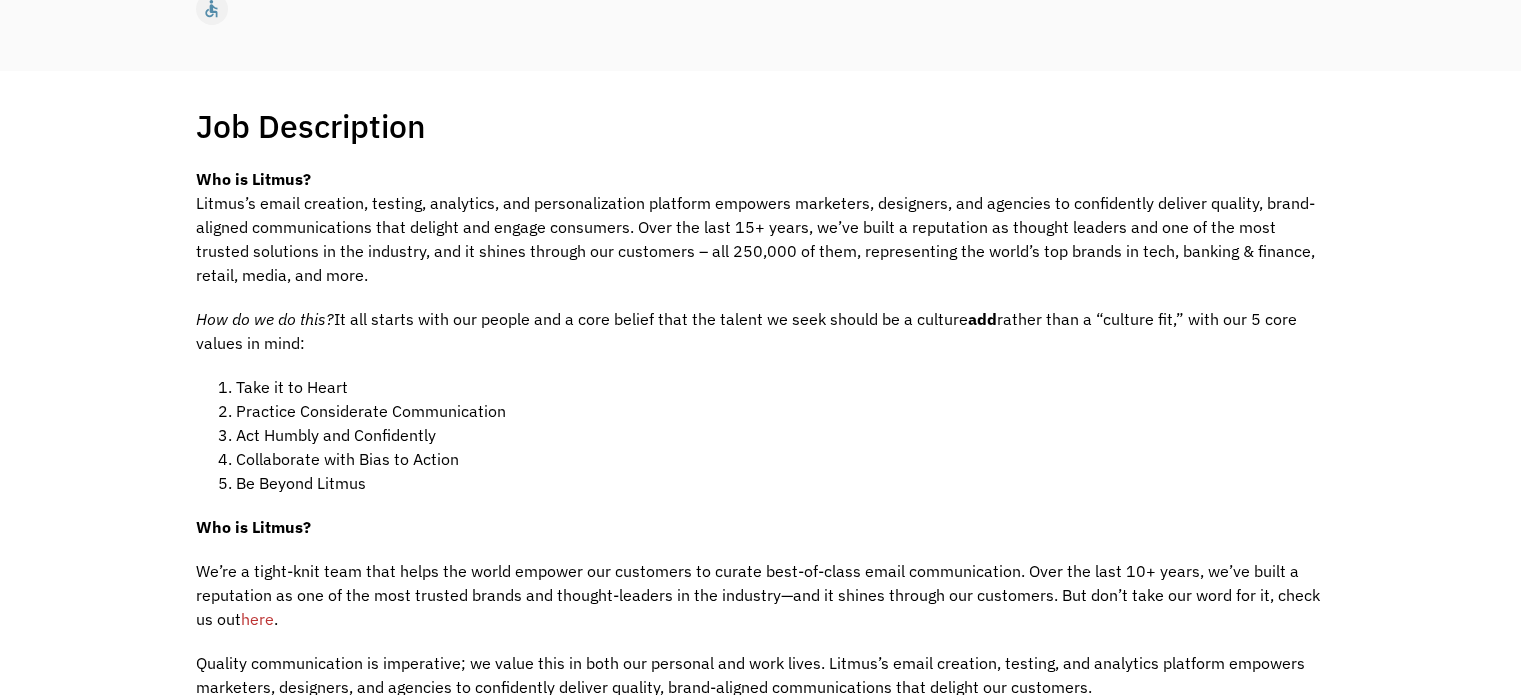 click on "here" at bounding box center [257, 619] 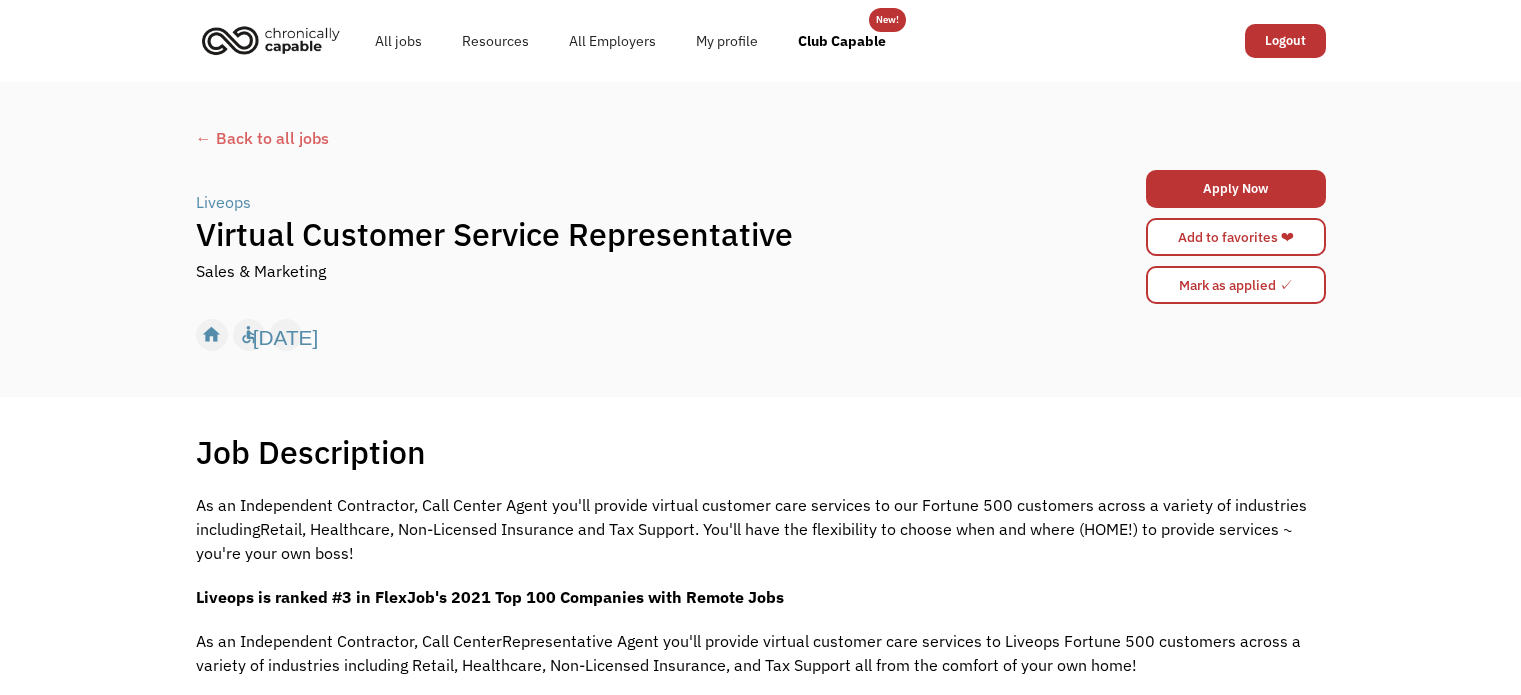 scroll, scrollTop: 0, scrollLeft: 0, axis: both 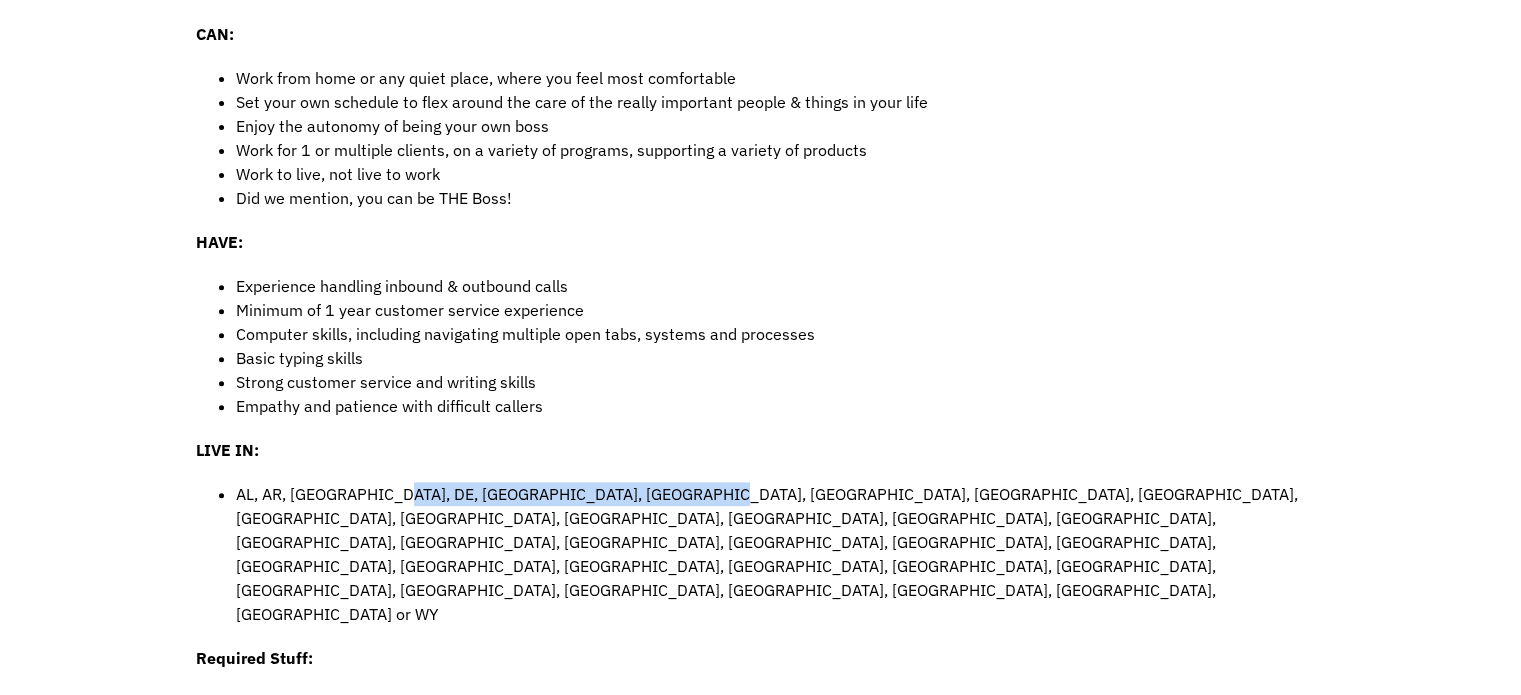 drag, startPoint x: 651, startPoint y: 498, endPoint x: 368, endPoint y: 472, distance: 284.19183 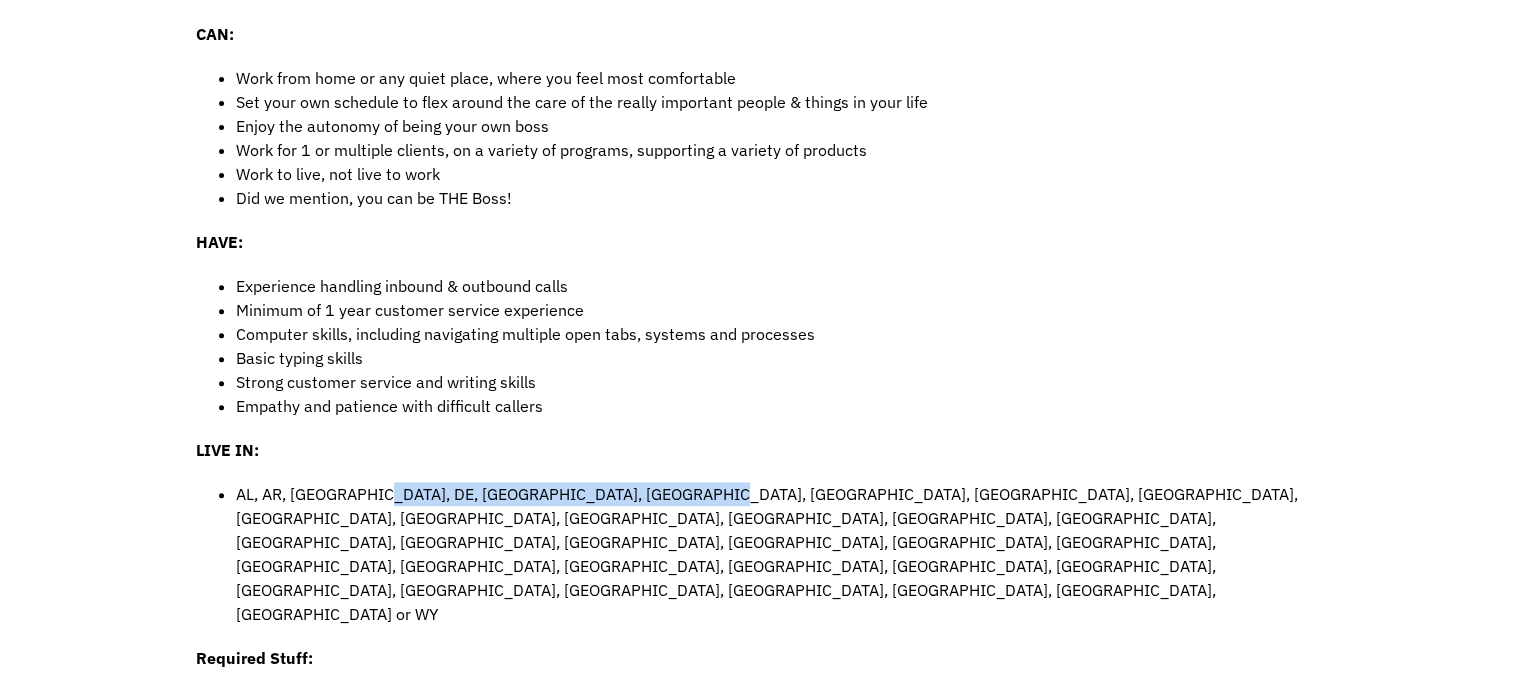 click on "As an Independent Contractor, Call Center Agent you'll provide virtual customer care services to our Fortune 500 customers across a variety of industries includingRetail, Healthcare, Non-Licensed Insurance and Tax Support. You'll have the flexibility to choose when and where (HOME!) to provide services ~ you're your own boss! Liveops is ranked #3 in FlexJob's 2021 Top 100 Companies with Remote Jobs As an [DEMOGRAPHIC_DATA], Call CenterRepresentative Agent you'll provide virtual customer care services to Liveops Fortune 500 customers across a variety of industries including Retail, Healthcare, Non-Licensed Insurance, and Tax Support all from the comfort of your own home! As a successful self-employed, Call Center Agent you: CAN:   Work from home or any quiet place, where you feel most comfortable   Set your own schedule to flex around the care of the really important people & things in your life   Enjoy the autonomy of being your own boss     Work to live, not live to work   HAVE:             LIVE IN:" at bounding box center [761, 604] 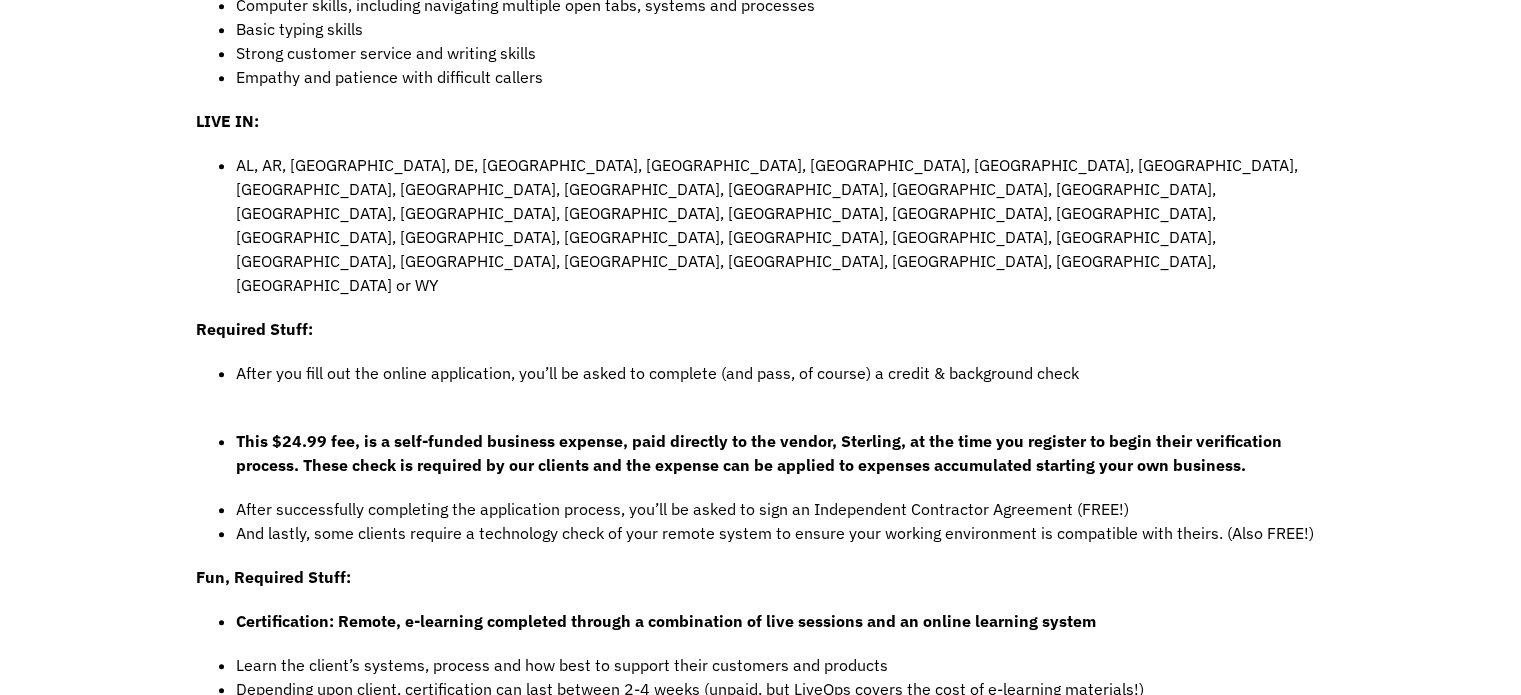 scroll, scrollTop: 1056, scrollLeft: 0, axis: vertical 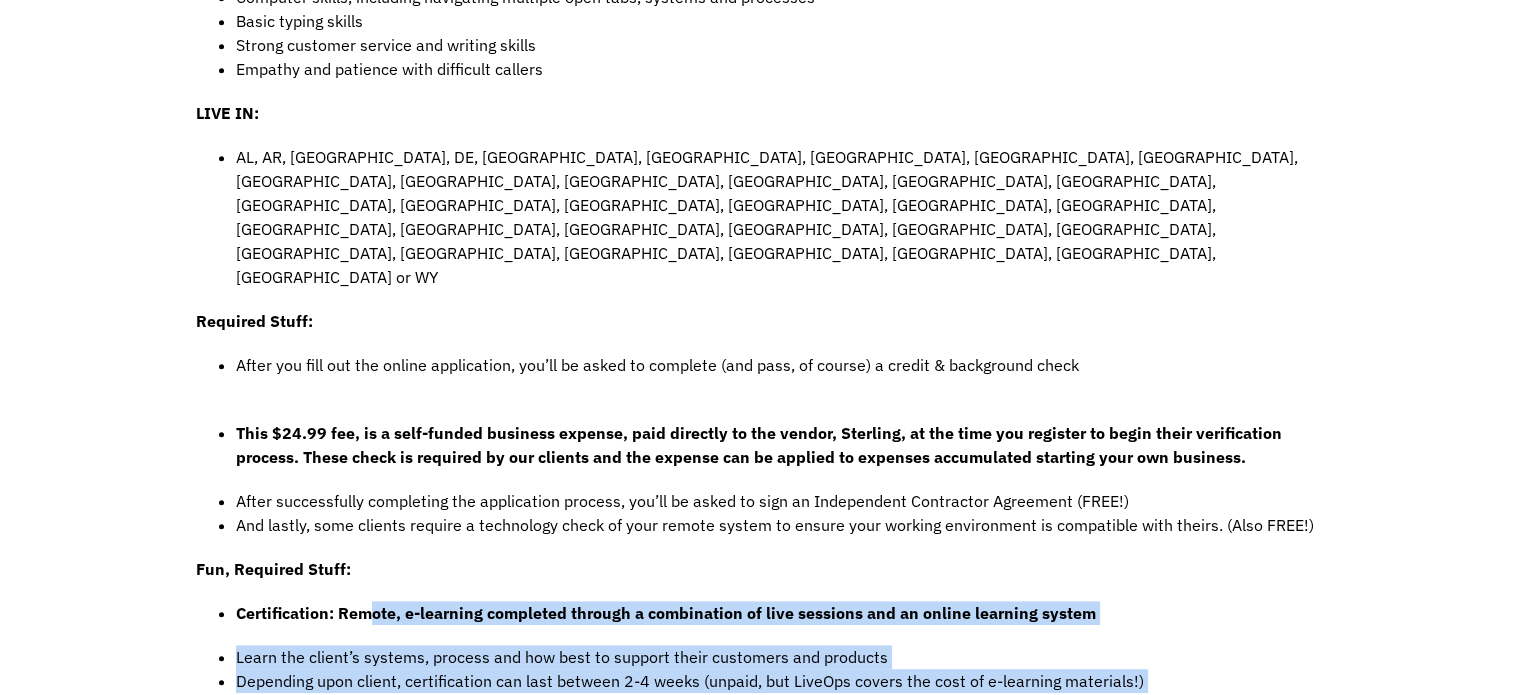 drag, startPoint x: 368, startPoint y: 472, endPoint x: 436, endPoint y: 602, distance: 146.7106 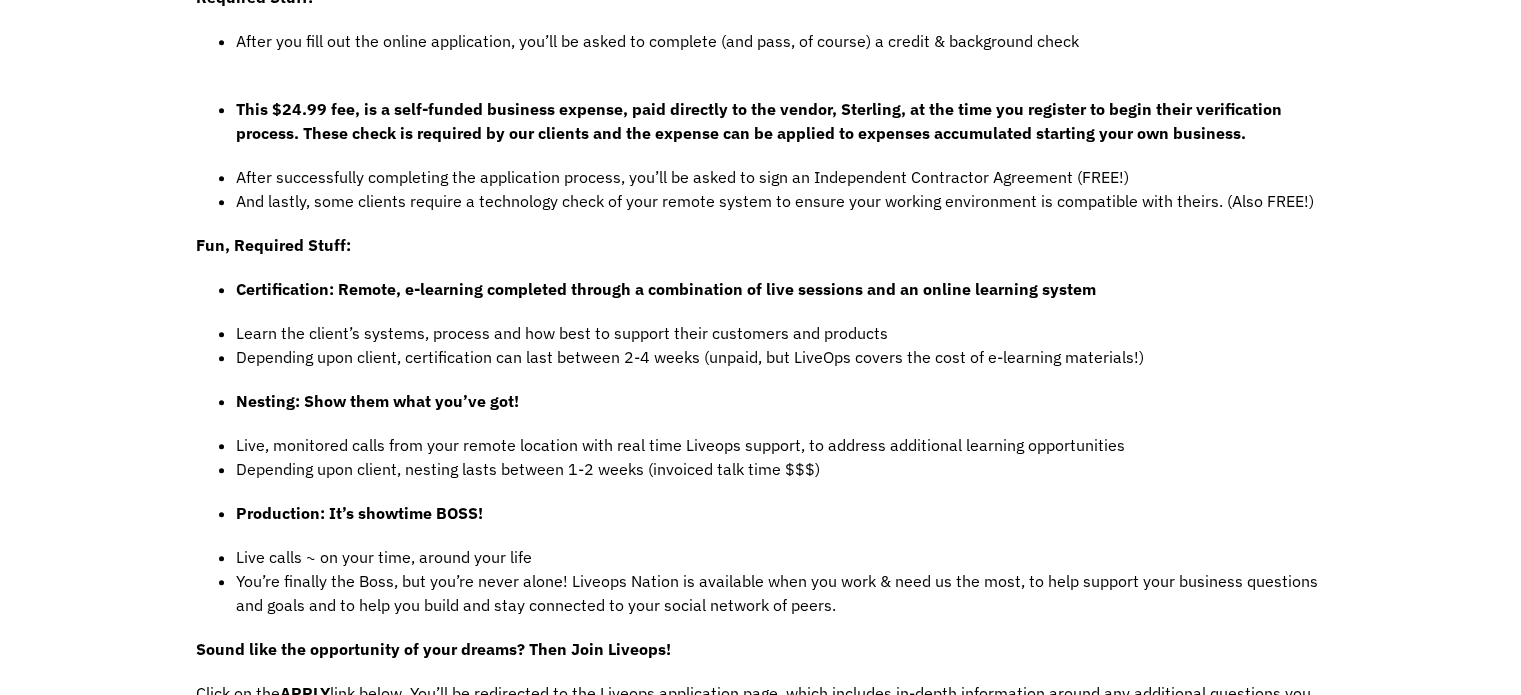 scroll, scrollTop: 1331, scrollLeft: 0, axis: vertical 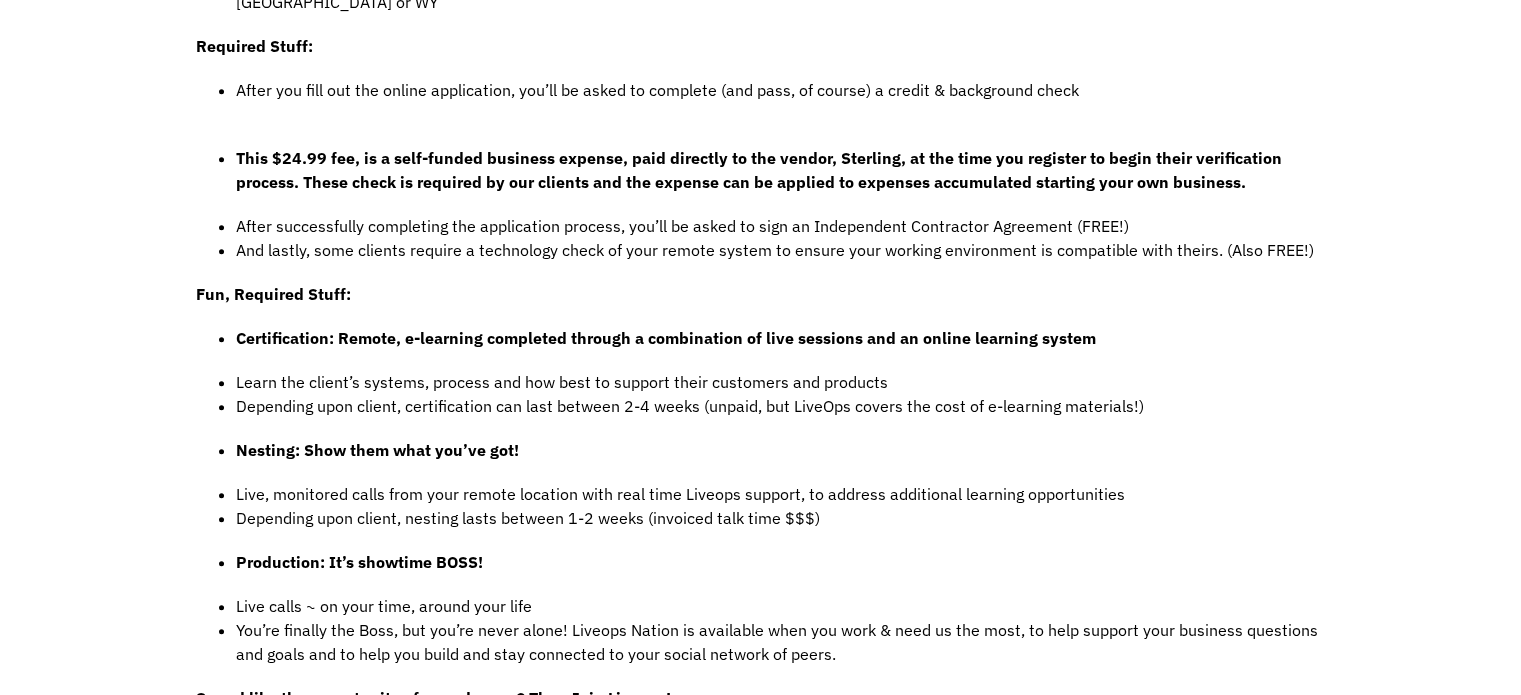 click on "Learn the client’s systems, process and how best to support their customers and products" at bounding box center [781, 382] 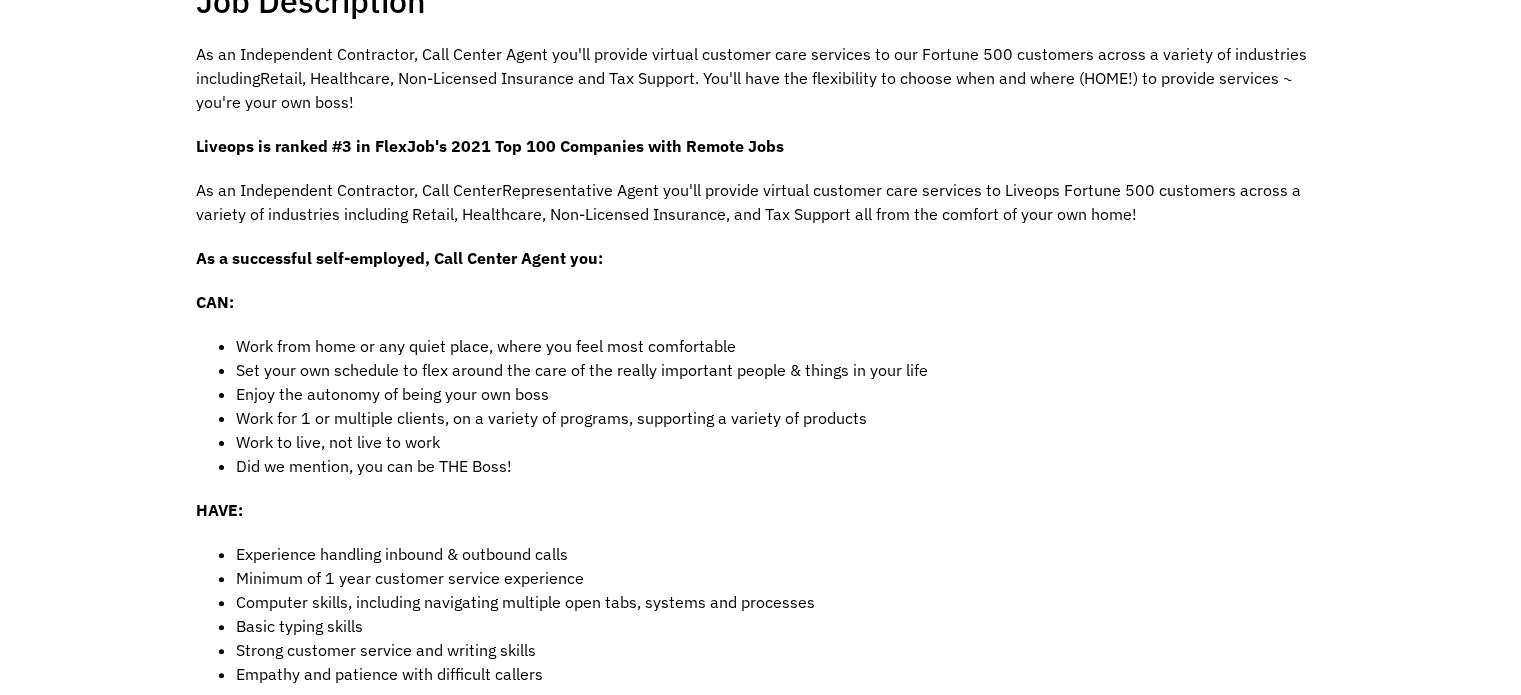 scroll, scrollTop: 436, scrollLeft: 0, axis: vertical 